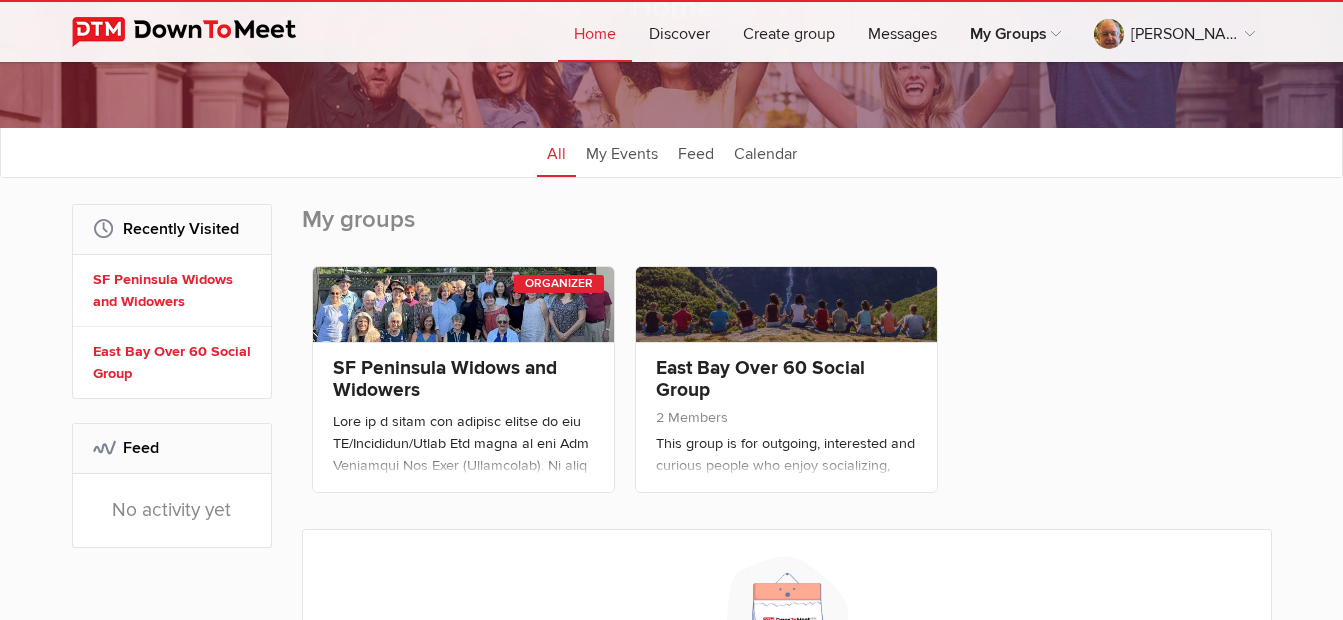 scroll, scrollTop: 200, scrollLeft: 0, axis: vertical 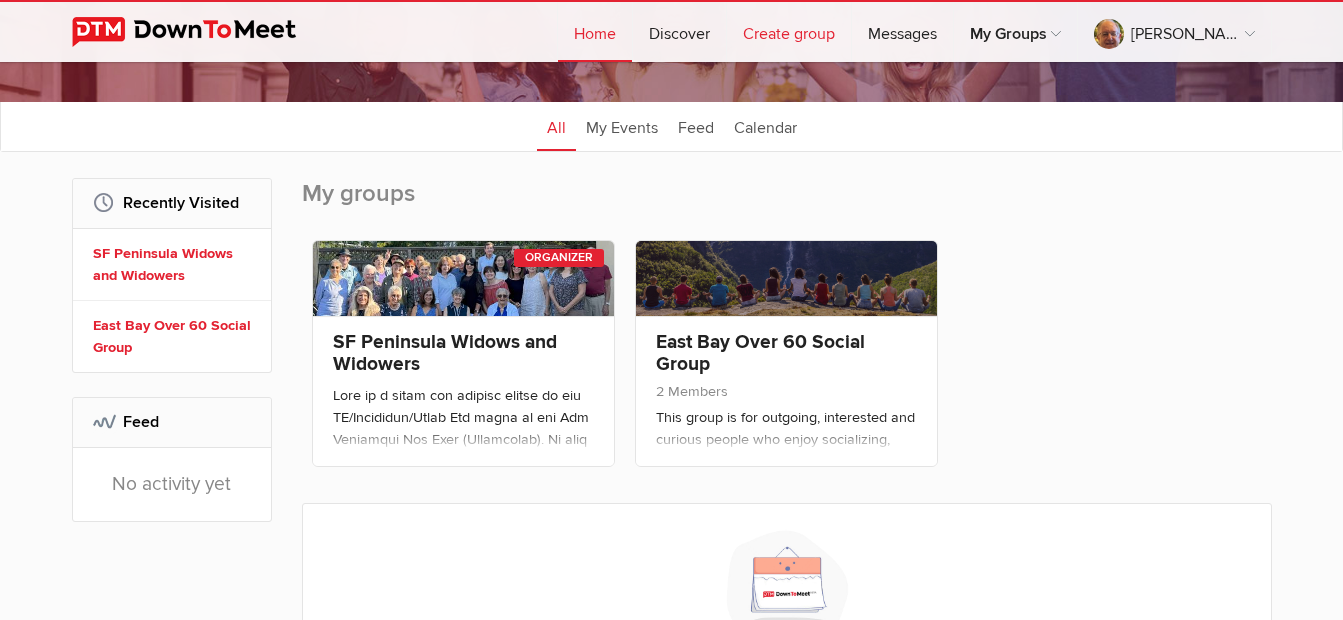 click on "Create group" 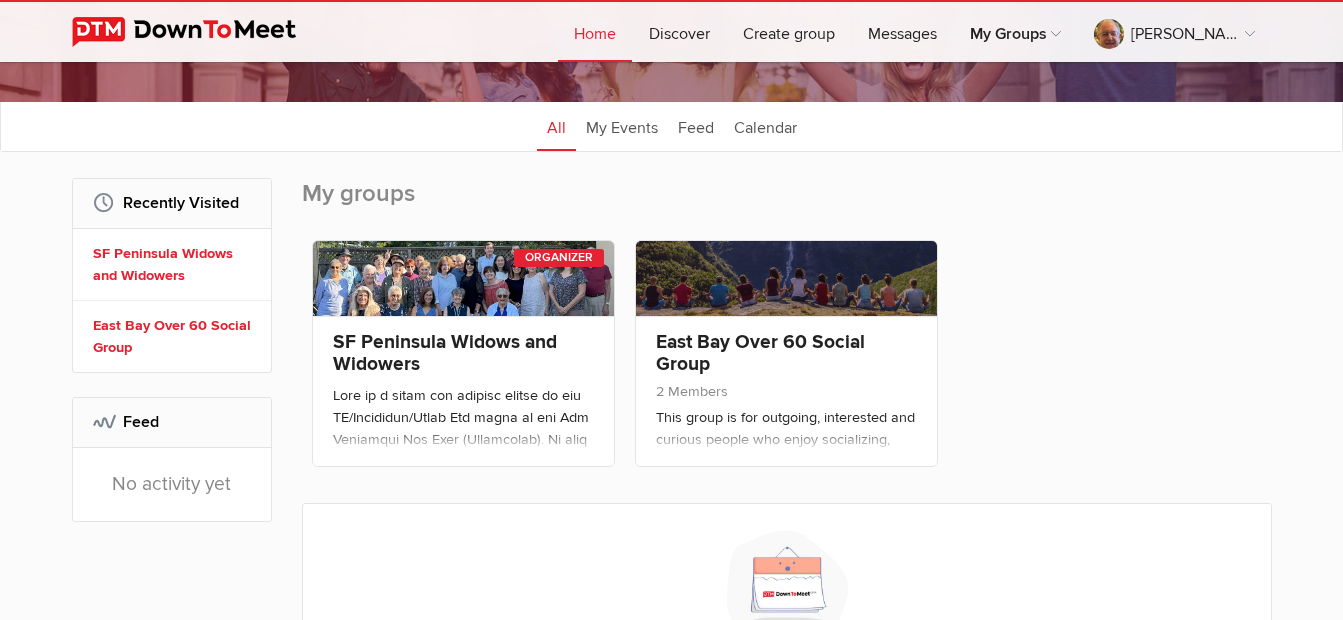 select 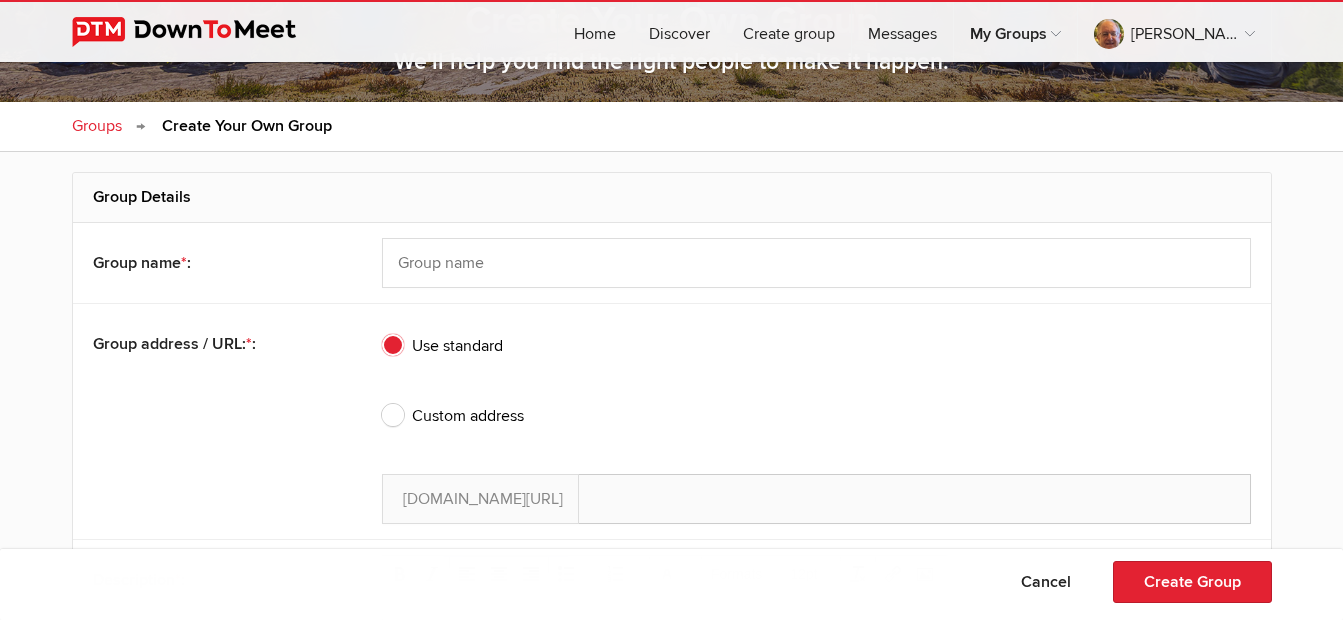 scroll, scrollTop: 300, scrollLeft: 0, axis: vertical 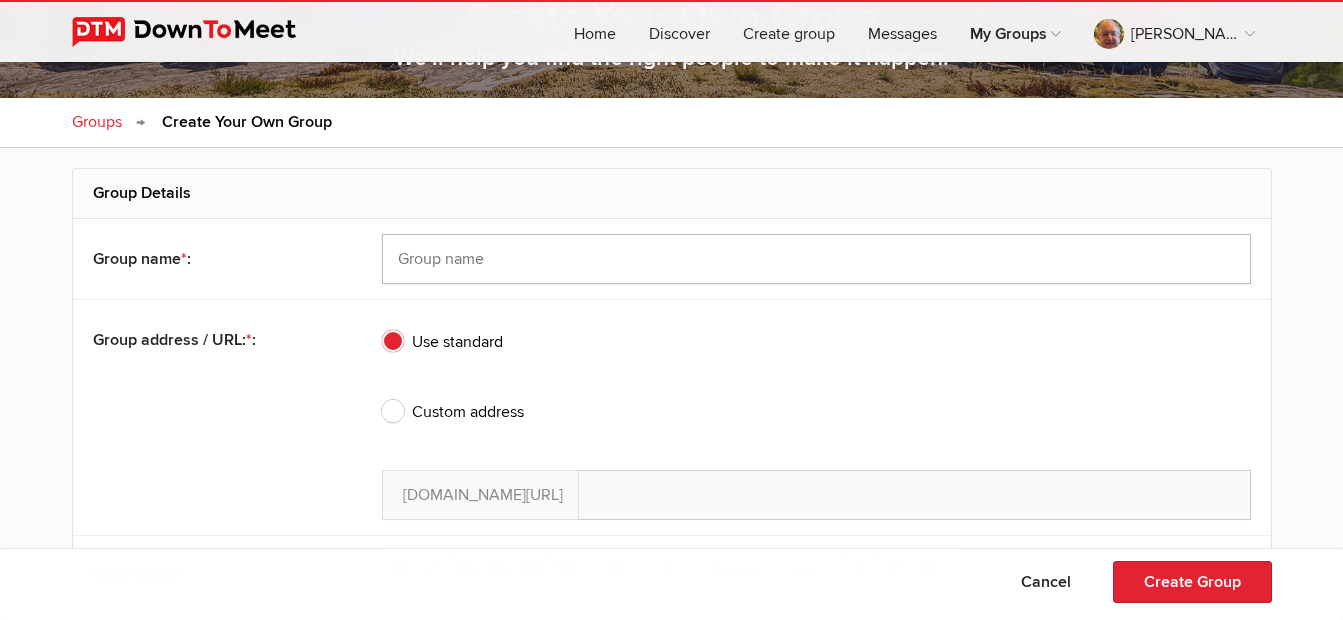 click at bounding box center (816, 259) 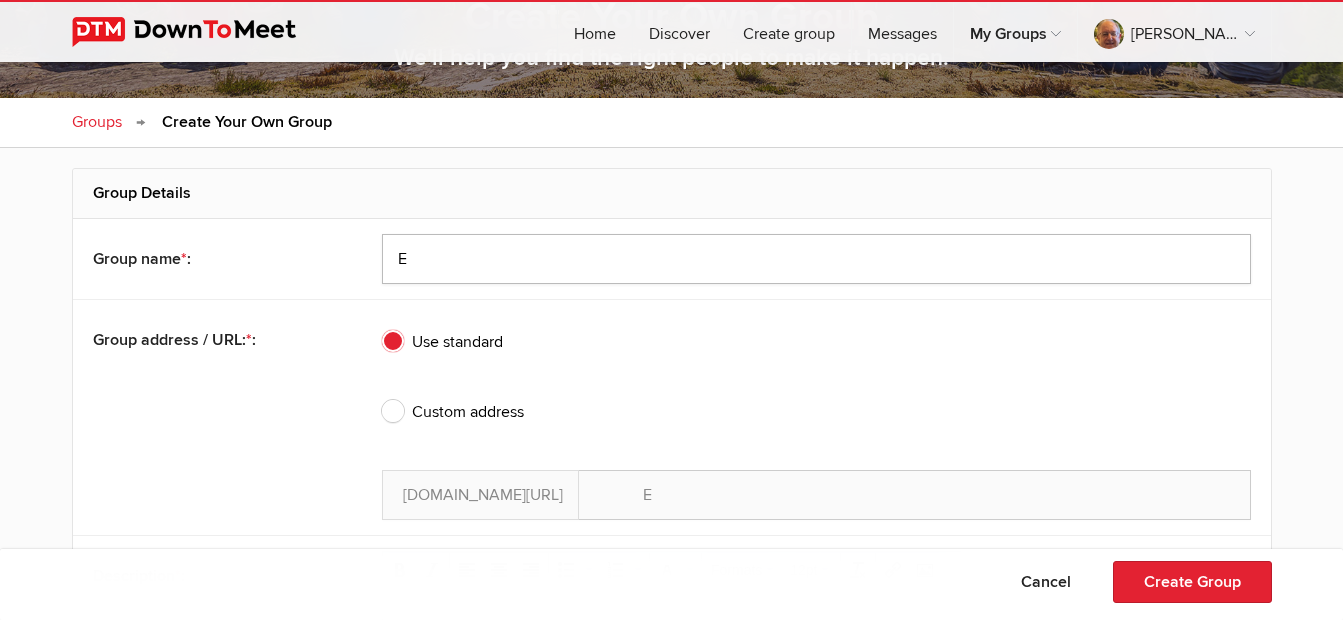 type on "Ea" 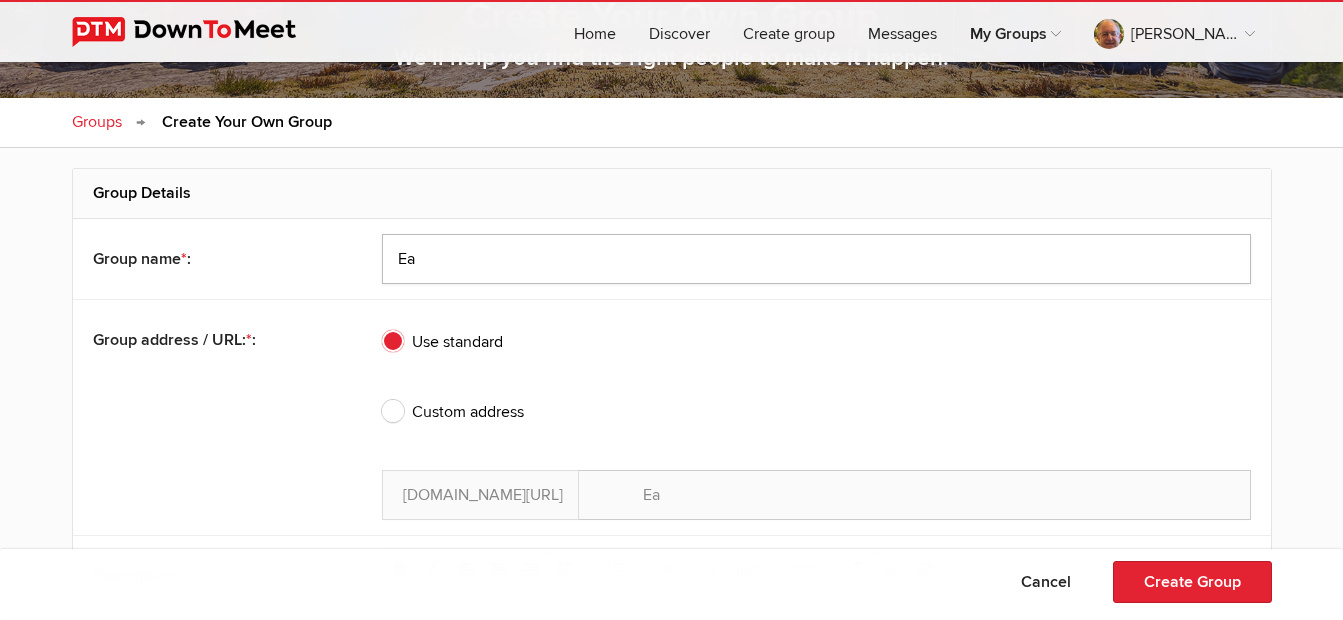 type on "Eas" 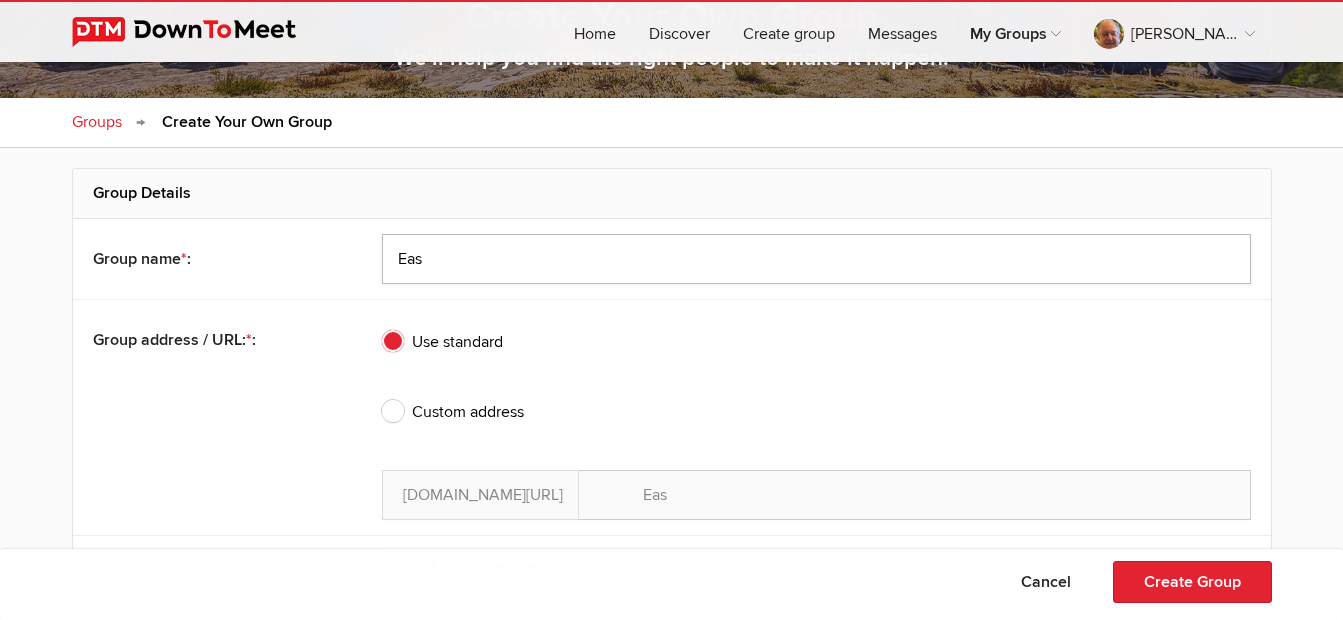 type on "East" 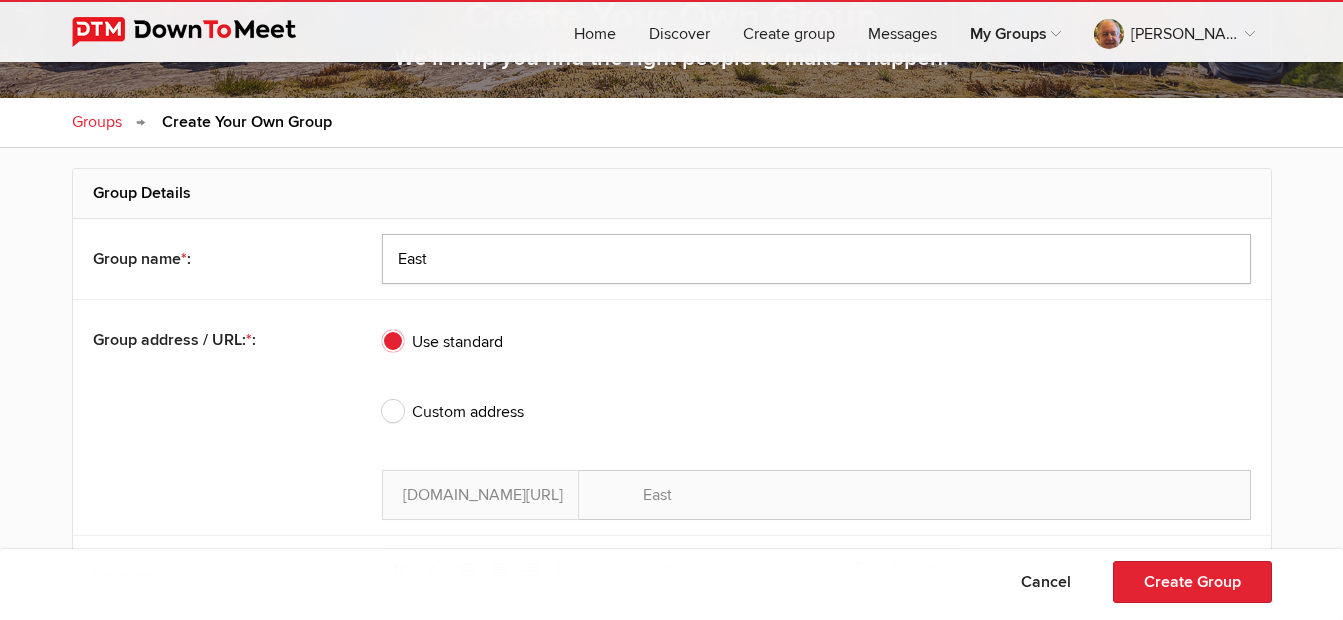type on "East" 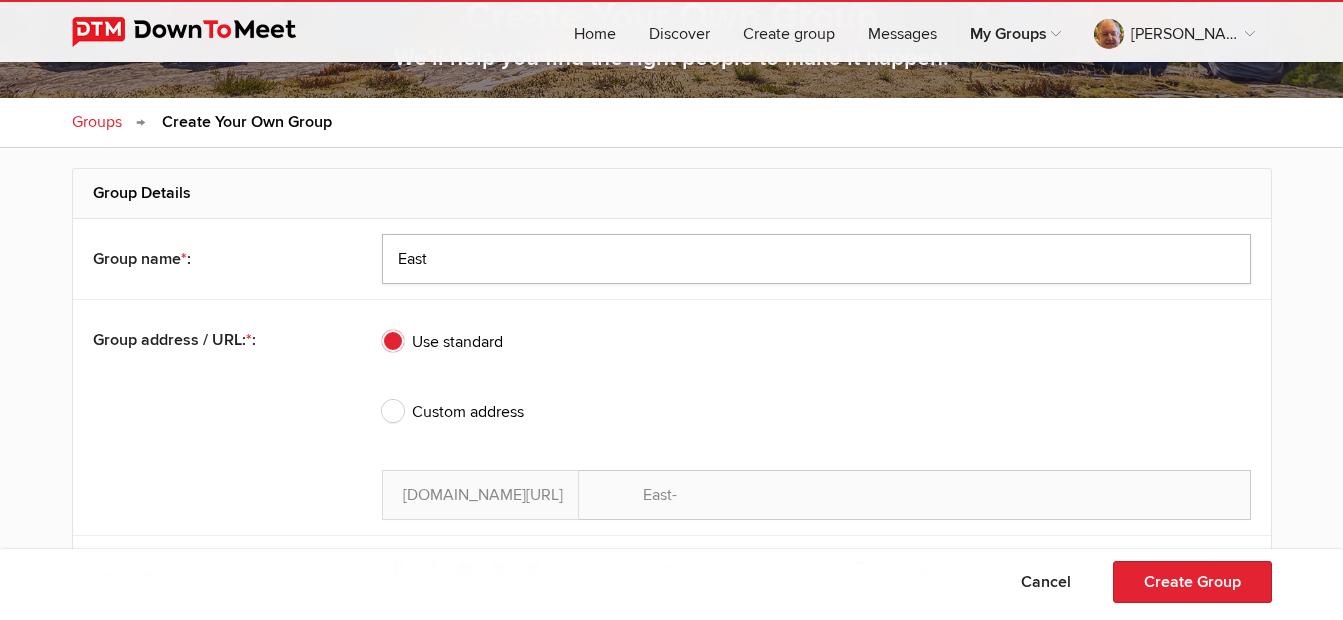 type on "East B" 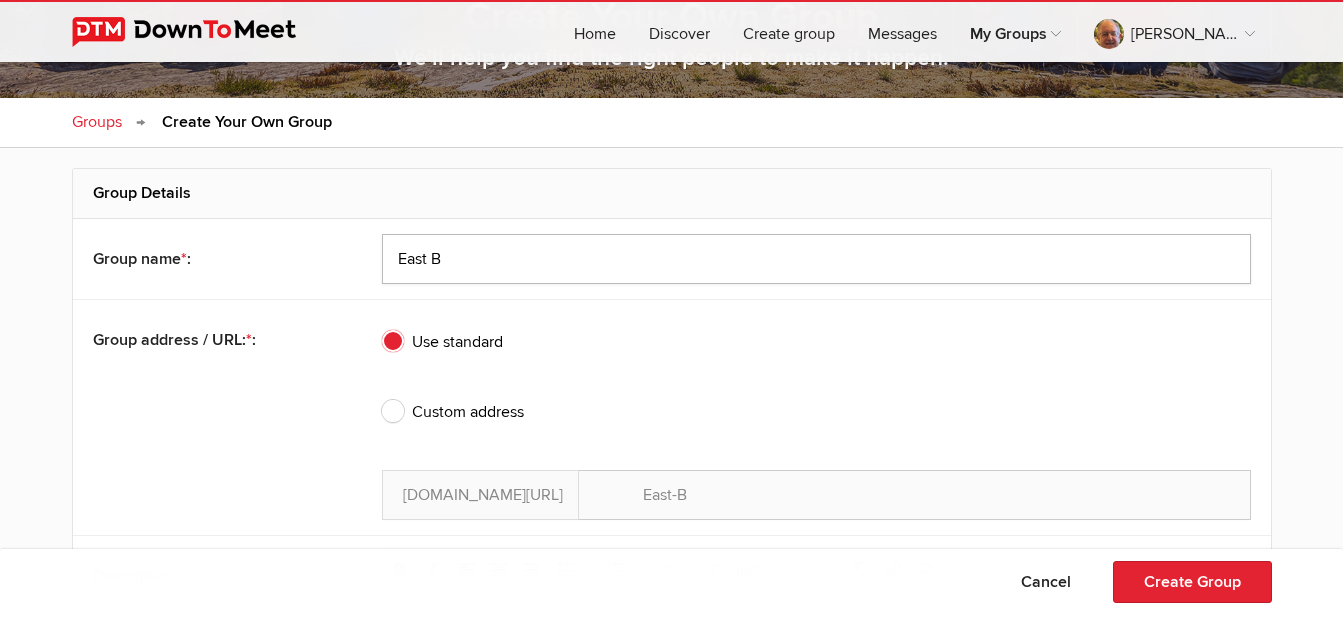 type on "East Ba" 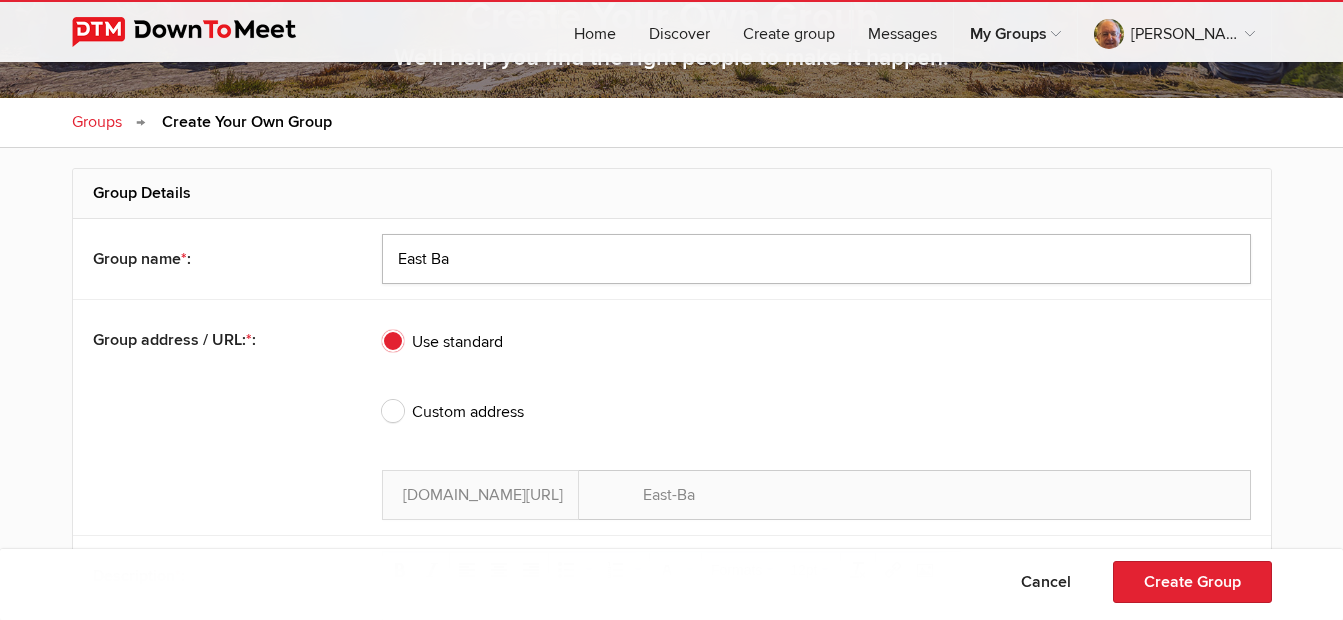 type on "[GEOGRAPHIC_DATA]" 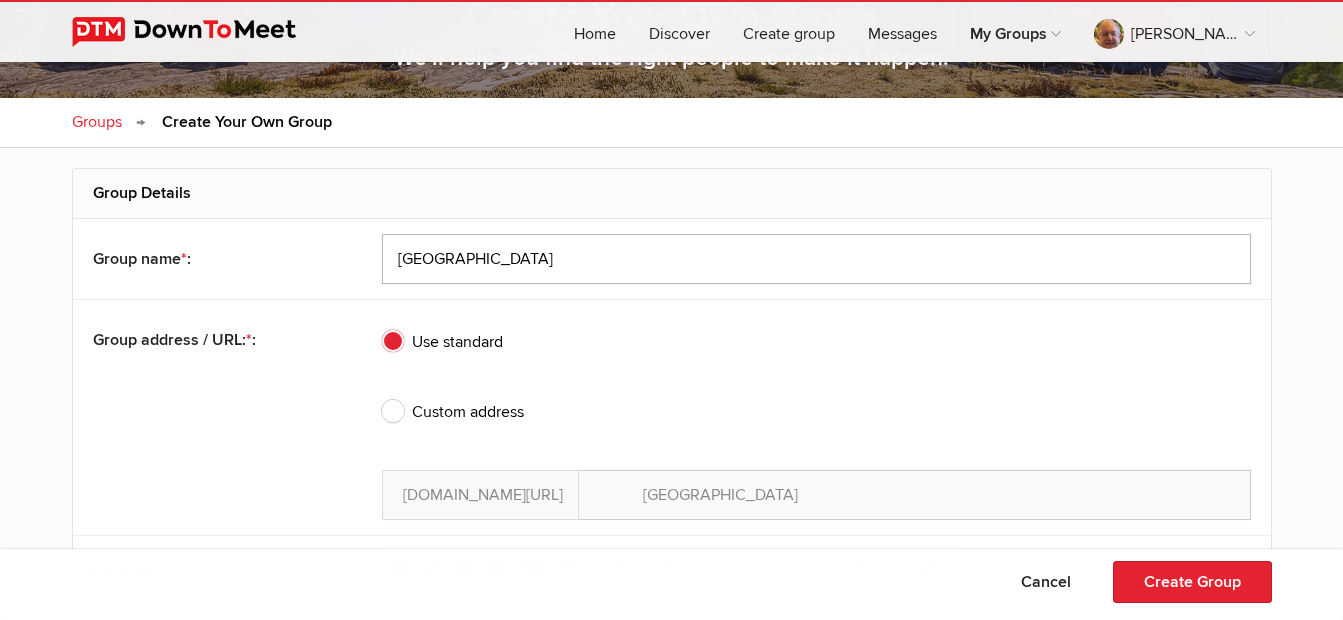 type on "[GEOGRAPHIC_DATA]" 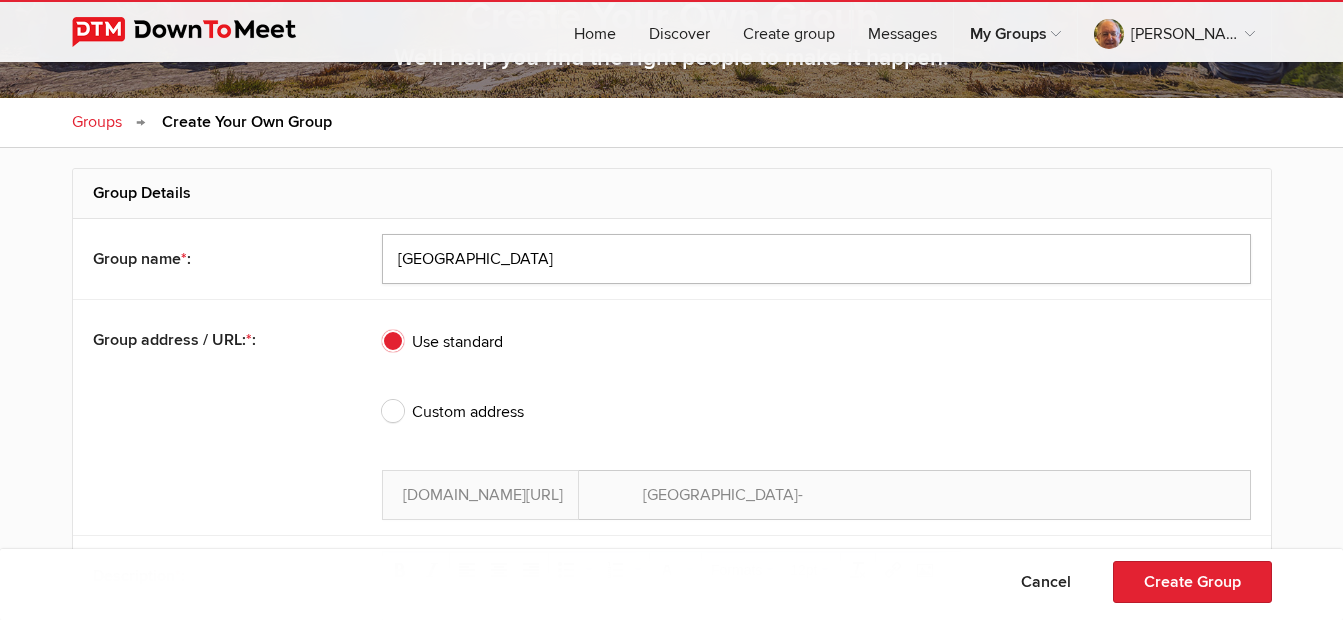 type on "East Bay C" 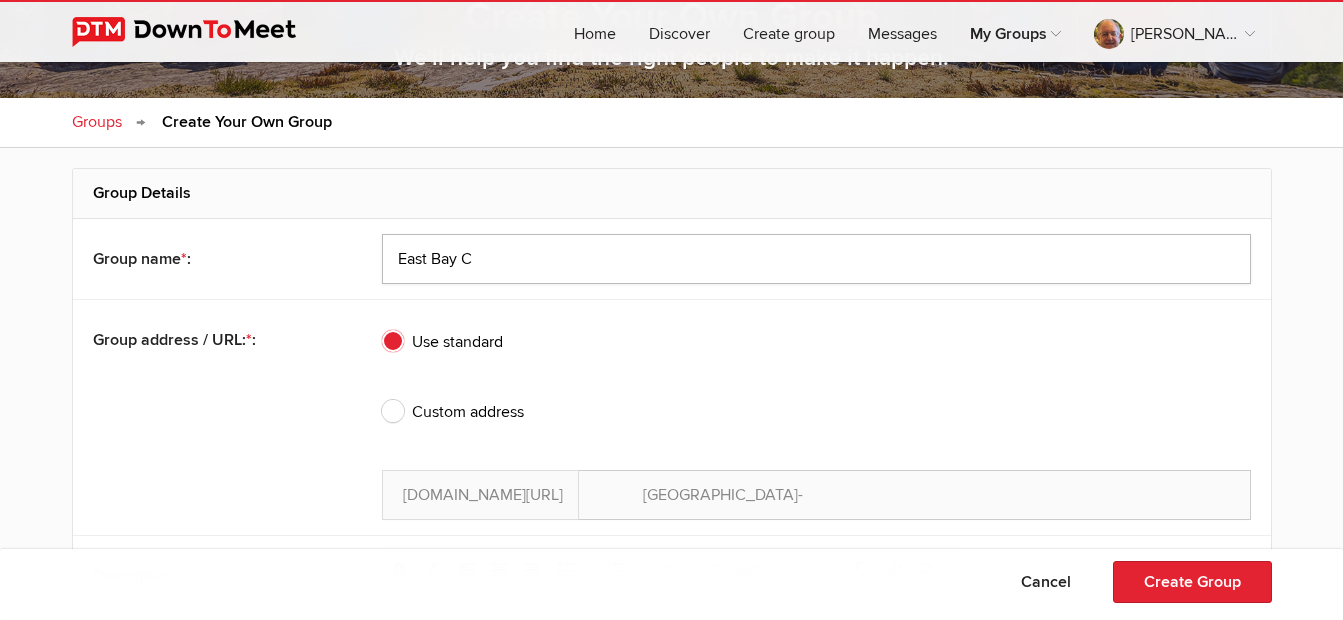 type on "East-Bay-C" 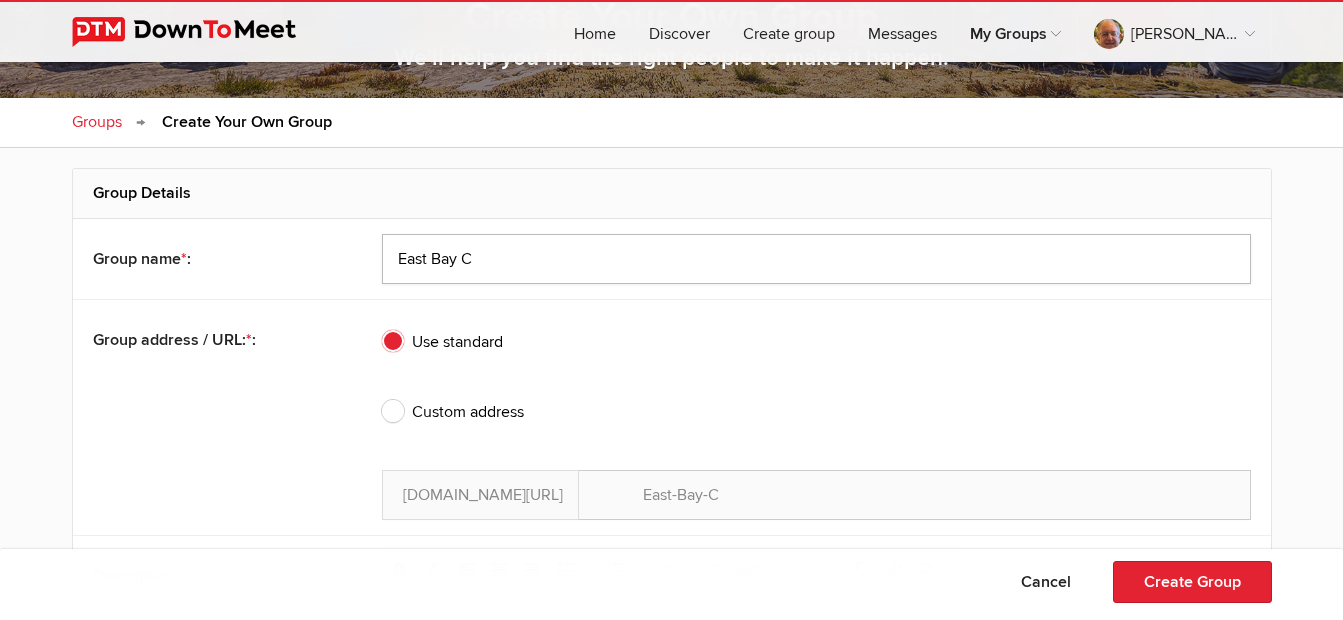 type on "East Bay Cr" 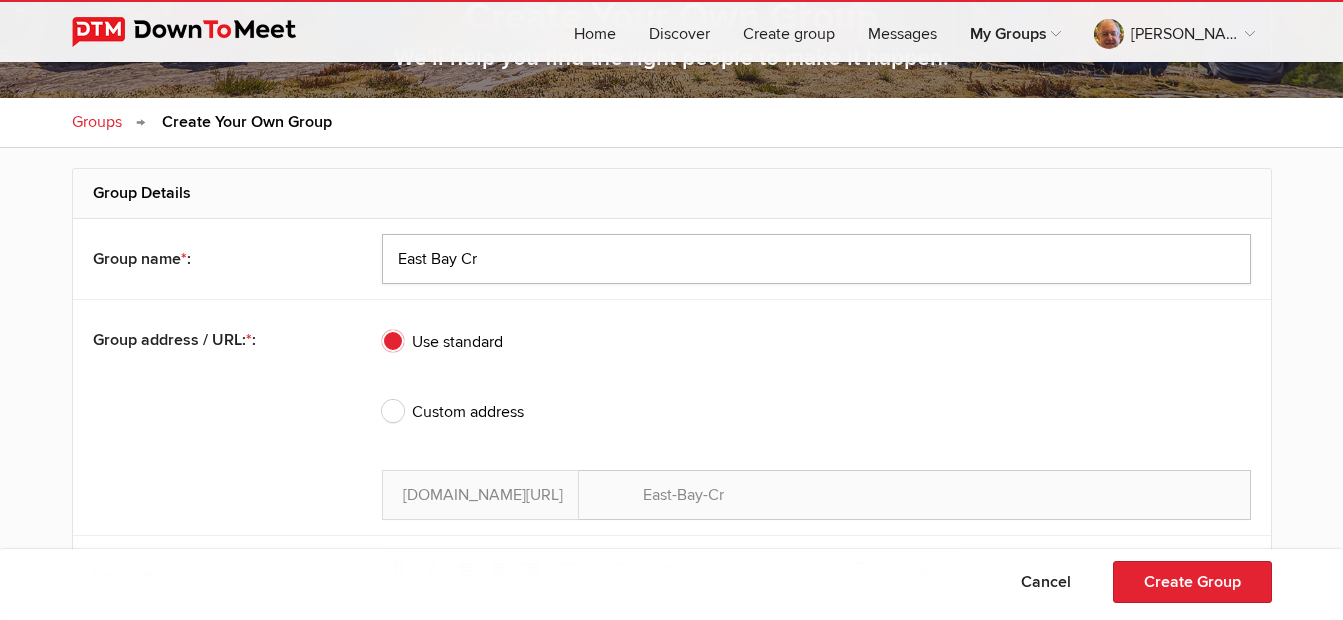 type on "East Bay Cri" 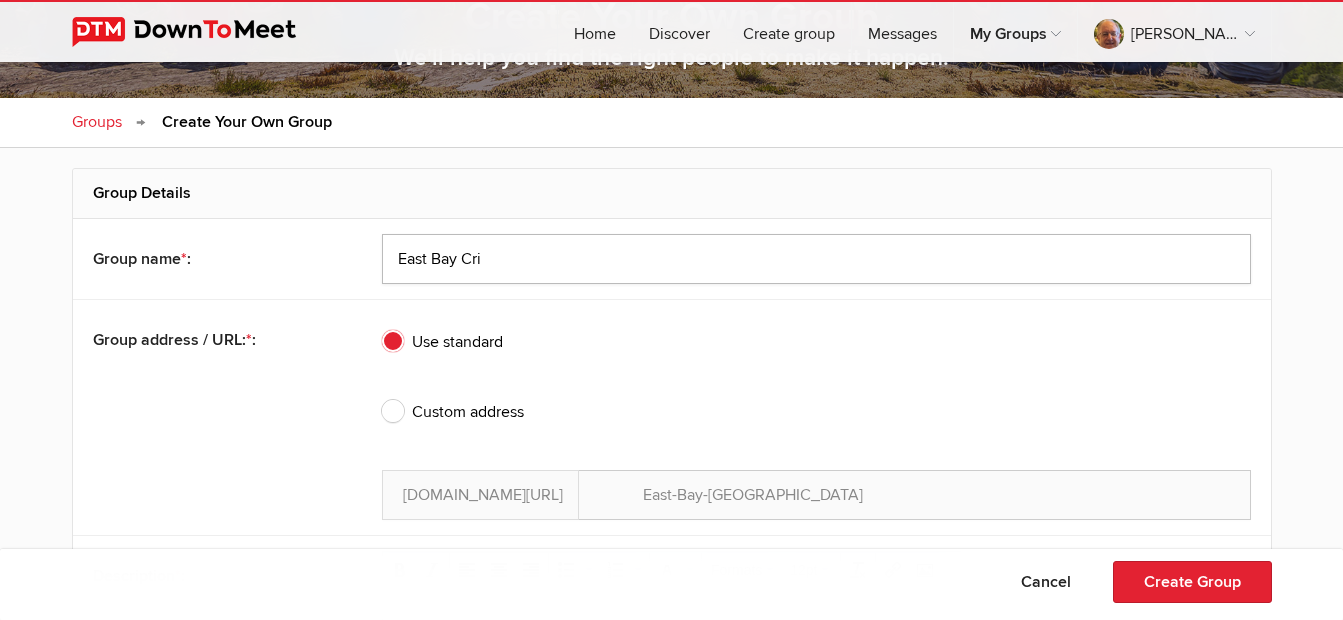 type on "East Bay Crib" 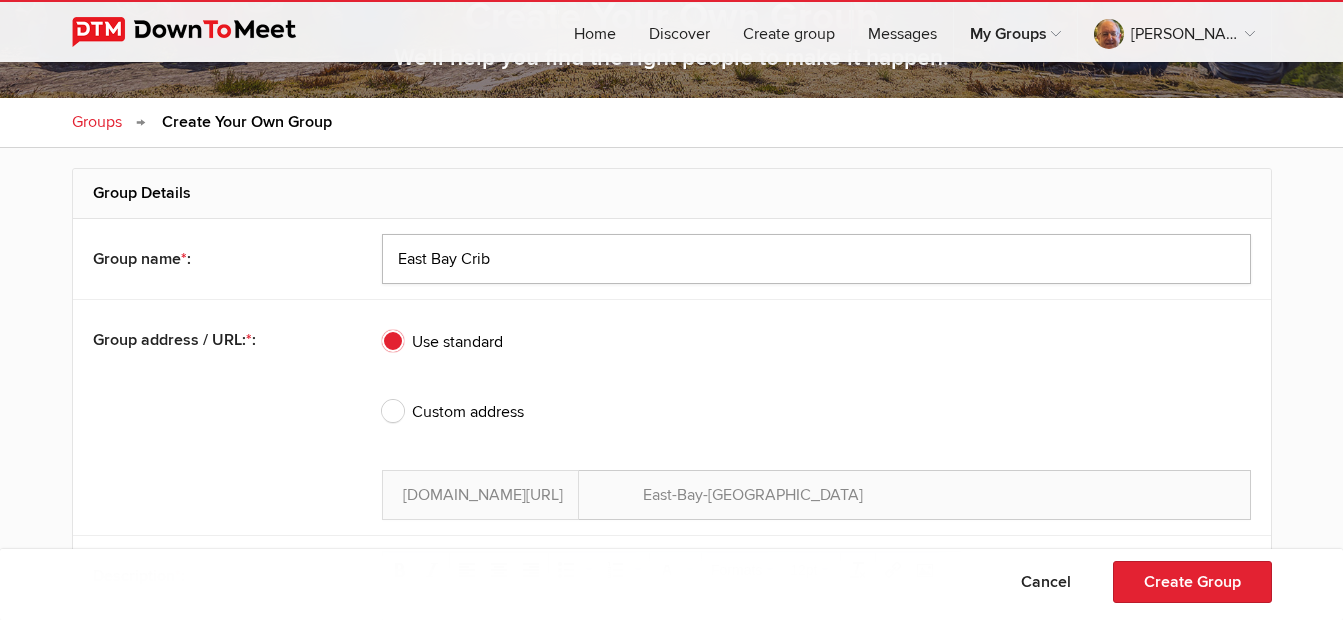 type on "East Bay [PERSON_NAME]" 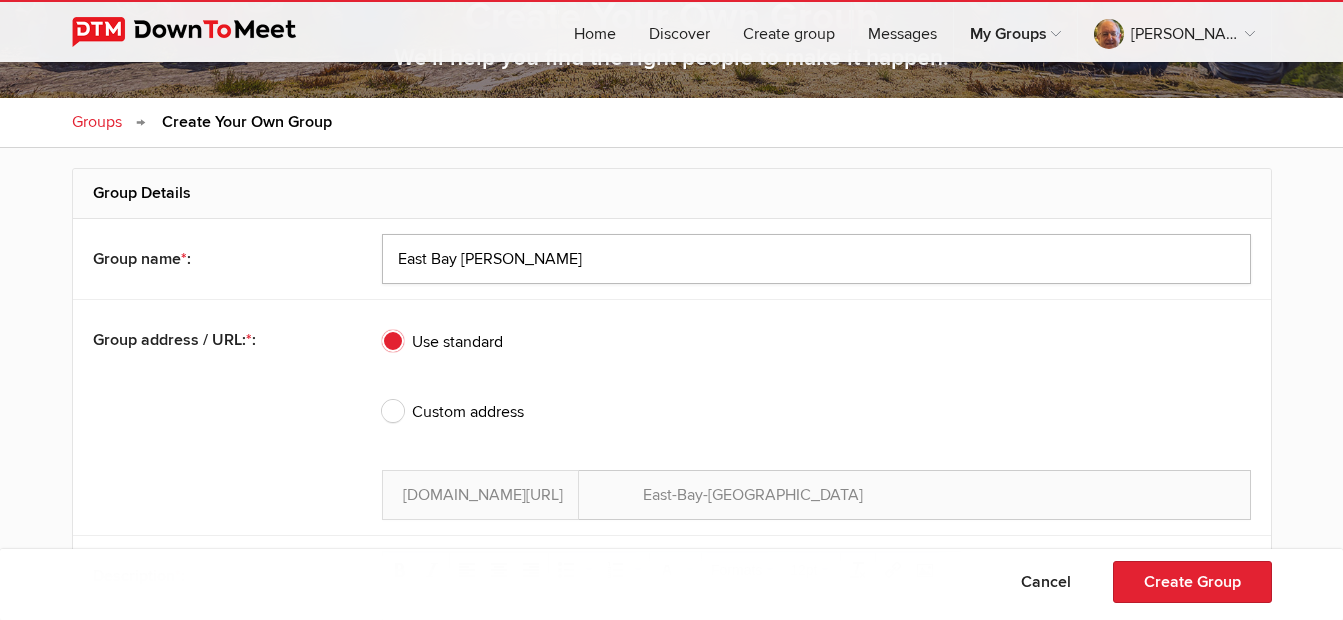 type on "East Bay Cribba" 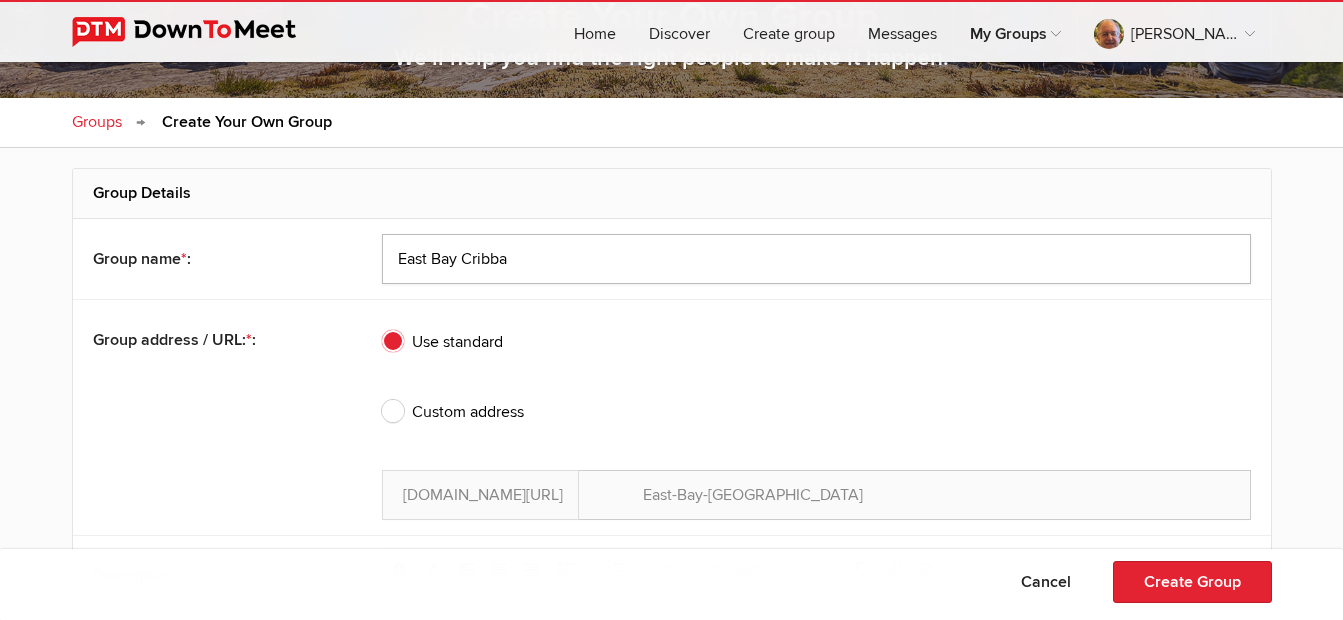 type on "East Bay Cribbag" 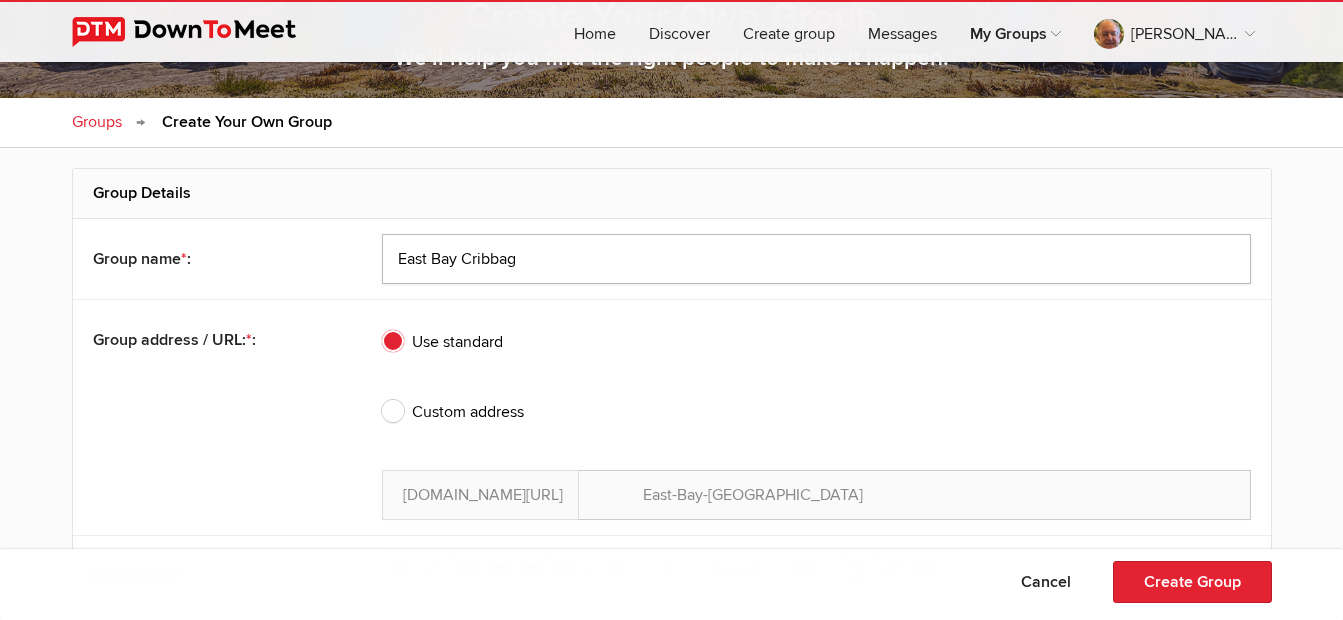 type on "East Bay Cribbage" 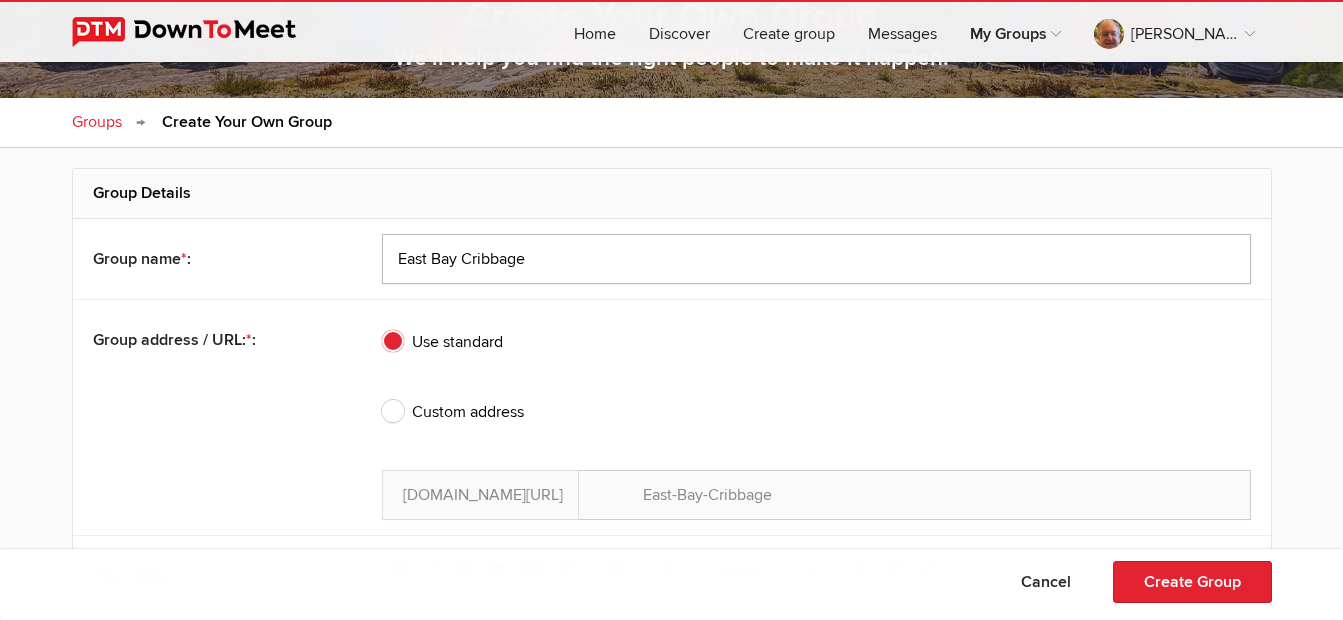 type on "East Bay Cribbage" 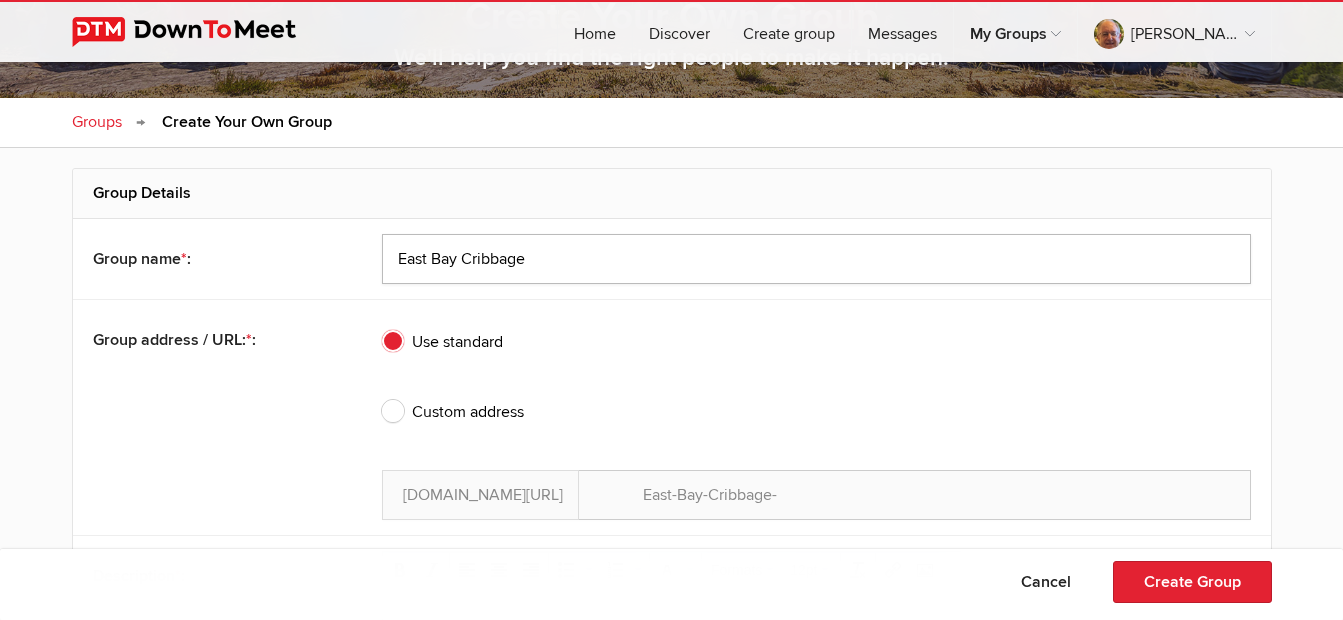 type on "East Bay Cribbage M" 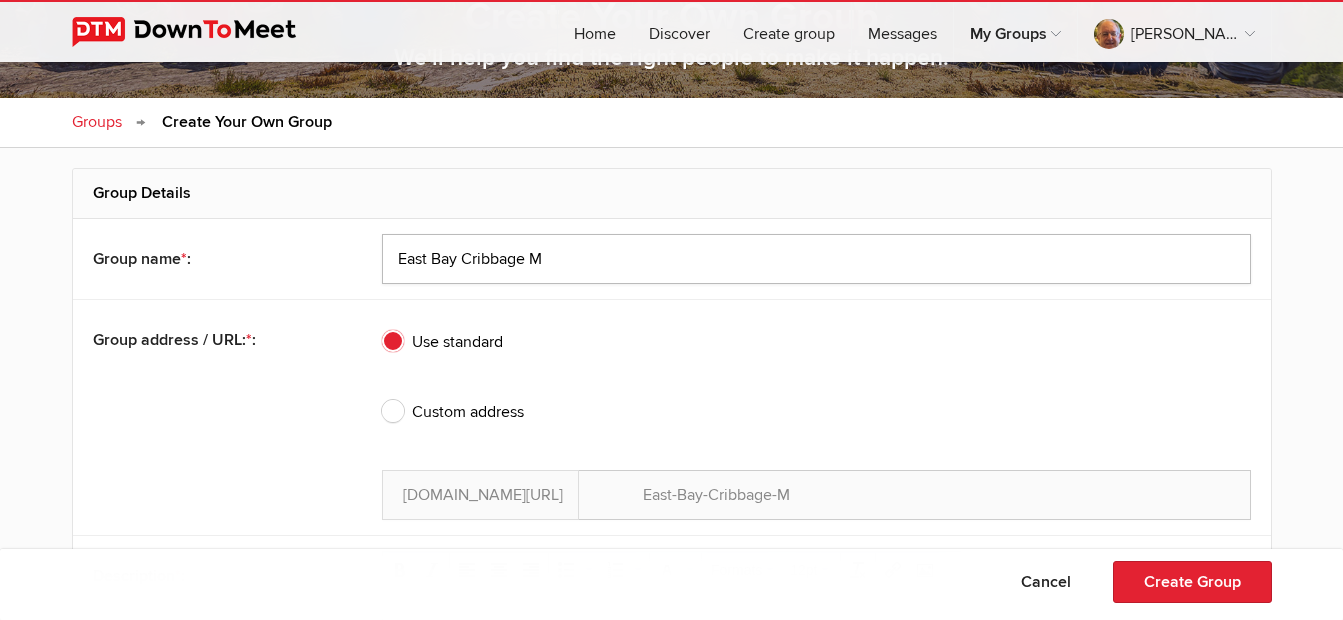 type on "East Bay Cribbage Me" 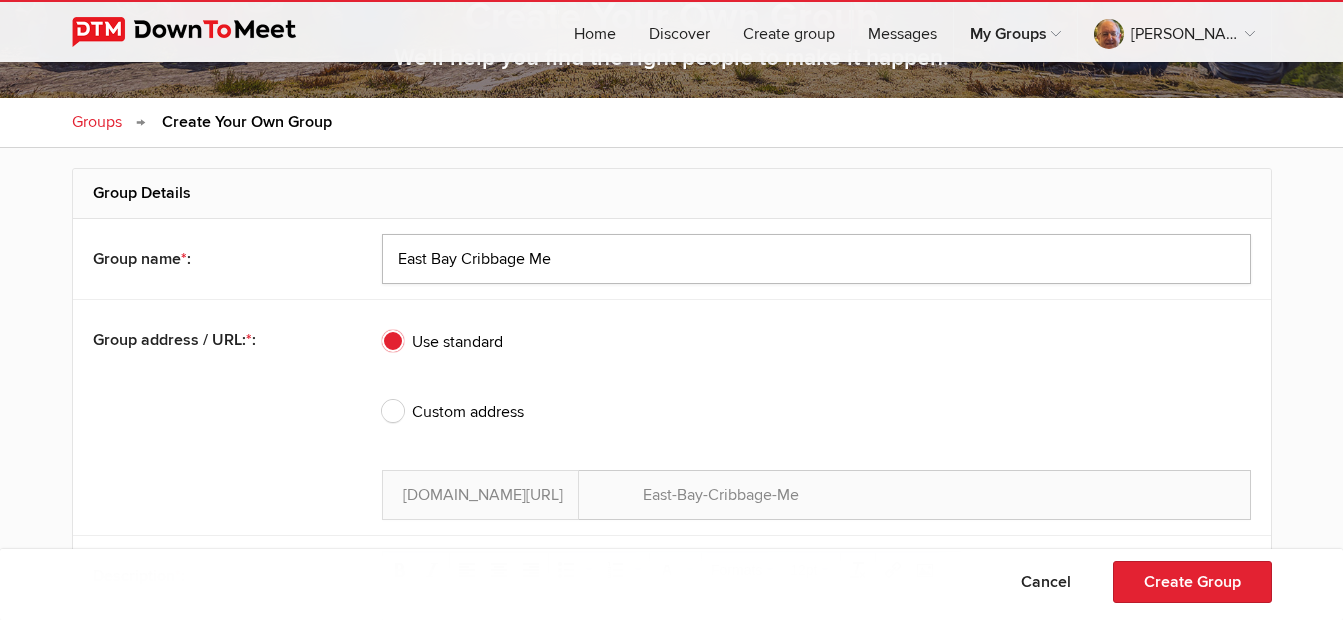 type on "East Bay Cribbage Mee" 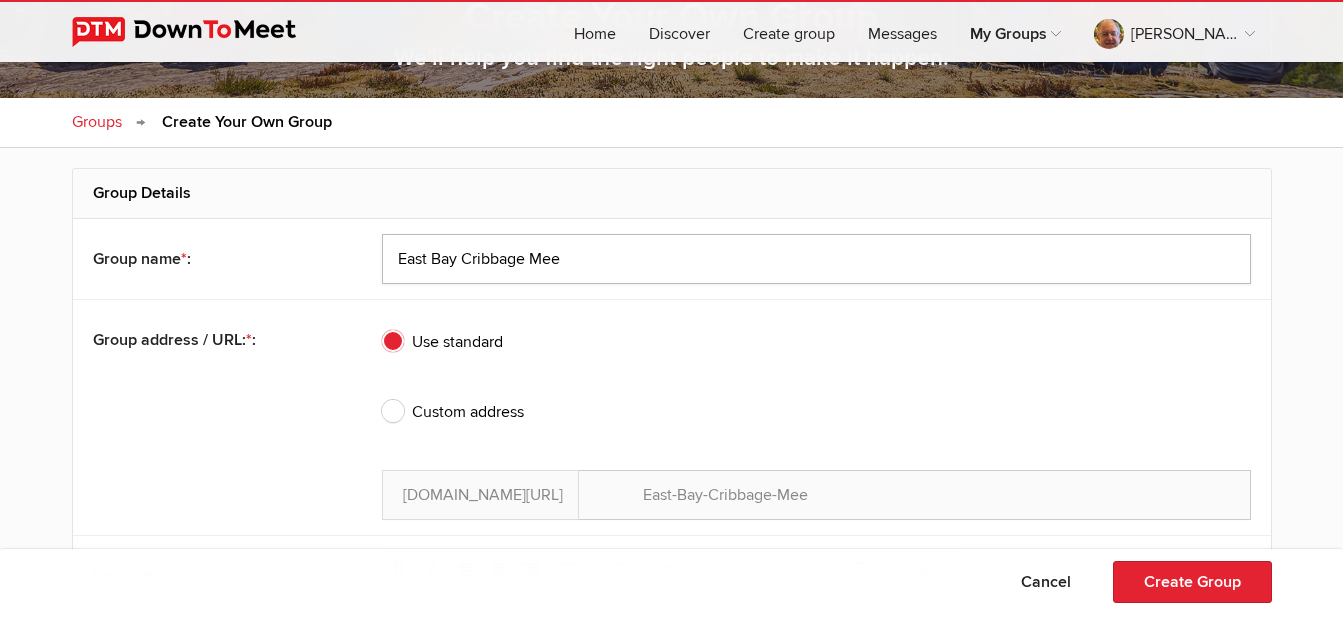 type on "East Bay Cribbage Meet" 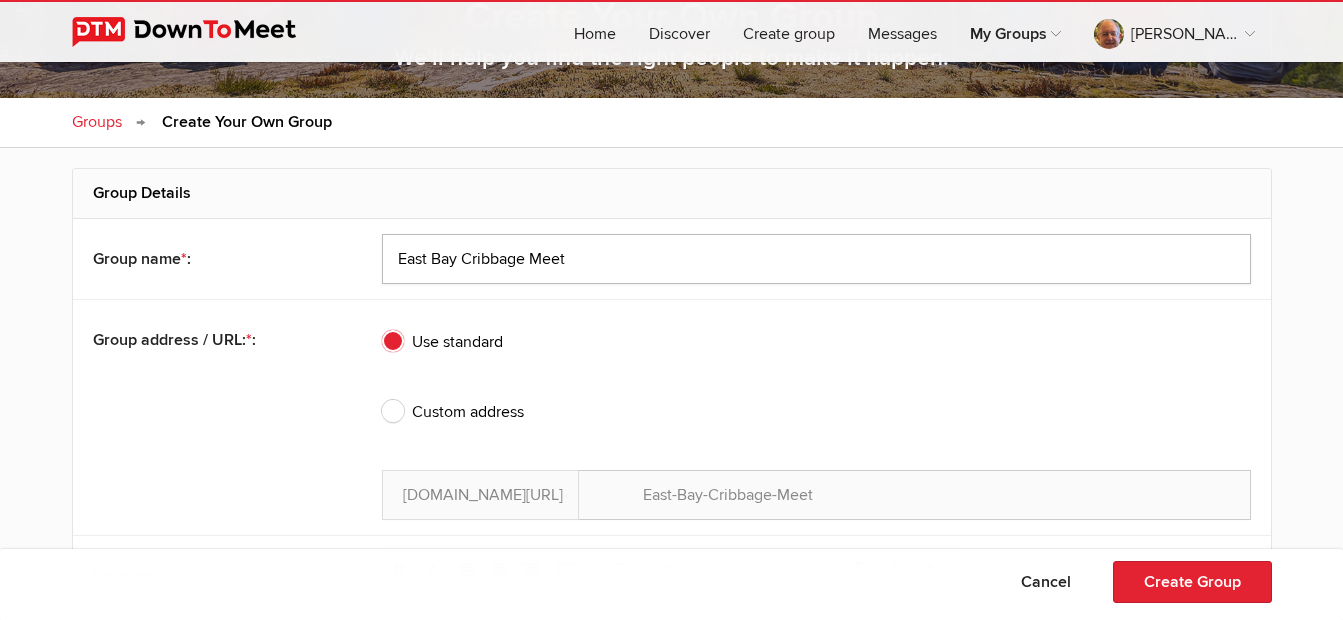 type on "East Bay Cribbage [PERSON_NAME]" 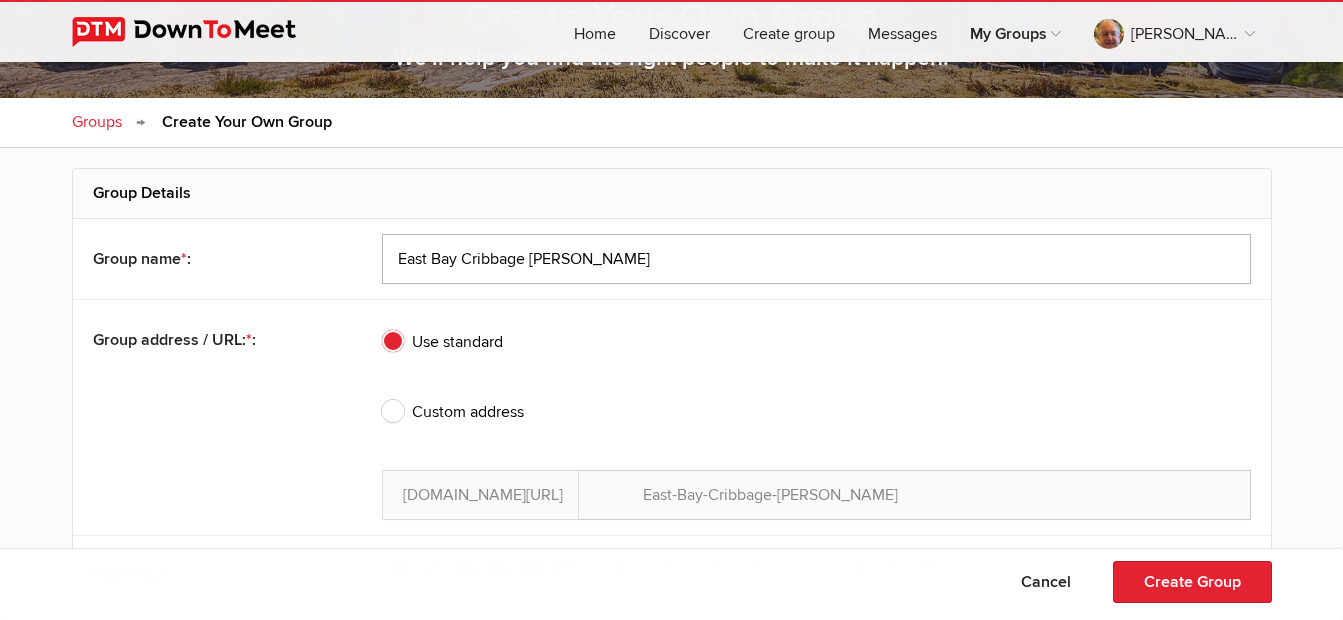 type on "East Bay Cribbage Meetup" 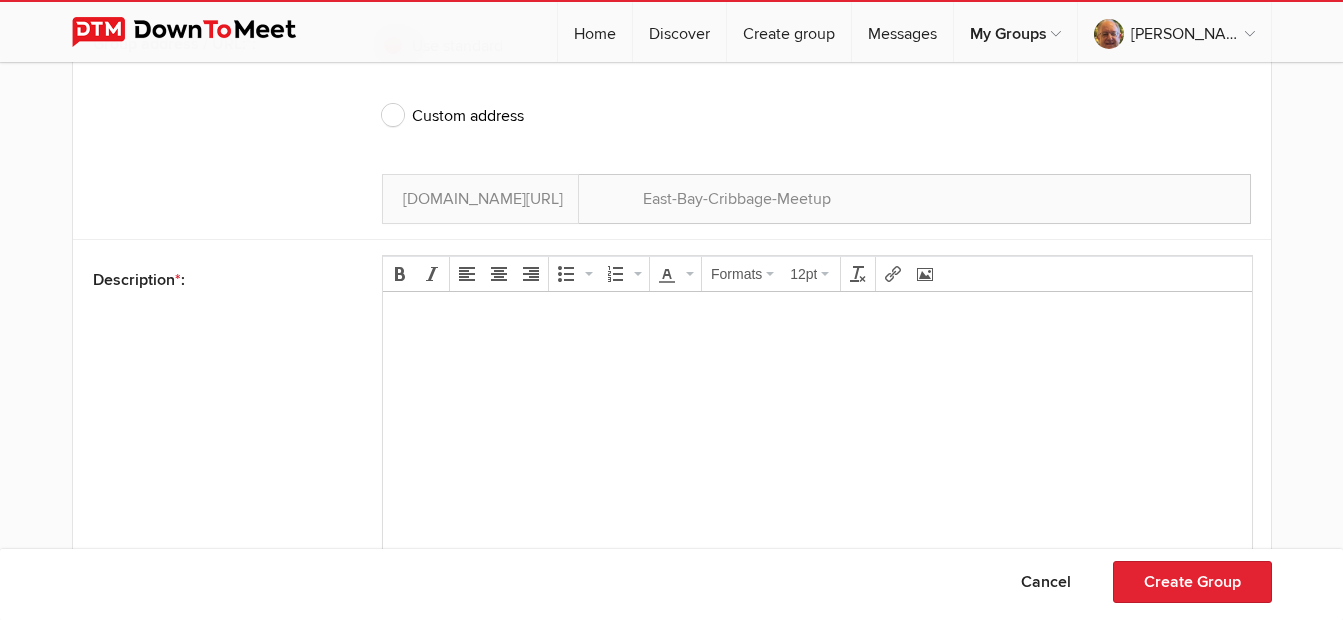 scroll, scrollTop: 600, scrollLeft: 0, axis: vertical 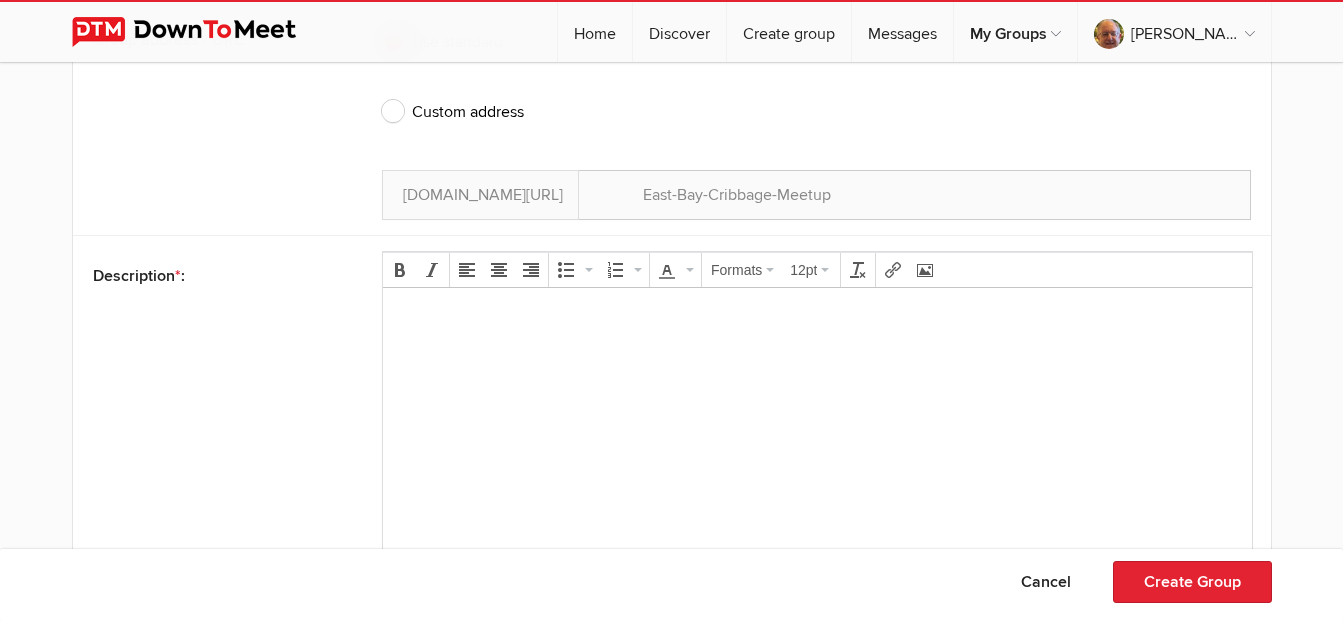 type on "East Bay Cribbage Meetup" 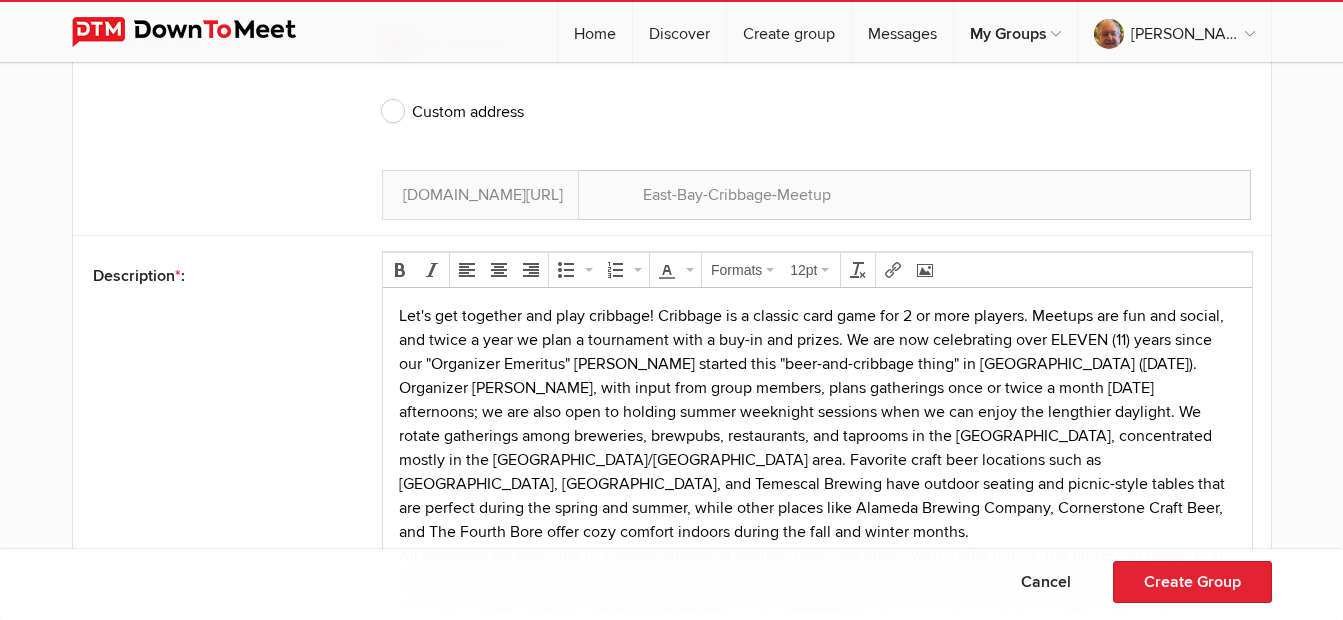 click on "Let's get together and play cribbage! Cribbage is a classic card game for 2 or more players. Meetups are fun and social, and twice a year we plan a tournament with a buy-in and prizes. We are now celebrating over ELEVEN (11) years since our "Organizer Emeritus" [PERSON_NAME] started this "beer-and-cribbage thing" in [GEOGRAPHIC_DATA] ([DATE]). Organizer [PERSON_NAME], with input from group members, plans gatherings once or twice a month [DATE] afternoons; we are also open to holding summer weeknight sessions when we can enjoy the lengthier daylight. We rotate gatherings among breweries, brewpubs, restaurants, and taprooms in the [GEOGRAPHIC_DATA], concentrated mostly in the [GEOGRAPHIC_DATA]/[GEOGRAPHIC_DATA] area. Favorite craft beer locations such as [GEOGRAPHIC_DATA], [GEOGRAPHIC_DATA], and Temescal Brewing have outdoor seating and picnic-style tables that are perfect during the spring and summer, while other places like Alameda Brewing Company, Cornerstone Craft Beer, and The Fourth Bore offer cozy comfort indoors during the fall and winter months." at bounding box center [817, 483] 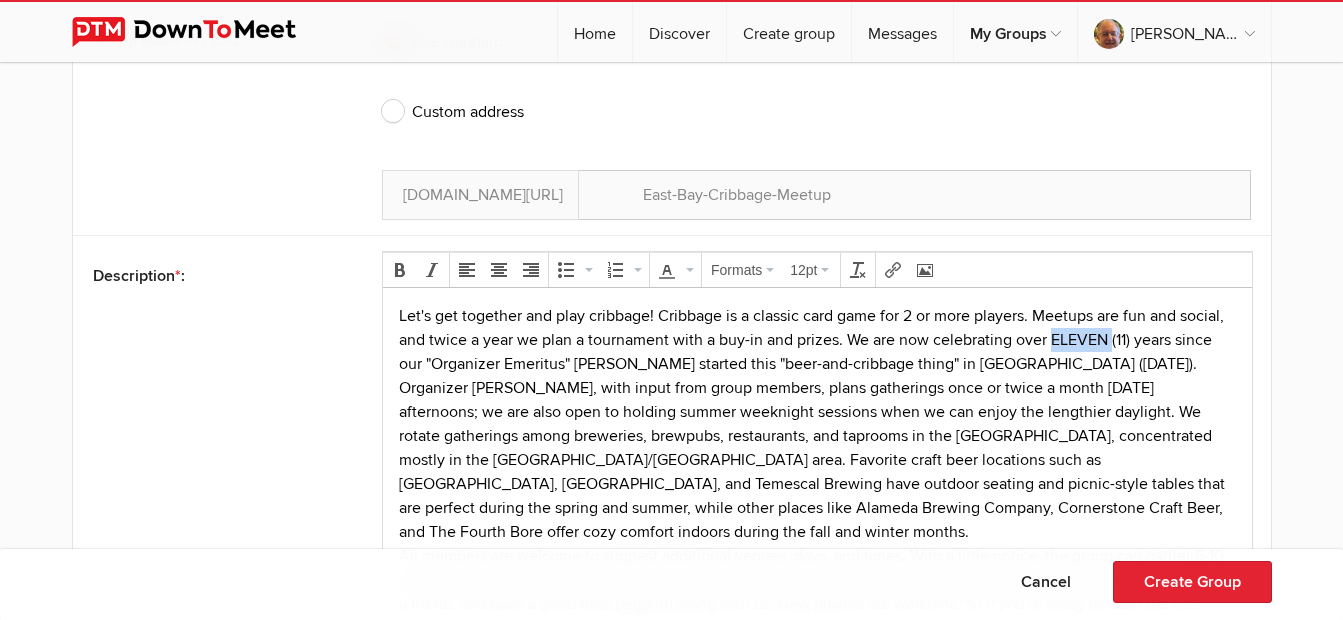 click on "Let's get together and play cribbage! Cribbage is a classic card game for 2 or more players. Meetups are fun and social, and twice a year we plan a tournament with a buy-in and prizes. We are now celebrating over ELEVEN (11) years since our "Organizer Emeritus" [PERSON_NAME] started this "beer-and-cribbage thing" in [GEOGRAPHIC_DATA] ([DATE]). Organizer [PERSON_NAME], with input from group members, plans gatherings once or twice a month [DATE] afternoons; we are also open to holding summer weeknight sessions when we can enjoy the lengthier daylight. We rotate gatherings among breweries, brewpubs, restaurants, and taprooms in the [GEOGRAPHIC_DATA], concentrated mostly in the [GEOGRAPHIC_DATA]/[GEOGRAPHIC_DATA] area. Favorite craft beer locations such as [GEOGRAPHIC_DATA], [GEOGRAPHIC_DATA], and Temescal Brewing have outdoor seating and picnic-style tables that are perfect during the spring and summer, while other places like Alameda Brewing Company, Cornerstone Craft Beer, and The Fourth Bore offer cozy comfort indoors during the fall and winter months." at bounding box center (817, 483) 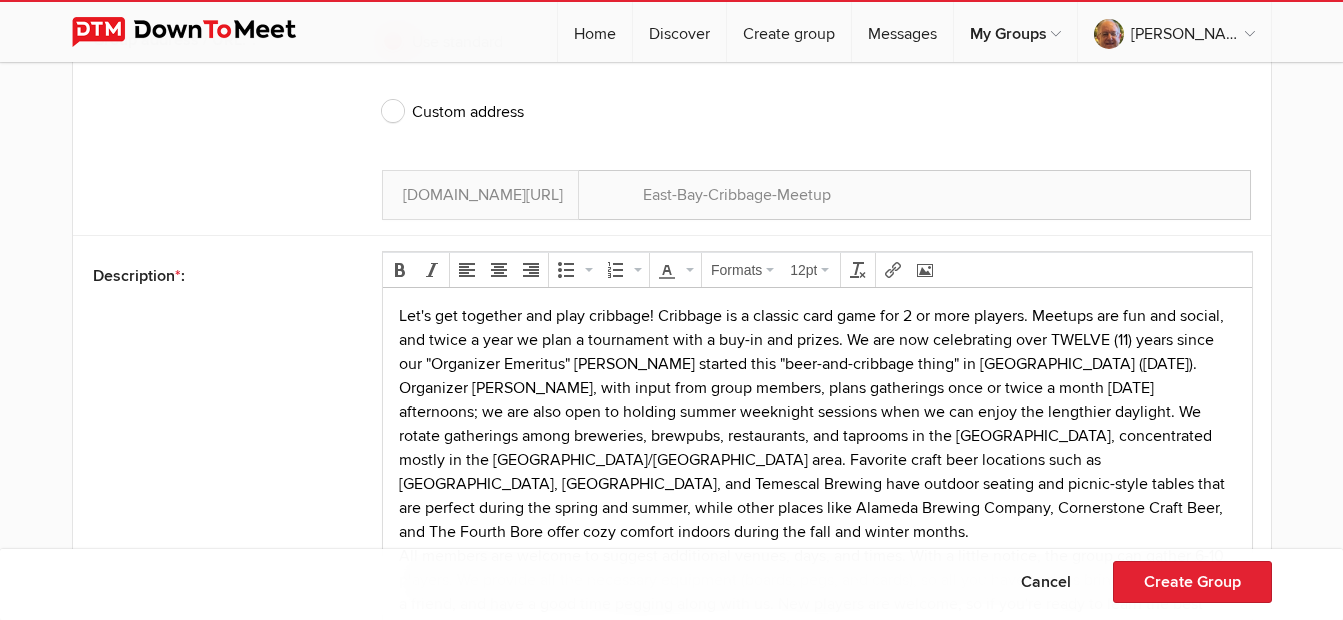 drag, startPoint x: 1127, startPoint y: 338, endPoint x: 1128, endPoint y: 364, distance: 26.019224 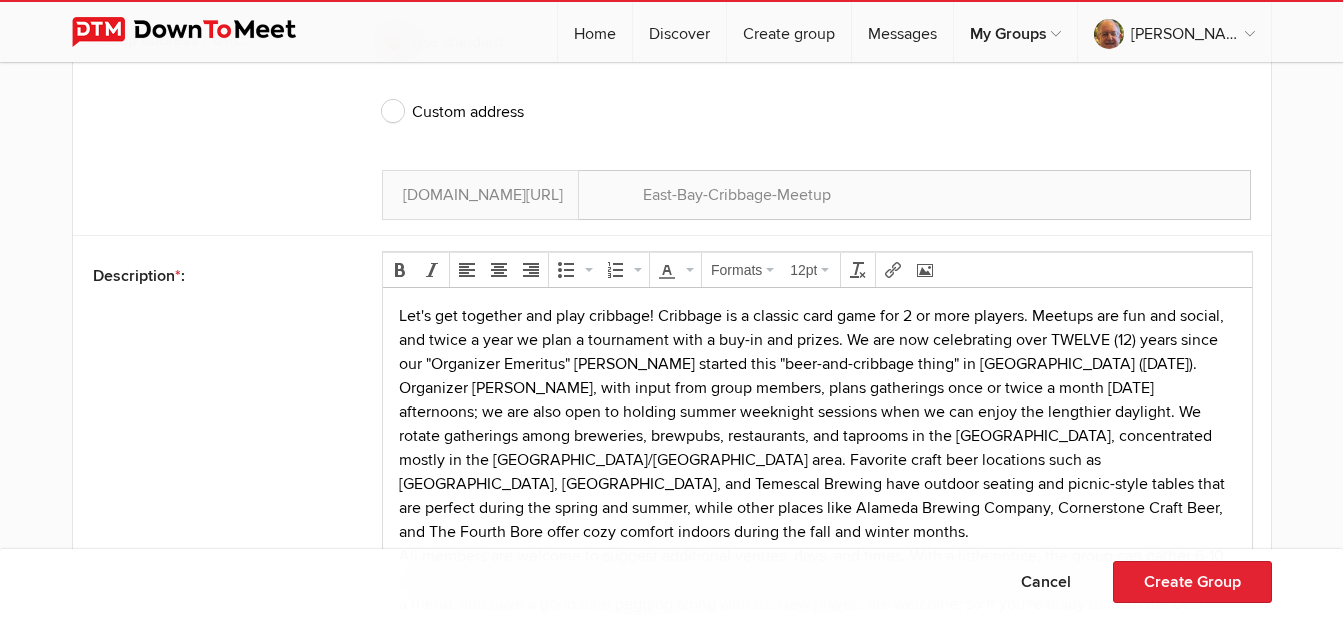 click on "Let's get together and play cribbage! Cribbage is a classic card game for 2 or more players. Meetups are fun and social, and twice a year we plan a tournament with a buy-in and prizes. We are now celebrating over TWELVE (12) years since our "Organizer Emeritus" [PERSON_NAME] started this "beer-and-cribbage thing" in [GEOGRAPHIC_DATA] ([DATE]). Organizer [PERSON_NAME], with input from group members, plans gatherings once or twice a month [DATE] afternoons; we are also open to holding summer weeknight sessions when we can enjoy the lengthier daylight. We rotate gatherings among breweries, brewpubs, restaurants, and taprooms in the [GEOGRAPHIC_DATA], concentrated mostly in the [GEOGRAPHIC_DATA]/[GEOGRAPHIC_DATA] area. Favorite craft beer locations such as [GEOGRAPHIC_DATA], [GEOGRAPHIC_DATA], and Temescal Brewing have outdoor seating and picnic-style tables that are perfect during the spring and summer, while other places like Alameda Brewing Company, Cornerstone Craft Beer, and The Fourth Bore offer cozy comfort indoors during the fall and winter months." at bounding box center (817, 483) 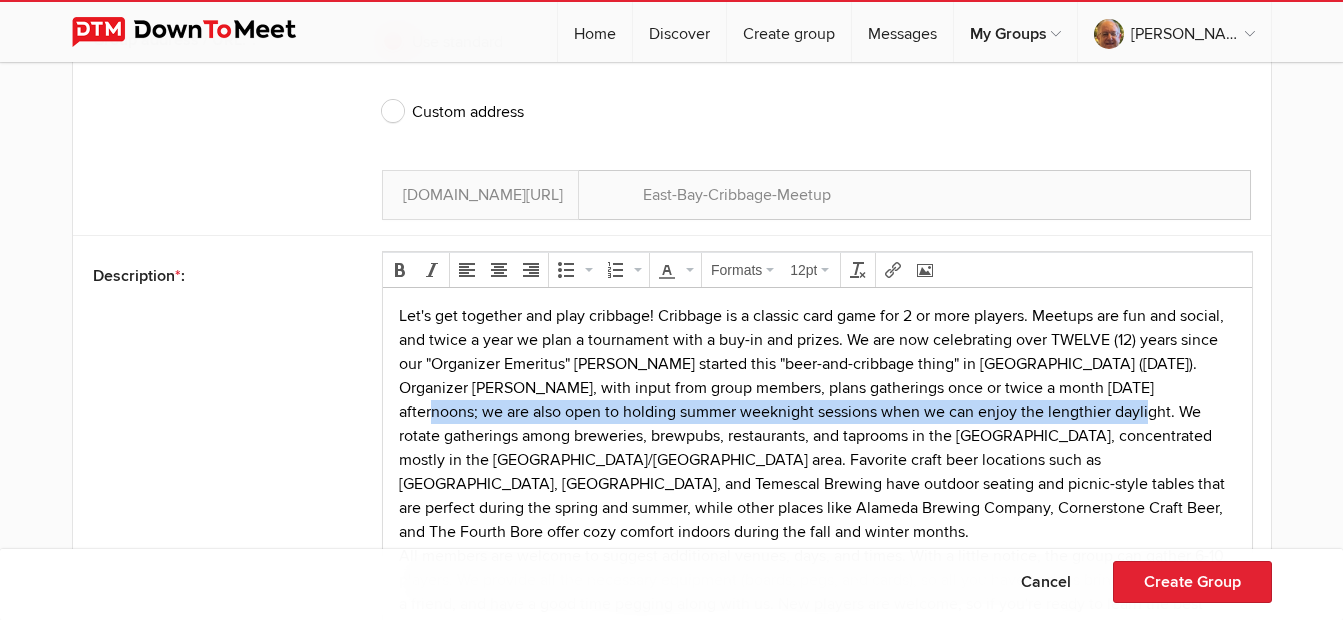 drag, startPoint x: 1176, startPoint y: 391, endPoint x: 1042, endPoint y: 418, distance: 136.69308 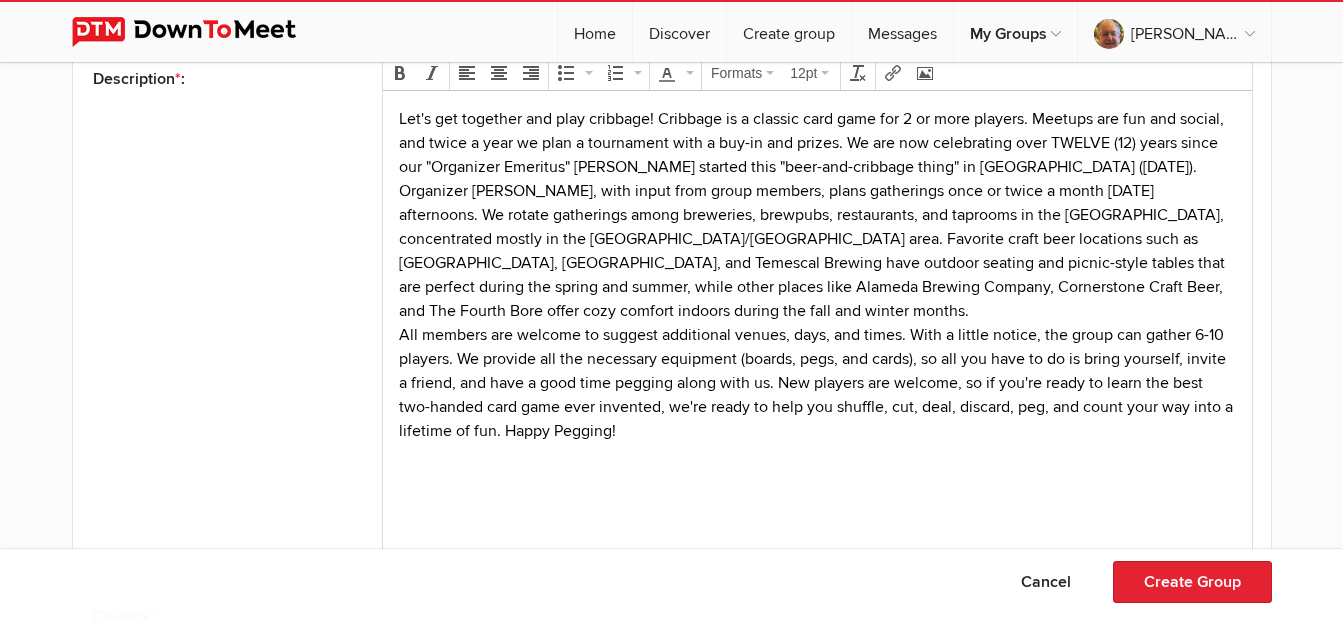 scroll, scrollTop: 800, scrollLeft: 0, axis: vertical 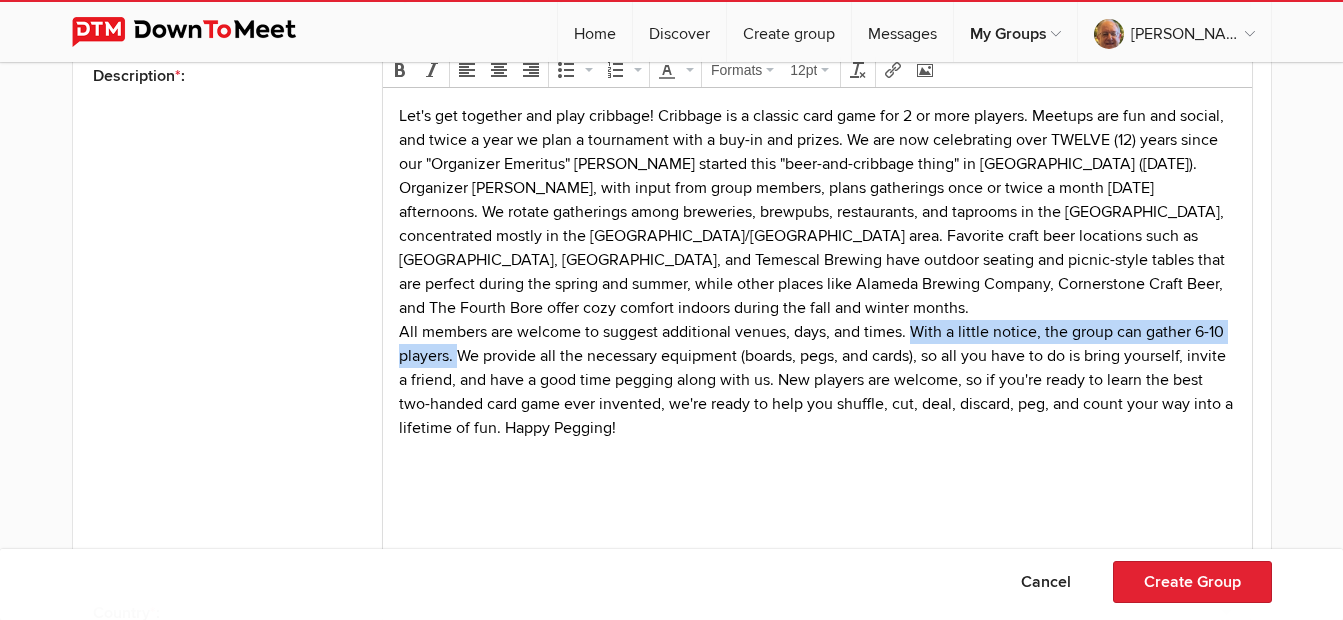 drag, startPoint x: 913, startPoint y: 334, endPoint x: 457, endPoint y: 358, distance: 456.63113 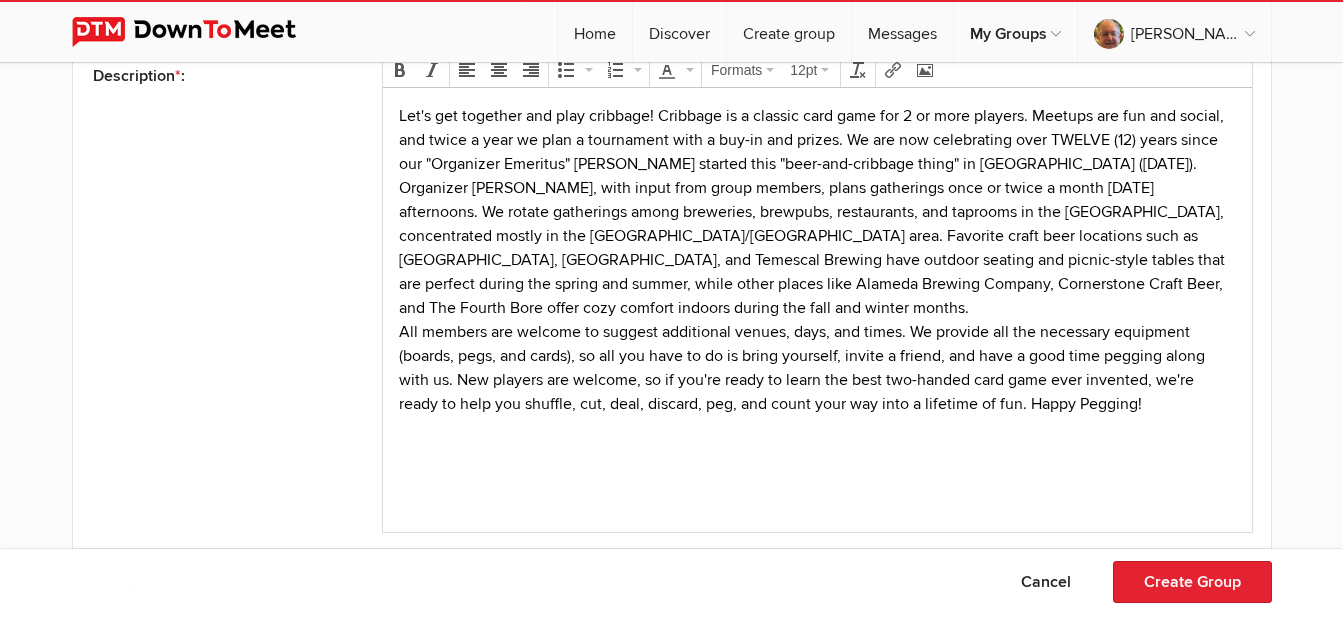click on "Let's get together and play cribbage! Cribbage is a classic card game for 2 or more players. Meetups are fun and social, and twice a year we plan a tournament with a buy-in and prizes. We are now celebrating over TWELVE (12) years since our "Organizer Emeritus" [PERSON_NAME] started this "beer-and-cribbage thing" in [GEOGRAPHIC_DATA] ([DATE]). Organizer [PERSON_NAME], with input from group members, plans gatherings once or twice a month [DATE] afternoons. We rotate gatherings among breweries, brewpubs, restaurants, and taprooms in the [GEOGRAPHIC_DATA], concentrated mostly in the [GEOGRAPHIC_DATA]/[GEOGRAPHIC_DATA] area. Favorite craft beer locations such as [GEOGRAPHIC_DATA], [GEOGRAPHIC_DATA], and Temescal Brewing have outdoor seating and picnic-style tables that are perfect during the spring and summer, while other places like Alameda Brewing Company, Cornerstone Craft Beer, and The Fourth Bore offer cozy comfort indoors during the fall and winter months." at bounding box center [817, 292] 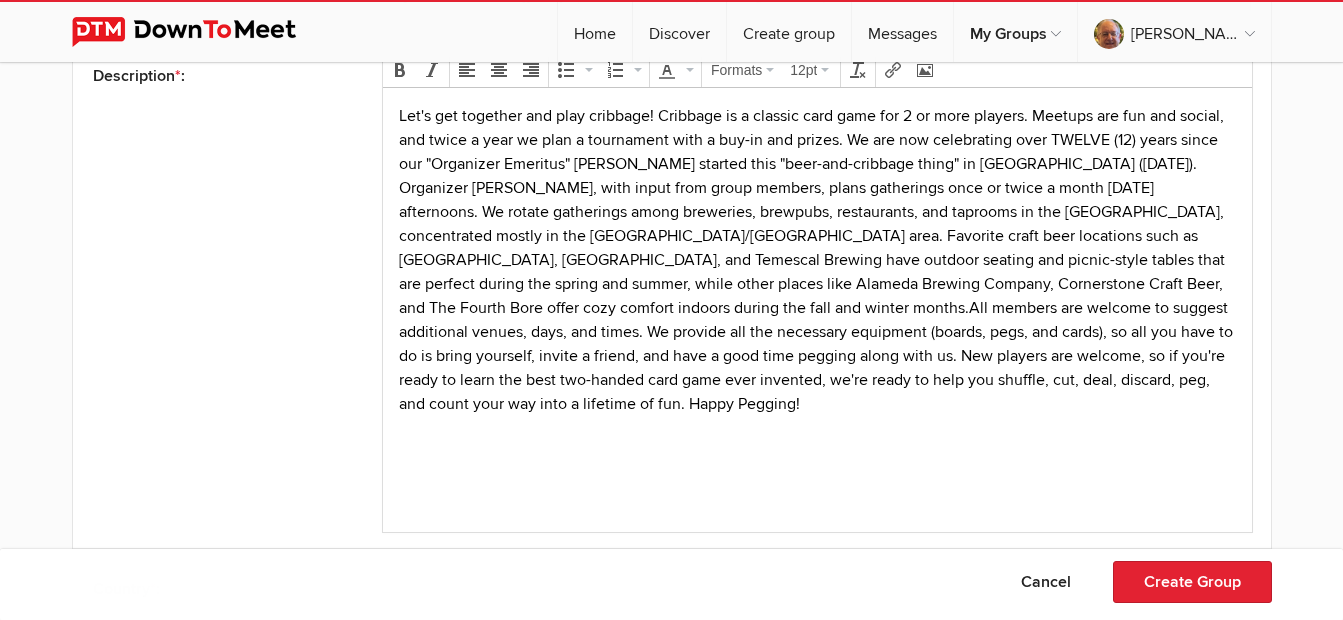 click on "Let's get together and play cribbage! Cribbage is a classic card game for 2 or more players. Meetups are fun and social, and twice a year we plan a tournament with a buy-in and prizes. We are now celebrating over TWELVE (12) years since our "Organizer Emeritus" [PERSON_NAME] started this "beer-and-cribbage thing" in [GEOGRAPHIC_DATA] ([DATE]). Organizer [PERSON_NAME], with input from group members, plans gatherings once or twice a month [DATE] afternoons. We rotate gatherings among breweries, brewpubs, restaurants, and taprooms in the [GEOGRAPHIC_DATA], concentrated mostly in the [GEOGRAPHIC_DATA]/[GEOGRAPHIC_DATA] area. Favorite craft beer locations such as [GEOGRAPHIC_DATA], [GEOGRAPHIC_DATA], and Temescal Brewing have outdoor seating and picnic-style tables that are perfect during the spring and summer, while other places like Alameda Brewing Company, Cornerstone Craft Beer, and The Fourth Bore offer cozy comfort indoors during the fall and winter months." at bounding box center [817, 259] 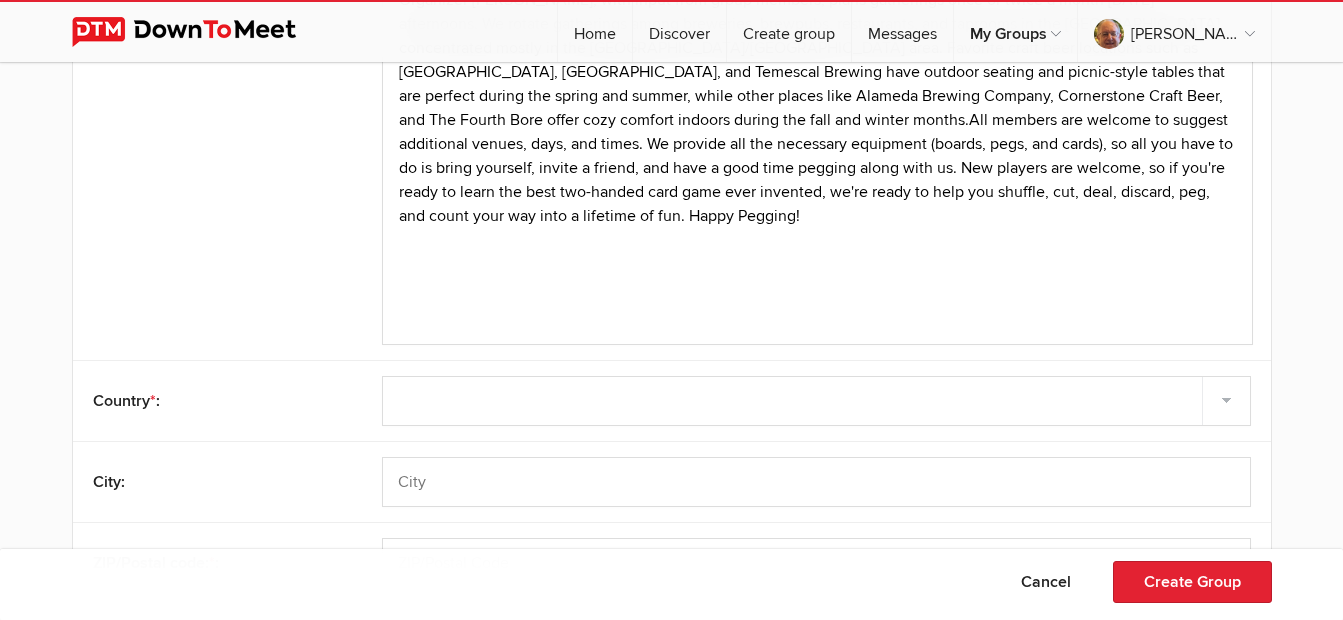 scroll, scrollTop: 1100, scrollLeft: 0, axis: vertical 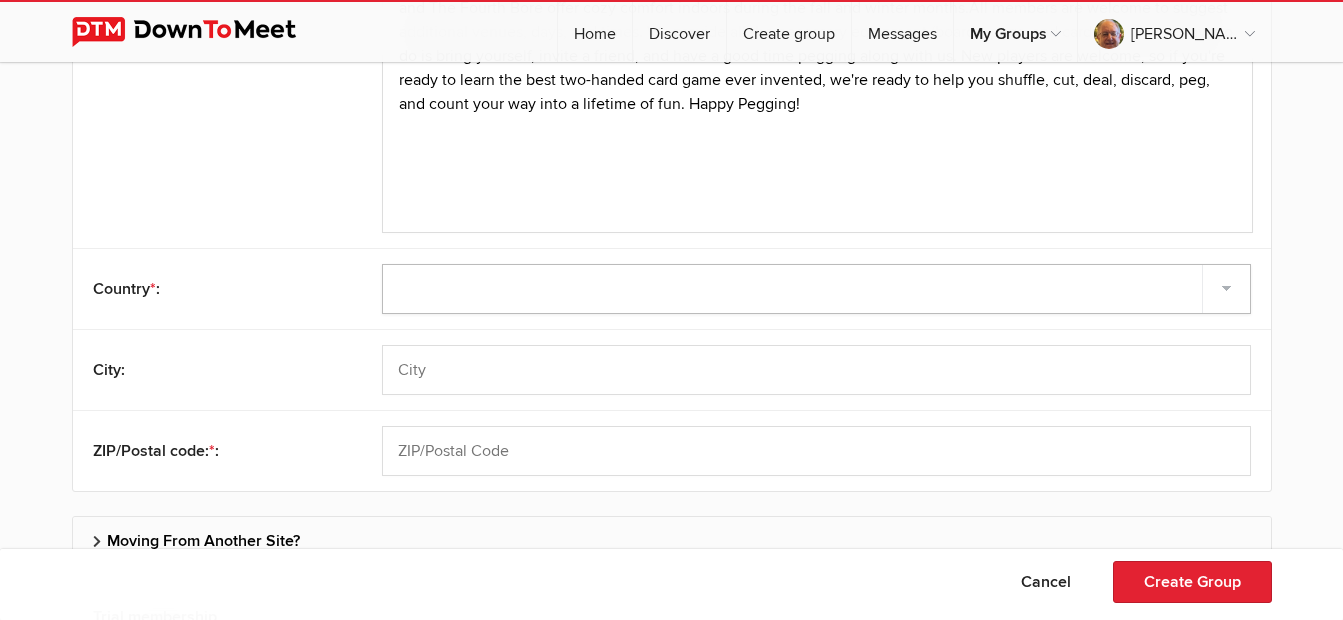 click on "Select country
[GEOGRAPHIC_DATA]
––––––––––
[GEOGRAPHIC_DATA]
[GEOGRAPHIC_DATA]
[GEOGRAPHIC_DATA]
[US_STATE]
[GEOGRAPHIC_DATA]
[GEOGRAPHIC_DATA]
[GEOGRAPHIC_DATA]
[GEOGRAPHIC_DATA]
[GEOGRAPHIC_DATA]
[GEOGRAPHIC_DATA]
[GEOGRAPHIC_DATA]
[GEOGRAPHIC_DATA]
[GEOGRAPHIC_DATA]
[GEOGRAPHIC_DATA]
[GEOGRAPHIC_DATA]
[GEOGRAPHIC_DATA]
[GEOGRAPHIC_DATA]
[GEOGRAPHIC_DATA]
[GEOGRAPHIC_DATA]
[GEOGRAPHIC_DATA]
[GEOGRAPHIC_DATA]
[GEOGRAPHIC_DATA]
[GEOGRAPHIC_DATA]
[GEOGRAPHIC_DATA]
[GEOGRAPHIC_DATA]
[GEOGRAPHIC_DATA]
[GEOGRAPHIC_DATA]
[GEOGRAPHIC_DATA]
[GEOGRAPHIC_DATA]
[GEOGRAPHIC_DATA]
[GEOGRAPHIC_DATA]
[GEOGRAPHIC_DATA]
[GEOGRAPHIC_DATA]
[GEOGRAPHIC_DATA] [GEOGRAPHIC_DATA]" at bounding box center (816, 289) 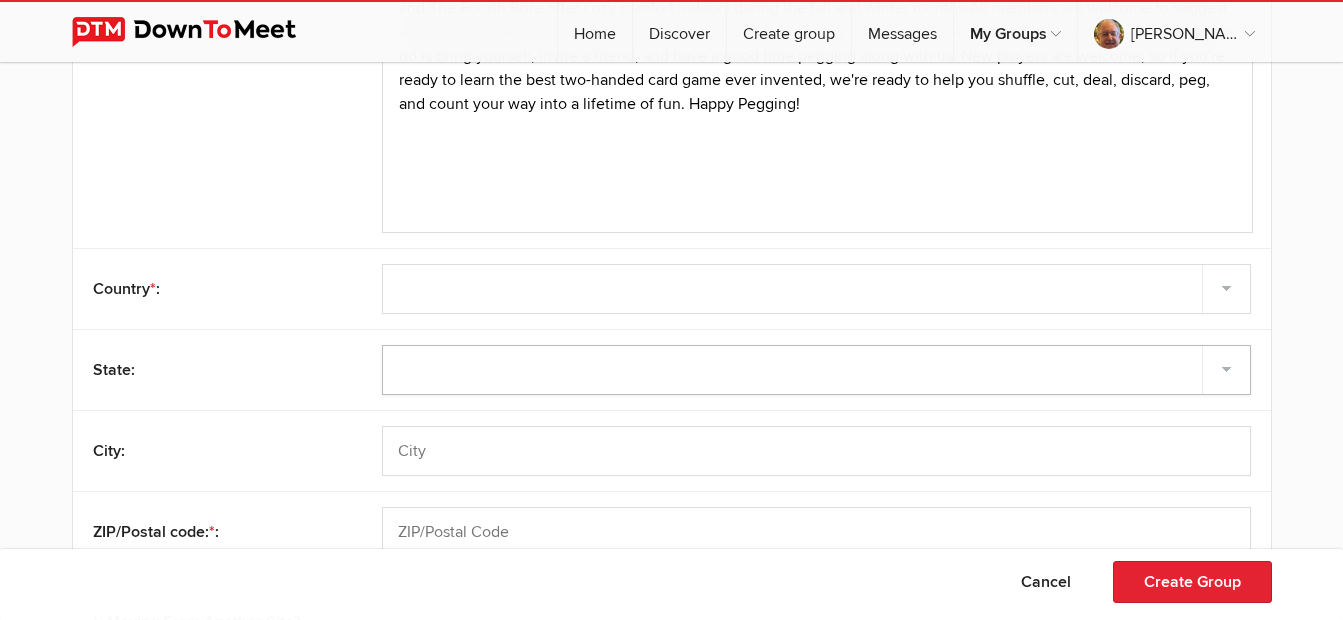 click on "[US_STATE]
[US_STATE]
[US_STATE]
[US_STATE]
[US_STATE]
Armed Forces Americas
Armed Forces Europe
Armed Forces Pacific
[US_STATE]
[US_STATE]
[US_STATE]
[US_STATE]
[US_STATE]
[US_STATE]
[US_STATE]
[US_STATE]
[US_STATE]
[US_STATE]
[US_STATE]
[US_STATE]
[US_STATE]
[US_STATE]
[US_STATE]
[US_STATE]
[US_STATE]
[US_STATE]
[PERSON_NAME][US_STATE]
[US_STATE]
[US_STATE]
[US_STATE]
[US_STATE]
[US_STATE]
[US_STATE]
[US_STATE]
[US_STATE]
[US_STATE]
[US_STATE]
[US_STATE]" at bounding box center (816, 370) 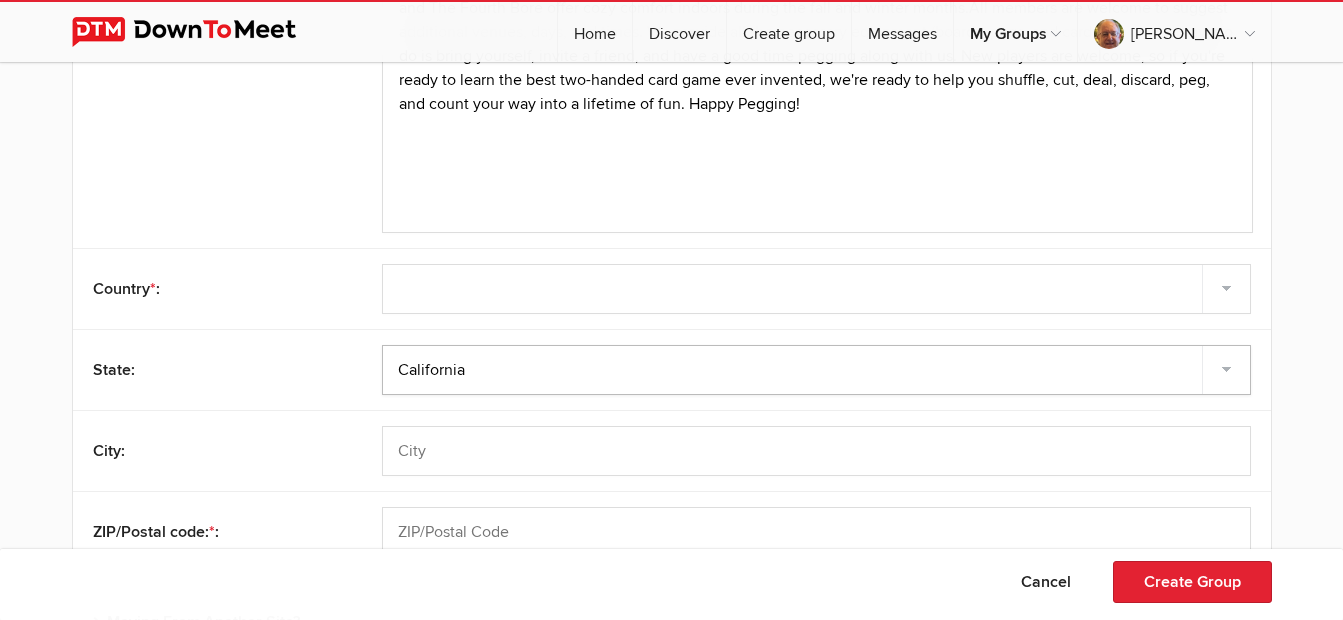 click on "[US_STATE]
[US_STATE]
[US_STATE]
[US_STATE]
[US_STATE]
Armed Forces Americas
Armed Forces Europe
Armed Forces Pacific
[US_STATE]
[US_STATE]
[US_STATE]
[US_STATE]
[US_STATE]
[US_STATE]
[US_STATE]
[US_STATE]
[US_STATE]
[US_STATE]
[US_STATE]
[US_STATE]
[US_STATE]
[US_STATE]
[US_STATE]
[US_STATE]
[US_STATE]
[US_STATE]
[PERSON_NAME][US_STATE]
[US_STATE]
[US_STATE]
[US_STATE]
[US_STATE]
[US_STATE]
[US_STATE]
[US_STATE]
[US_STATE]
[US_STATE]
[US_STATE]
[US_STATE]" at bounding box center [816, 370] 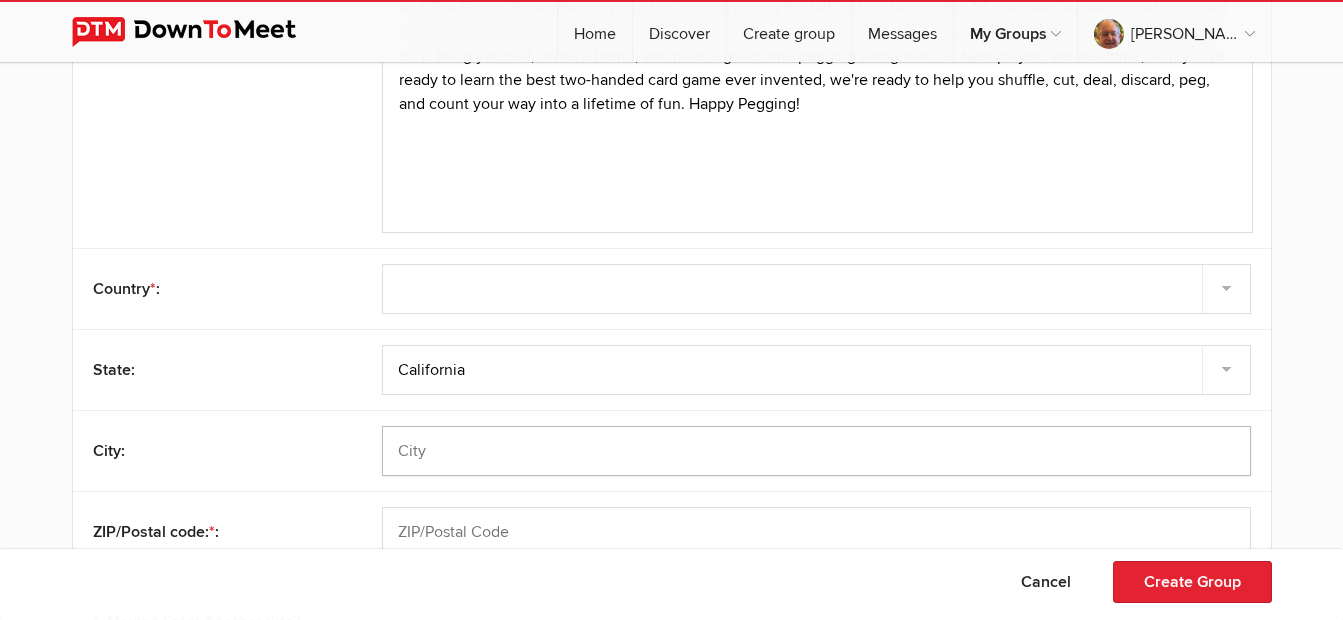click at bounding box center (816, 451) 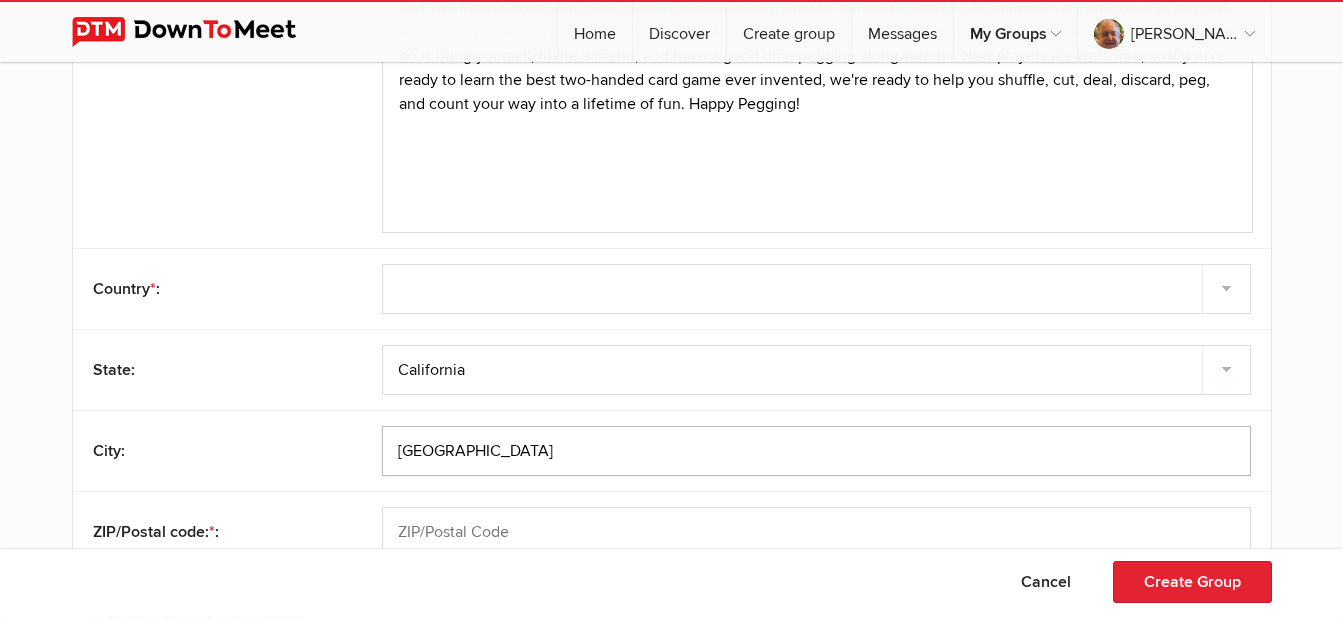 type on "[GEOGRAPHIC_DATA]" 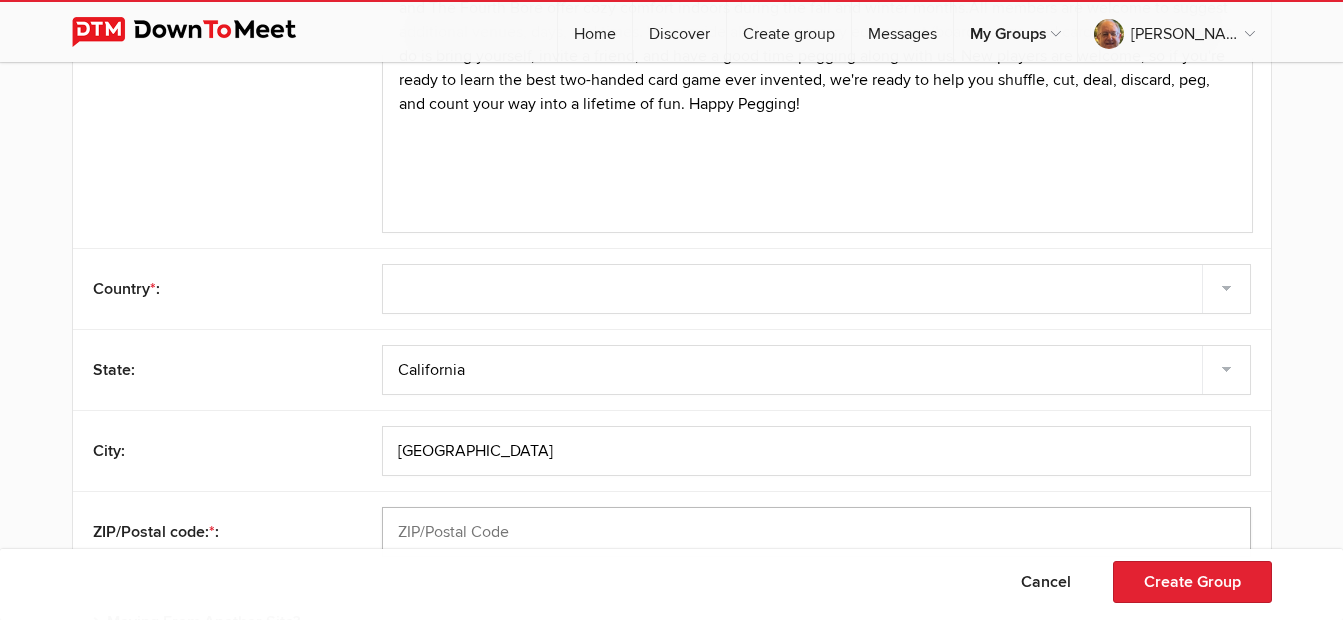 click at bounding box center [816, 532] 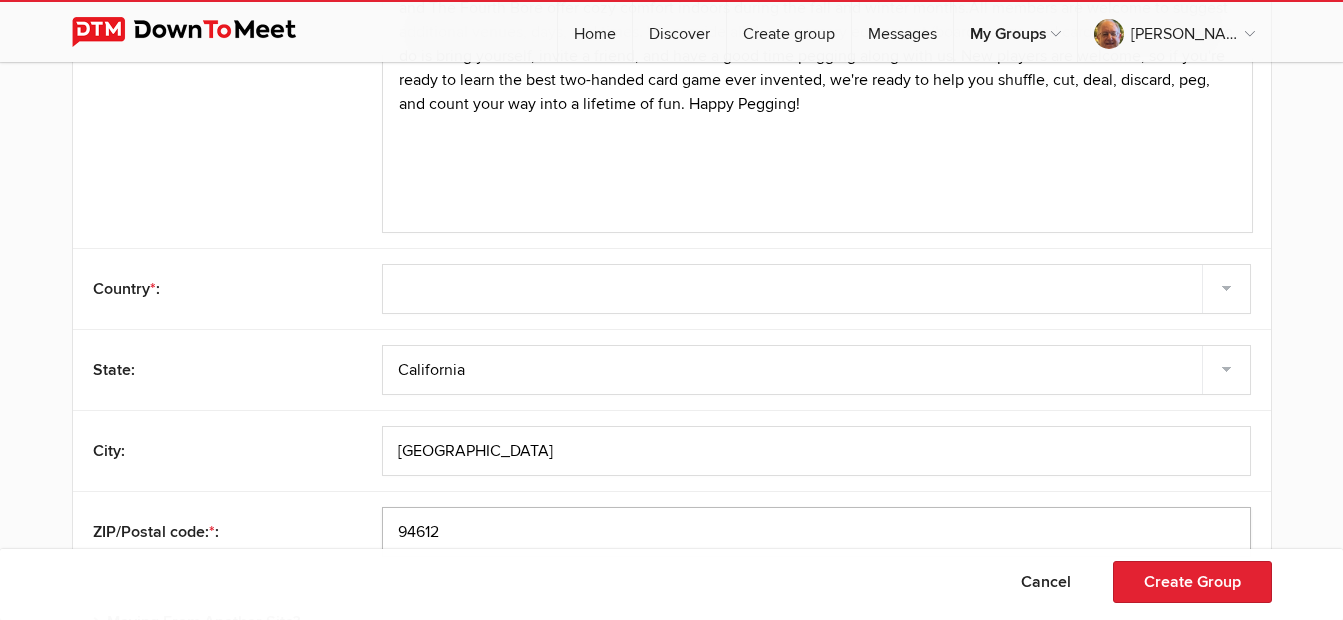 type on "94612" 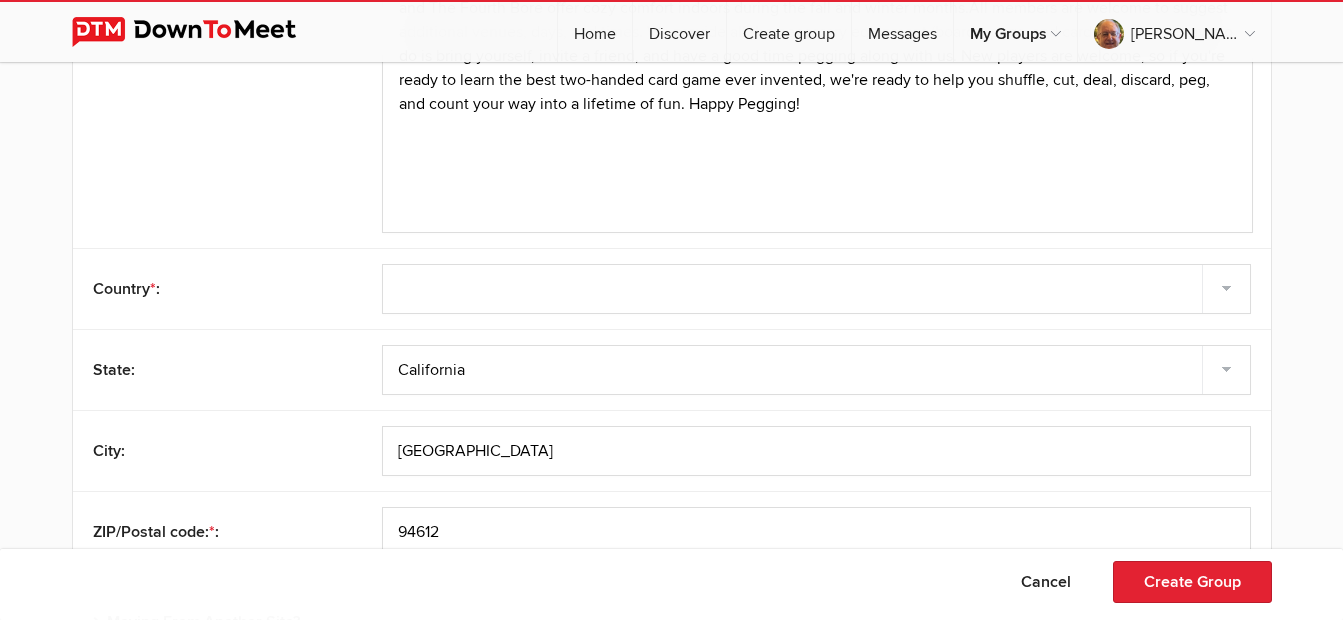 scroll, scrollTop: 1438, scrollLeft: 0, axis: vertical 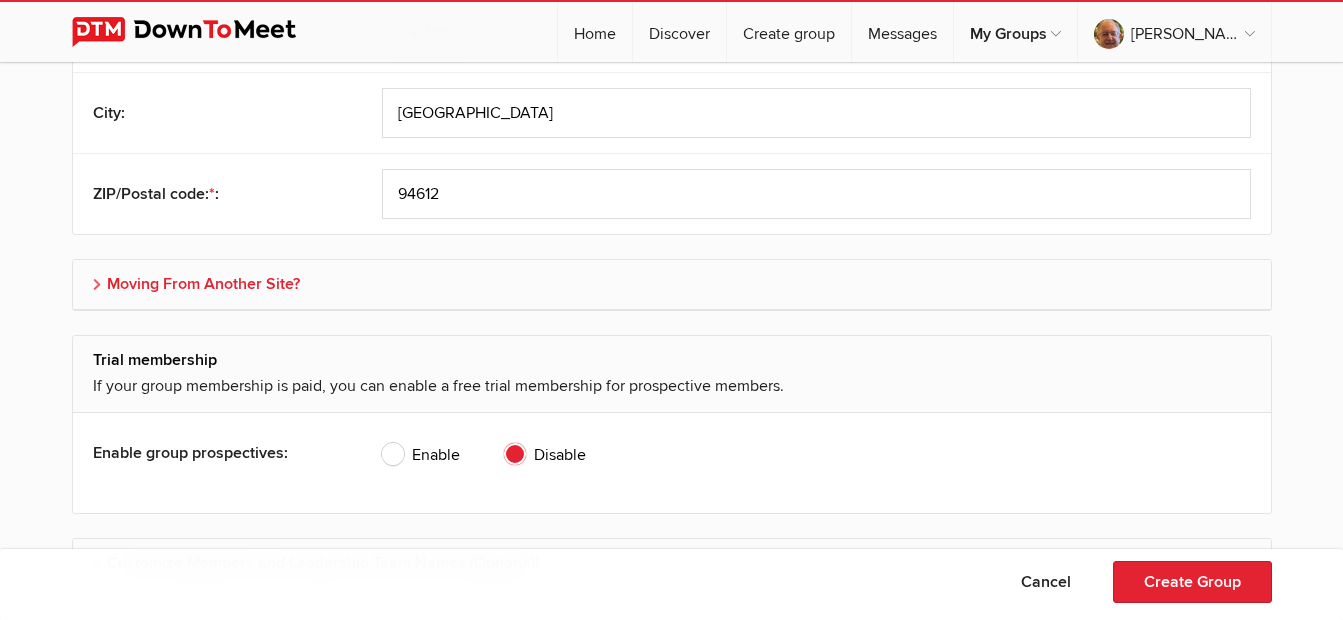 click on "Moving From Another Site?" at bounding box center [672, 284] 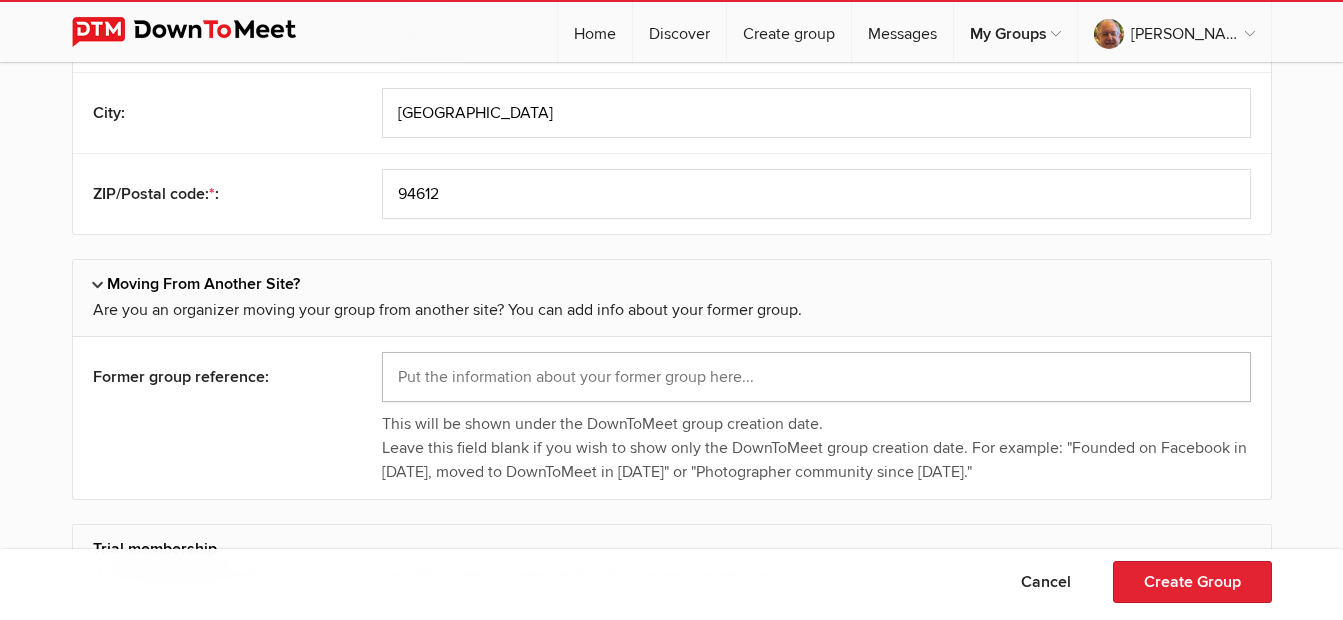 click at bounding box center [816, 377] 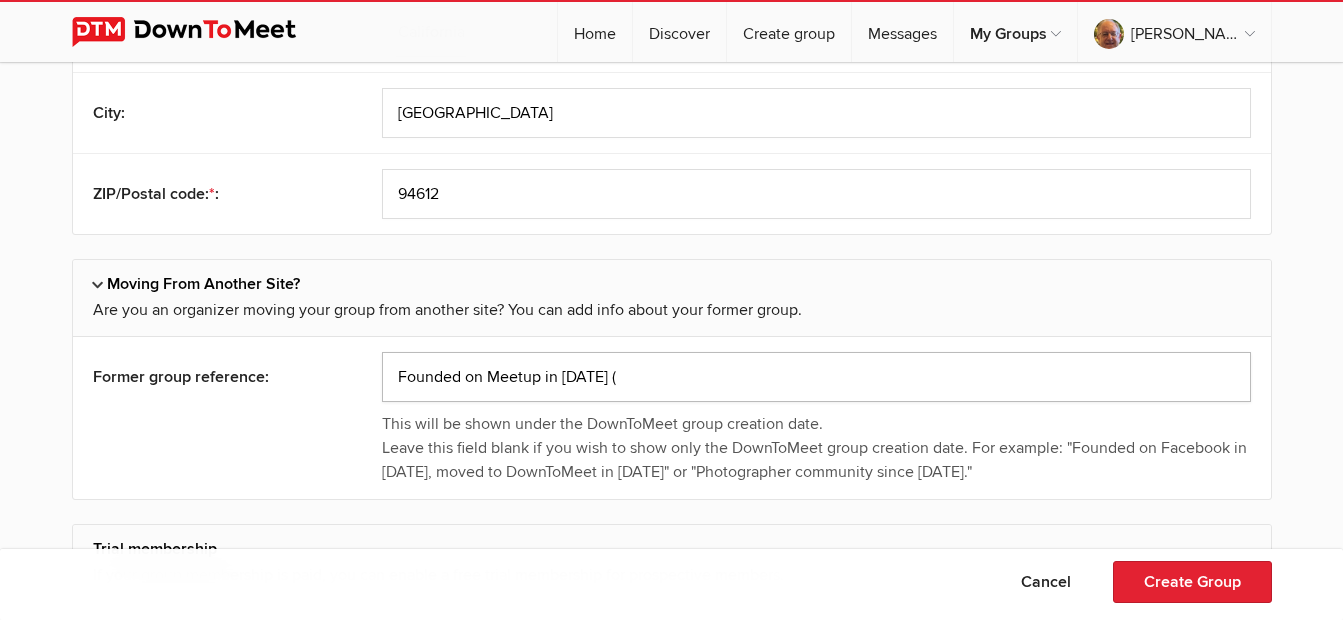 paste on "[URL][DOMAIN_NAME]" 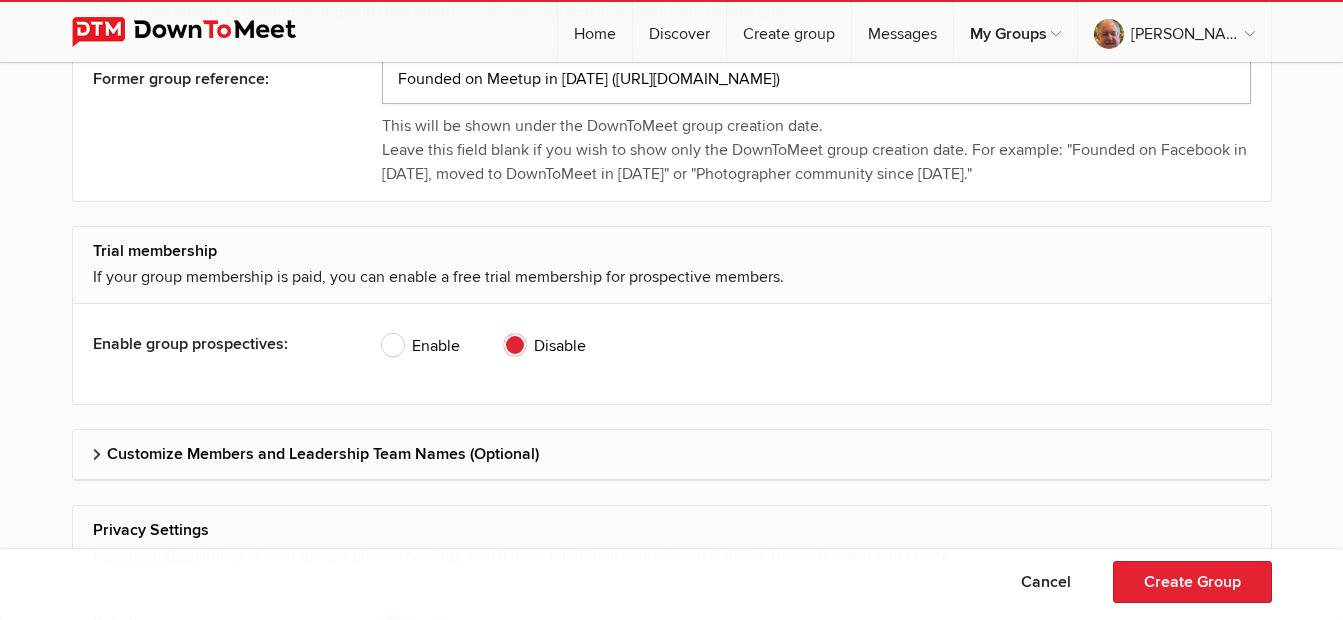 scroll, scrollTop: 1738, scrollLeft: 0, axis: vertical 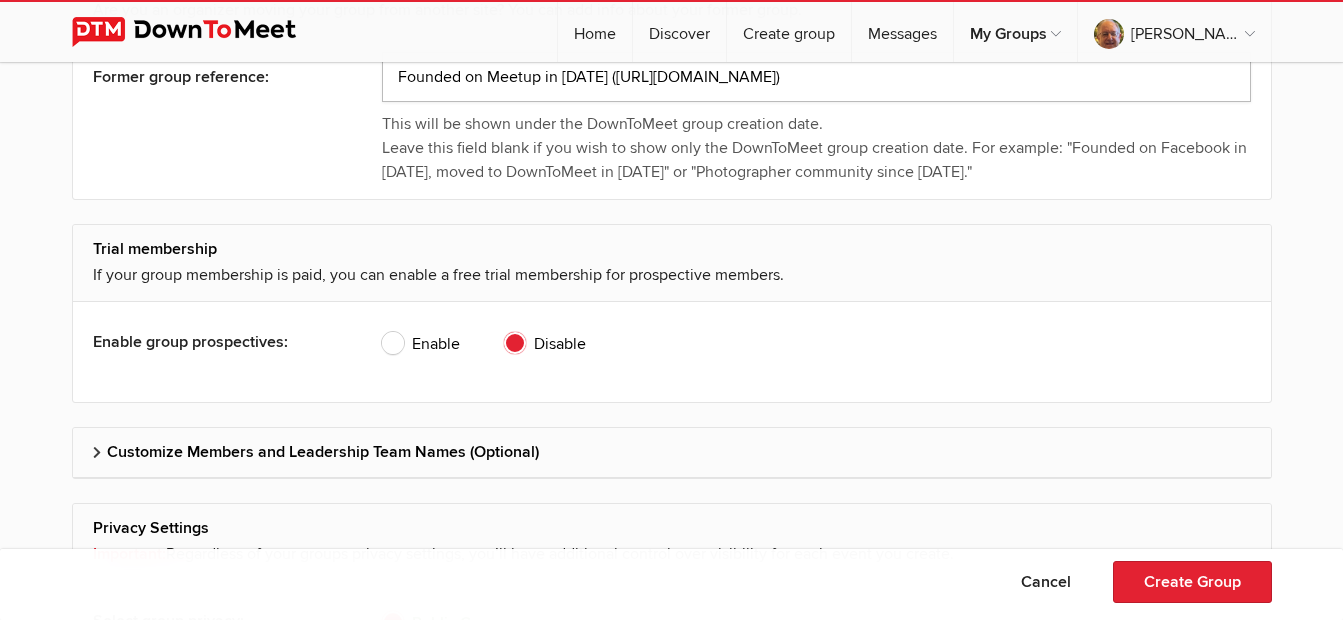 type on "Founded on Meetup in [DATE] ([URL][DOMAIN_NAME])" 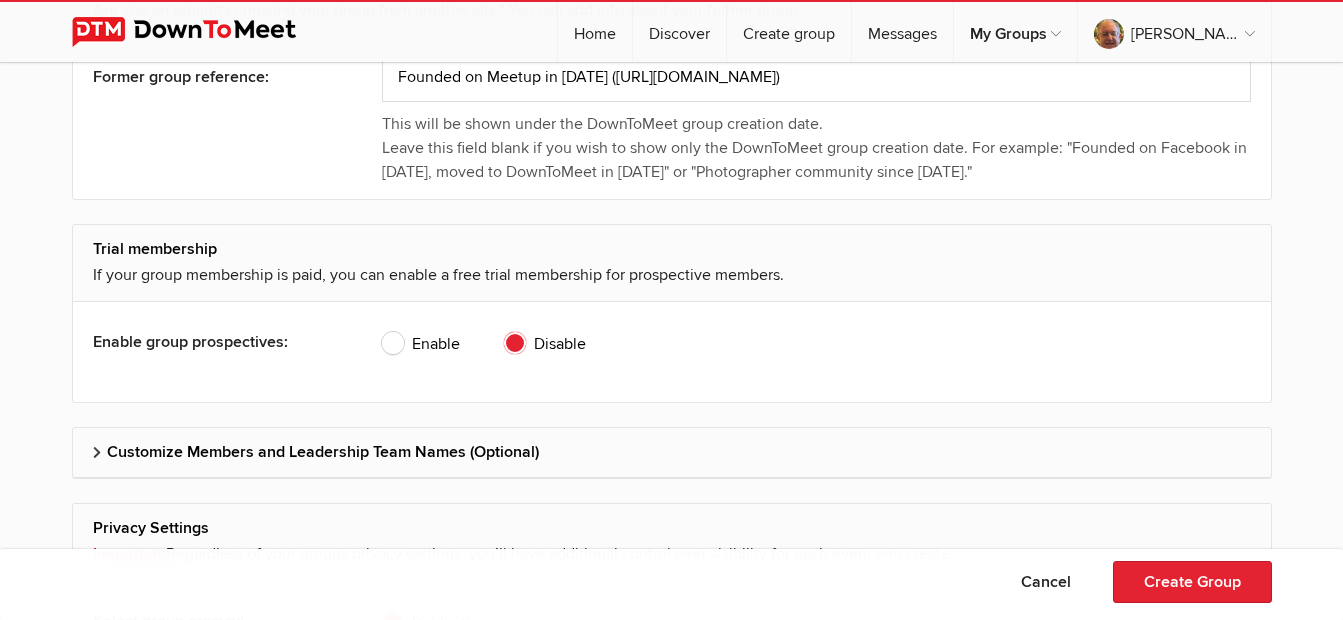 click on "Enable" at bounding box center [421, 344] 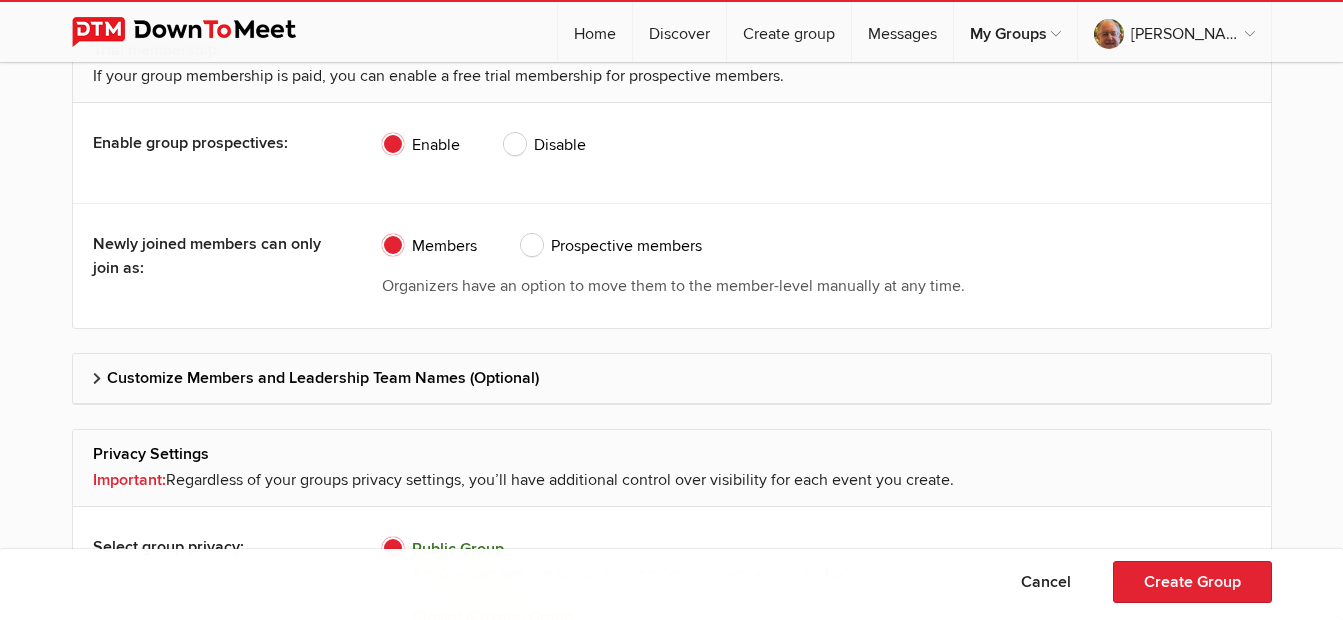 scroll, scrollTop: 1938, scrollLeft: 0, axis: vertical 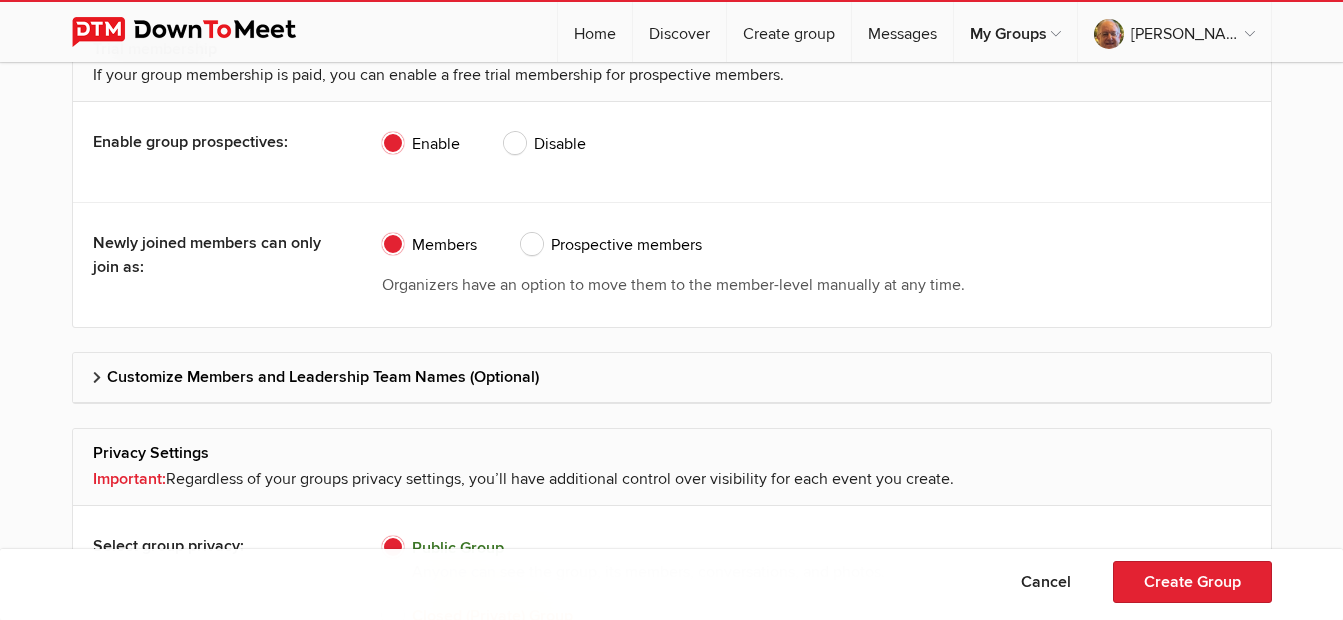 click on "Prospective members" at bounding box center (611, 245) 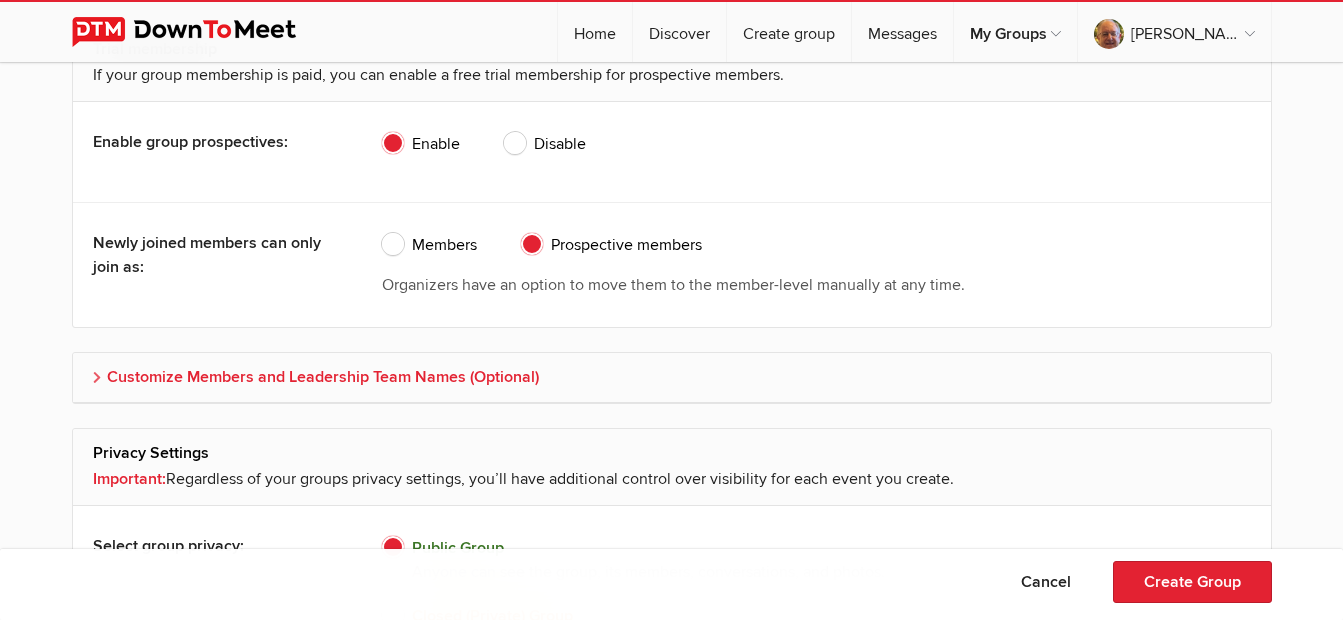 click on "Customize Members and Leadership Team Names (Optional)" at bounding box center (672, 377) 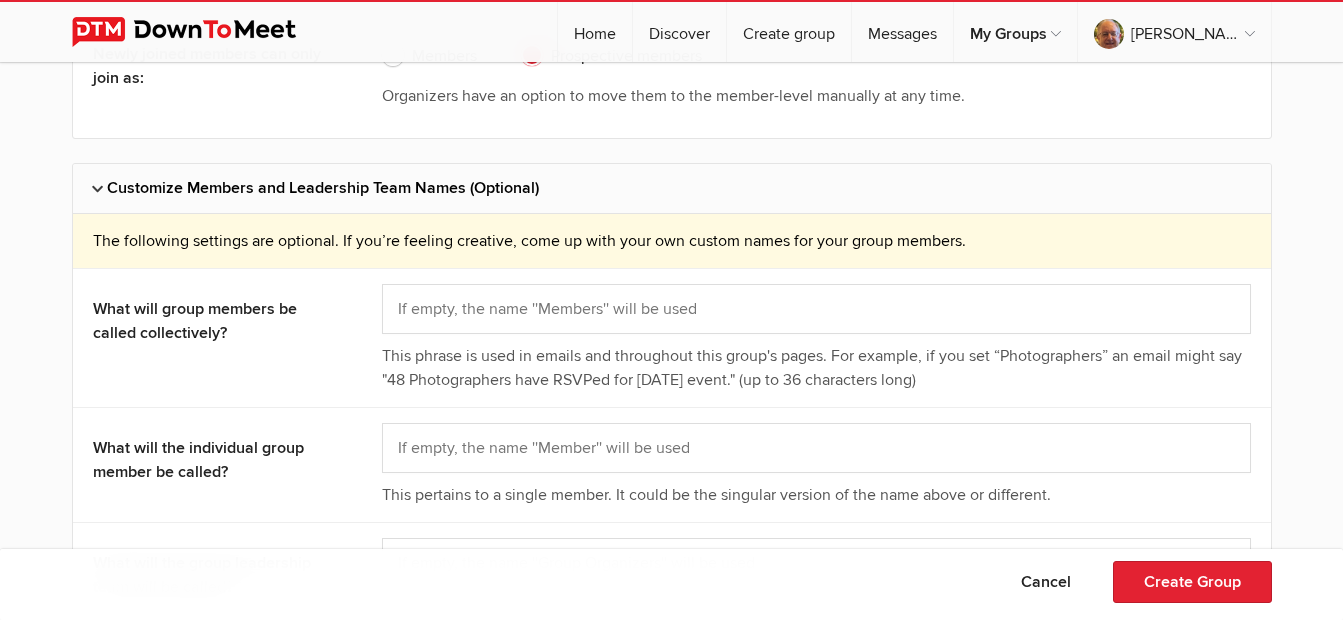 scroll, scrollTop: 2238, scrollLeft: 0, axis: vertical 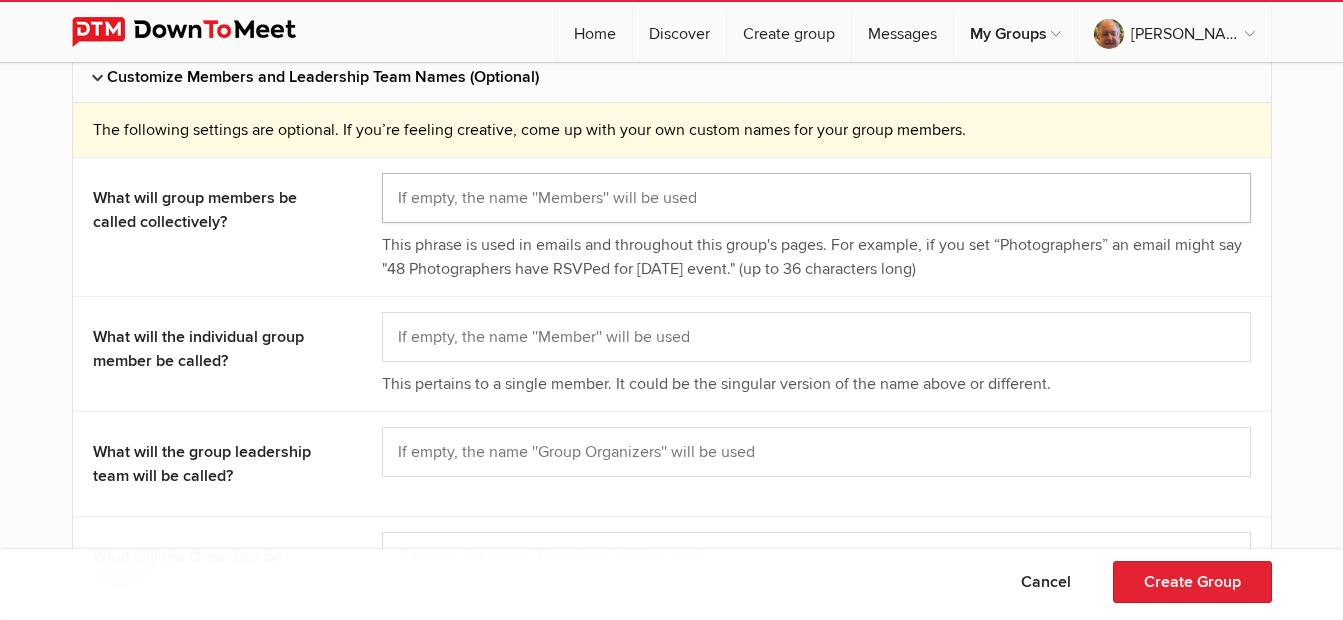 click at bounding box center (816, 198) 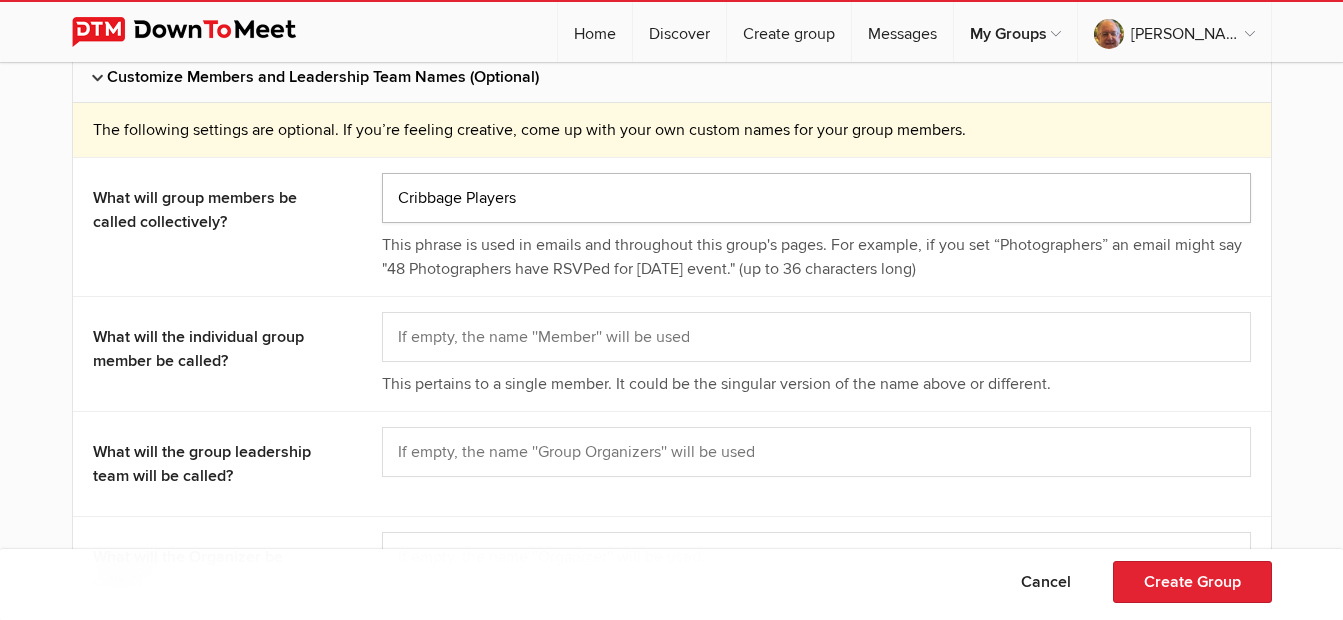 type on "Cribbage Players" 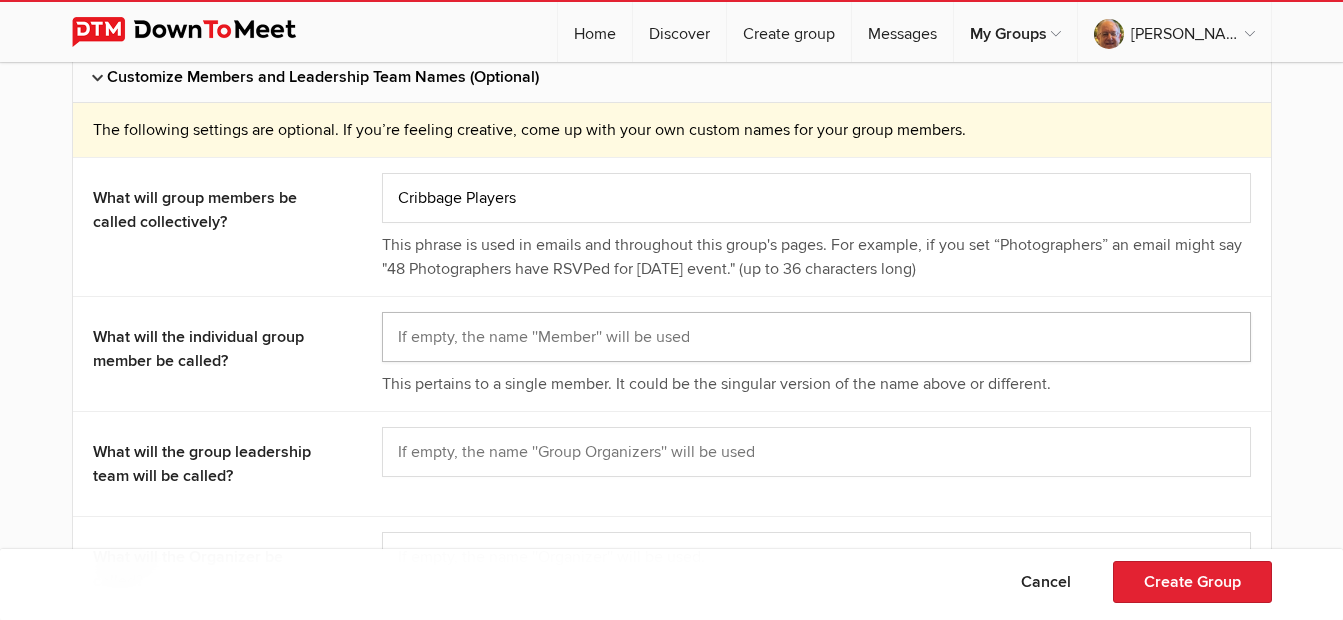 click at bounding box center [816, 337] 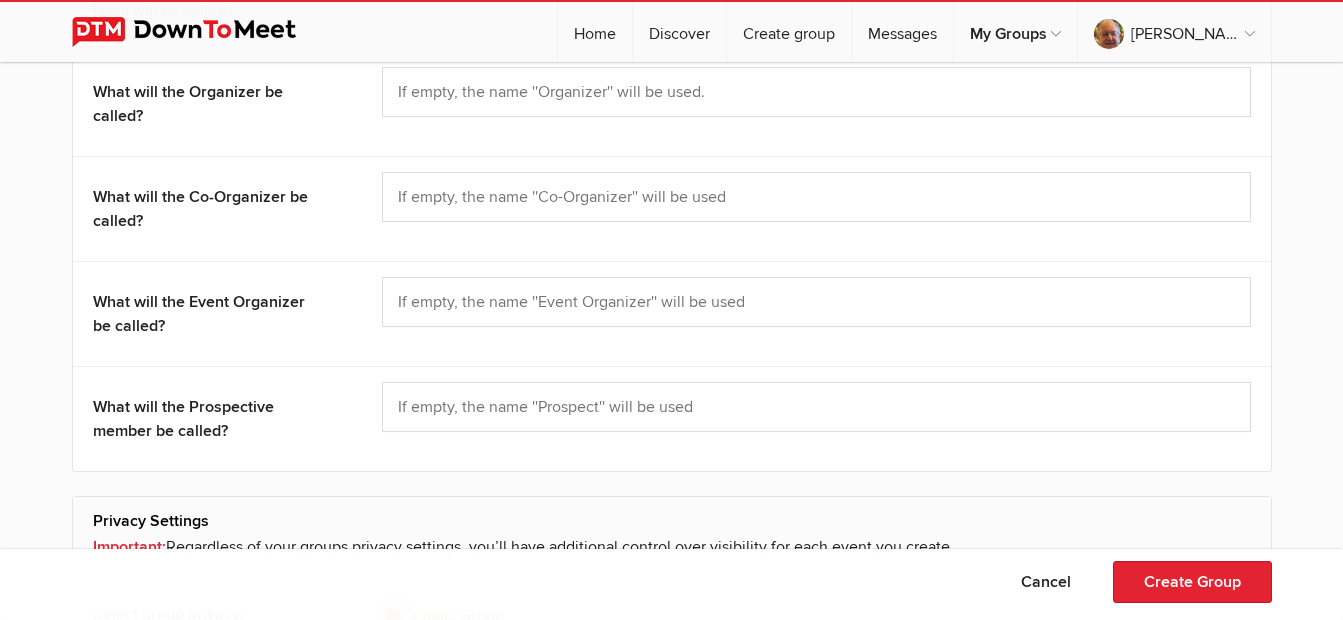 scroll, scrollTop: 2738, scrollLeft: 0, axis: vertical 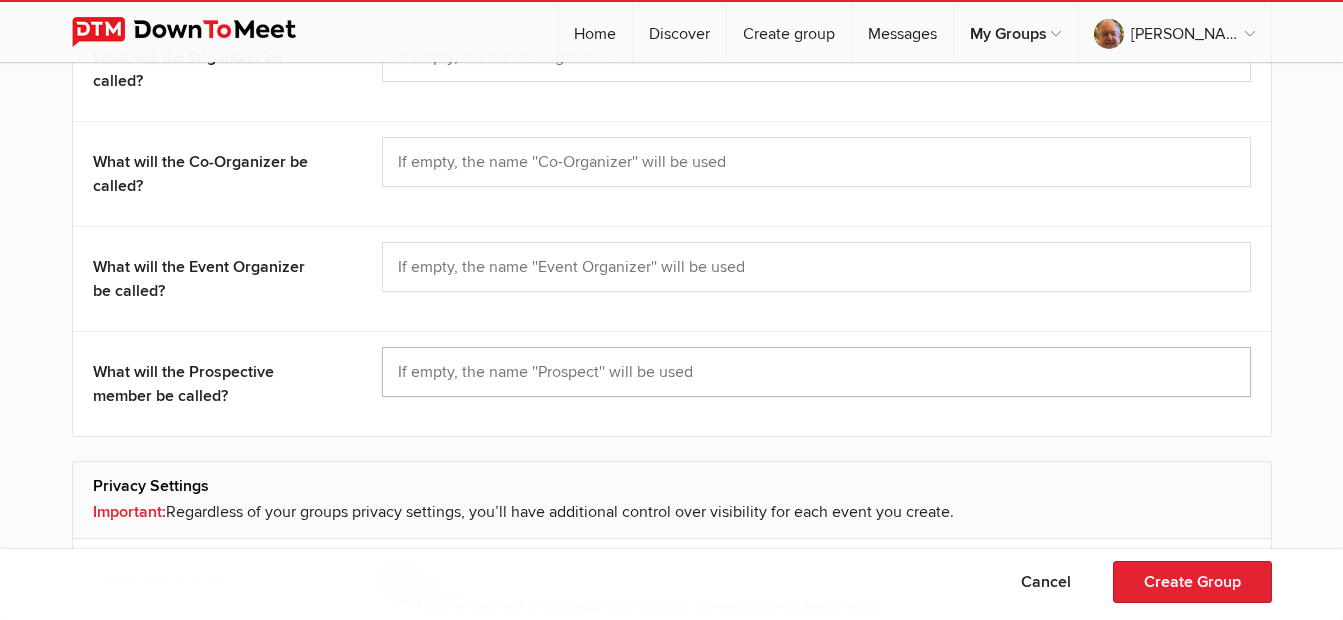 click at bounding box center [816, 372] 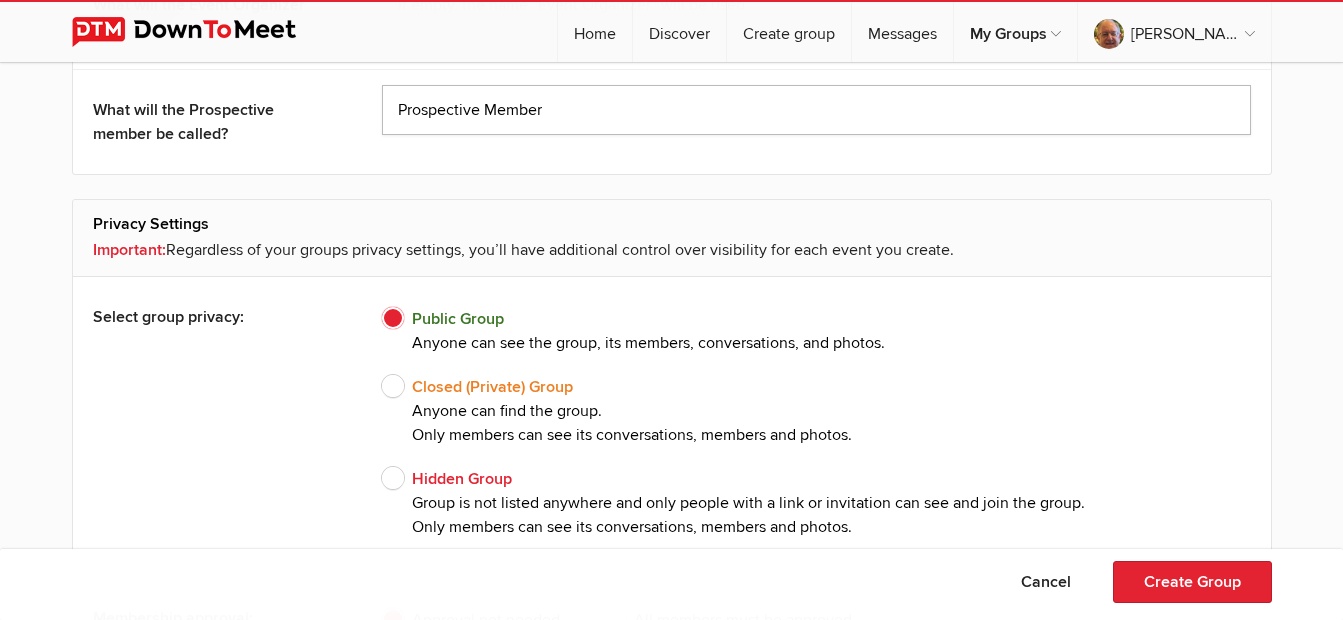 scroll, scrollTop: 3038, scrollLeft: 0, axis: vertical 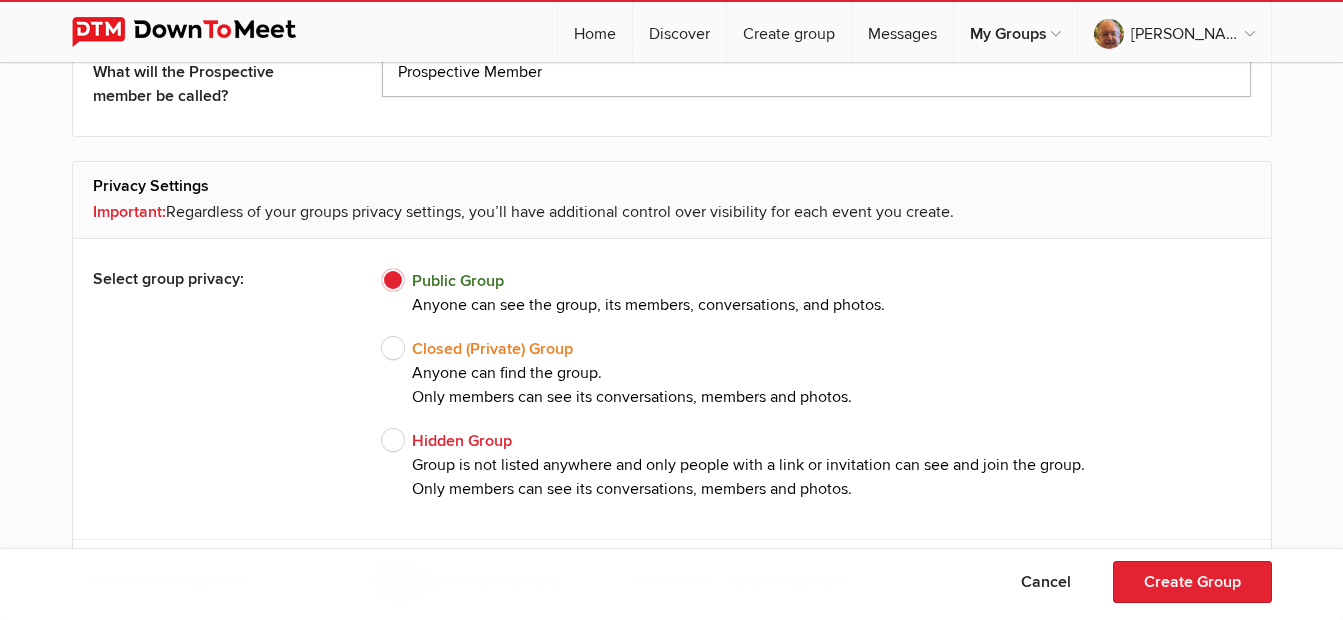 type on "Prospective Member" 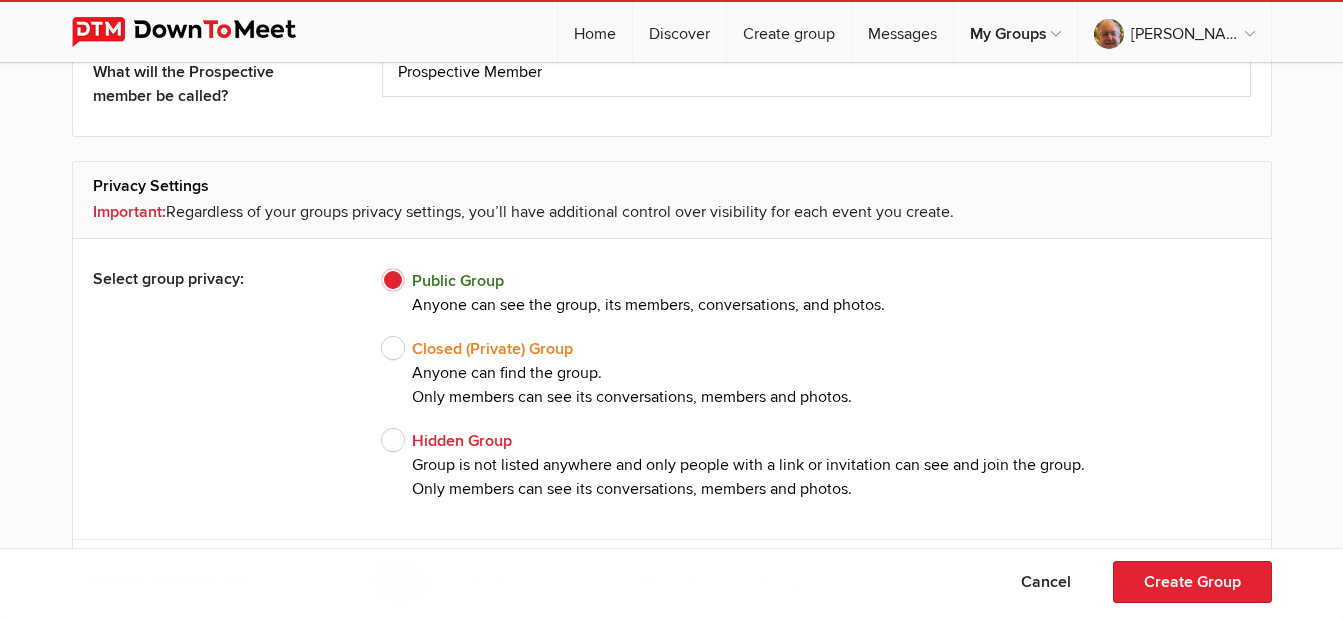 click on "Closed (Private) Group
Anyone can find the group.
Only members can see its conversations, members and photos." at bounding box center [617, 373] 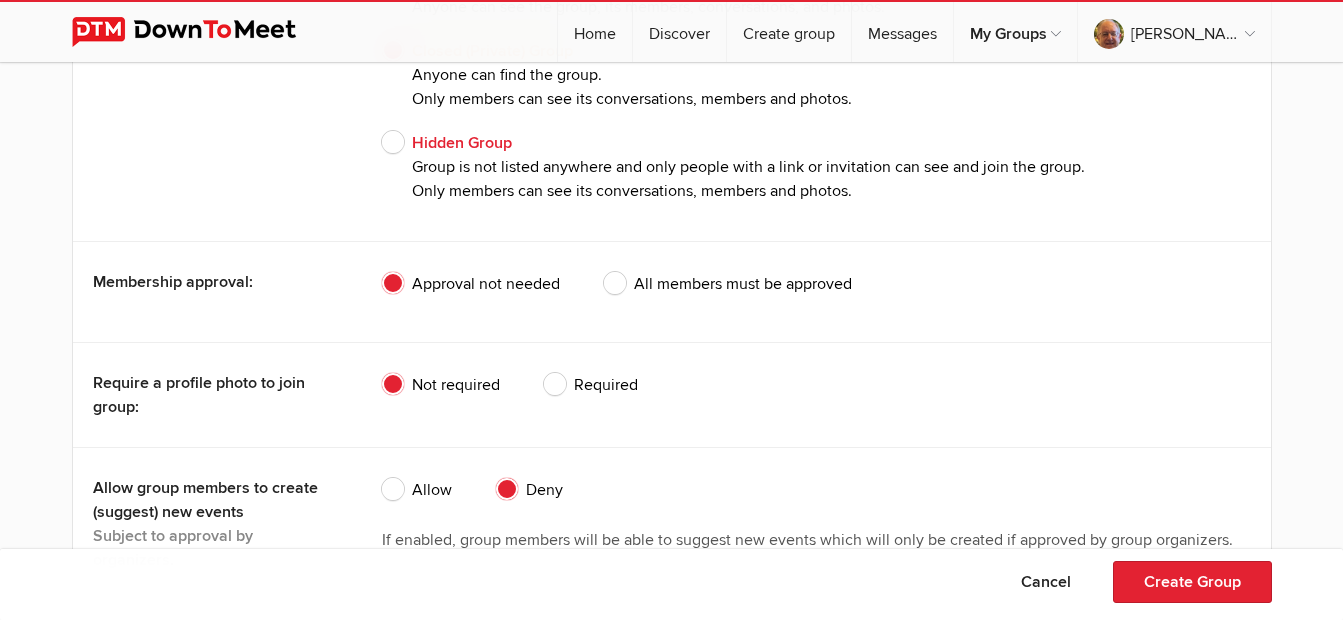 scroll, scrollTop: 3338, scrollLeft: 0, axis: vertical 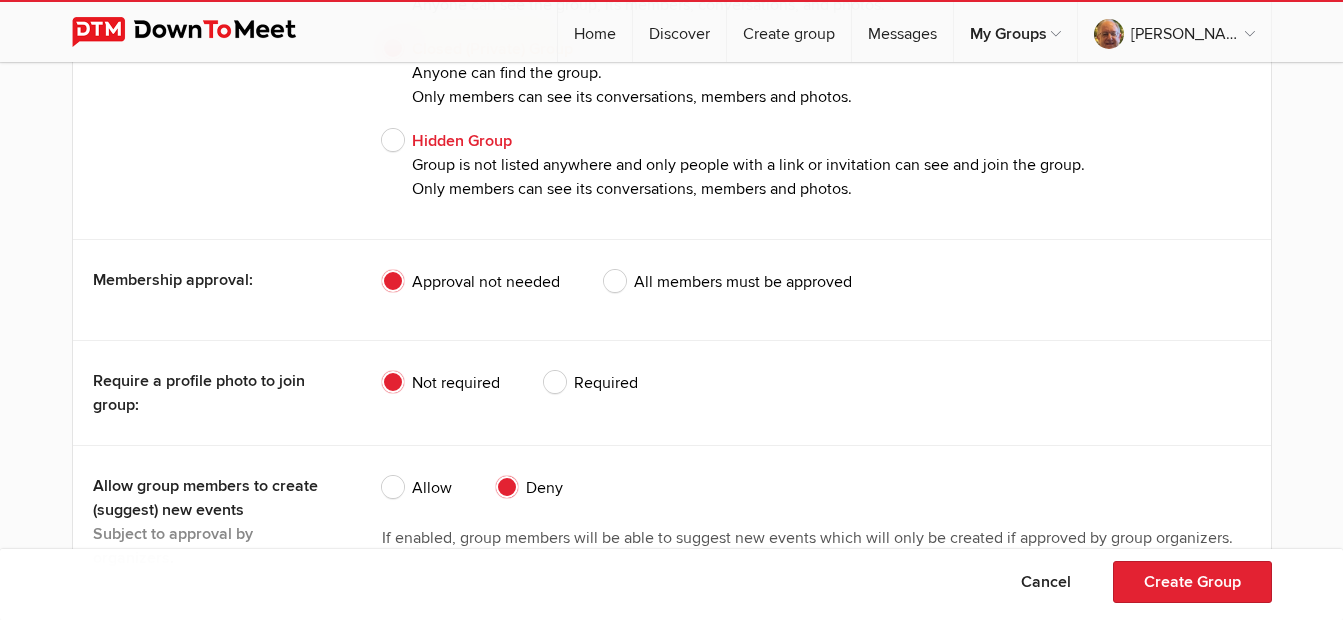 click on "All members must be approved" at bounding box center [728, 282] 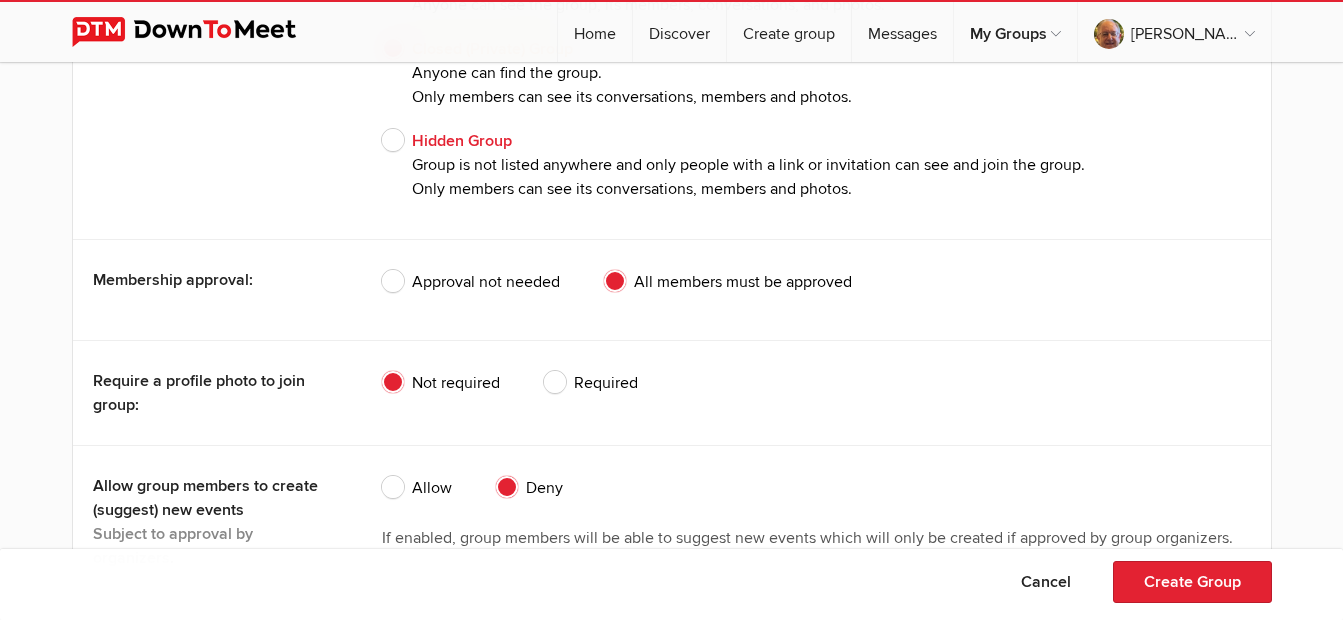 drag, startPoint x: 561, startPoint y: 381, endPoint x: 662, endPoint y: 404, distance: 103.58572 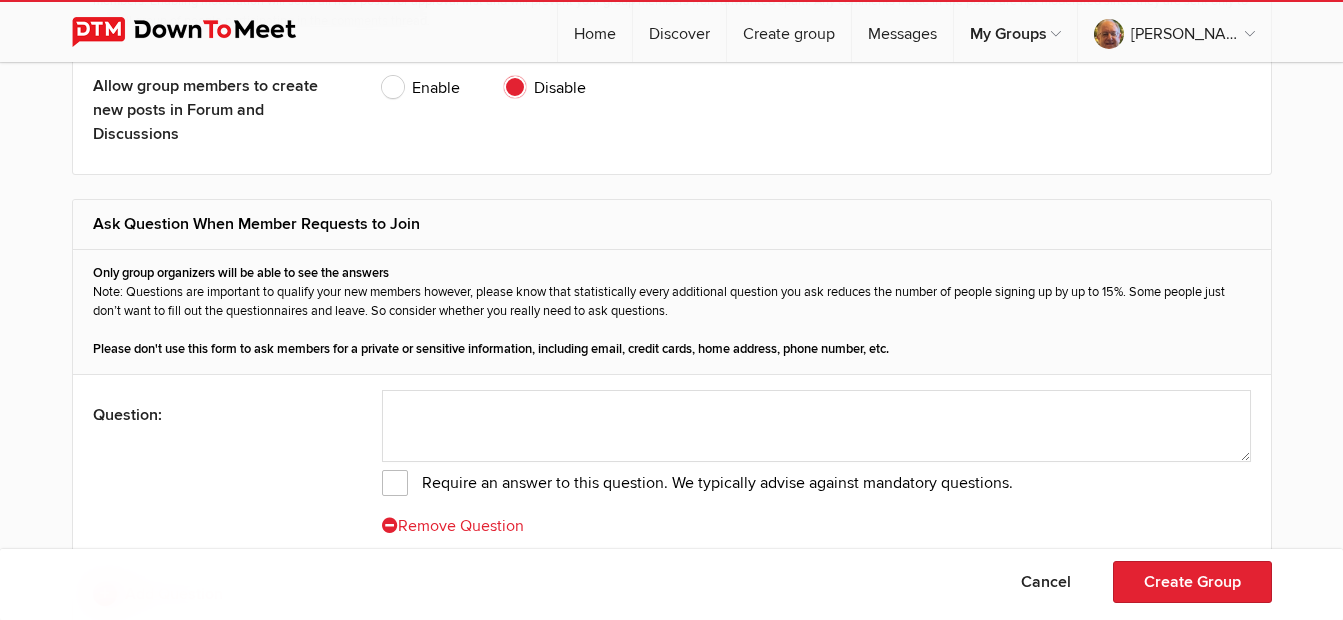 scroll, scrollTop: 4138, scrollLeft: 0, axis: vertical 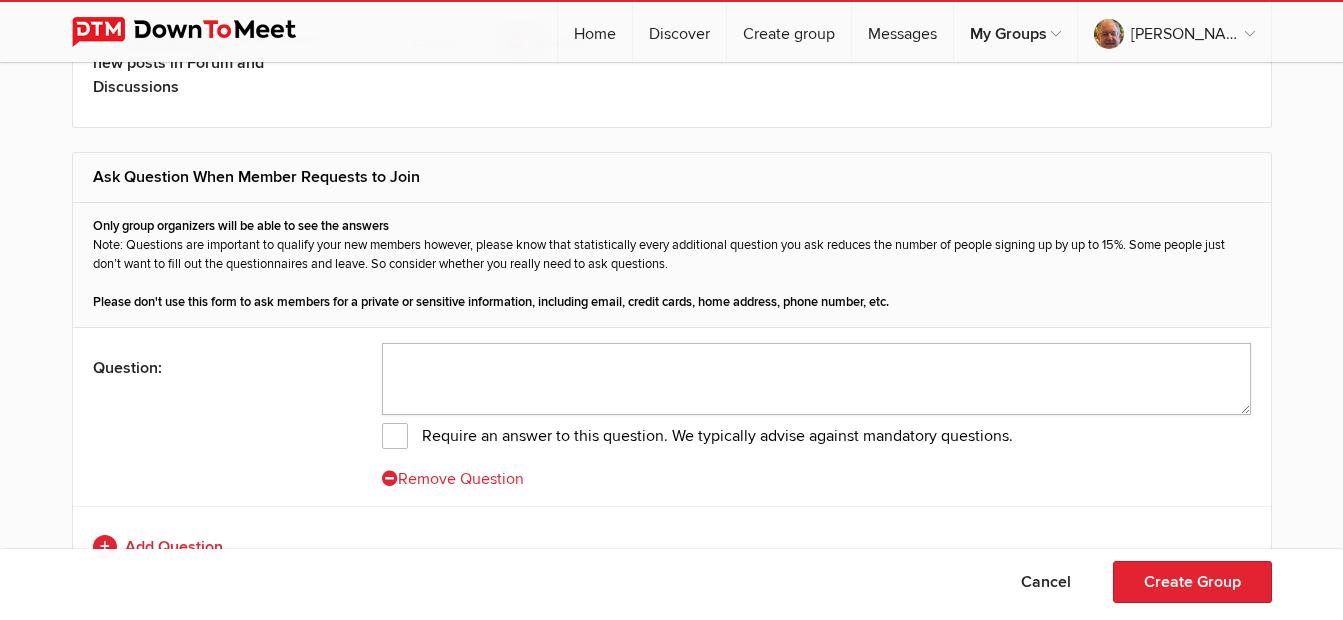 click at bounding box center (816, 379) 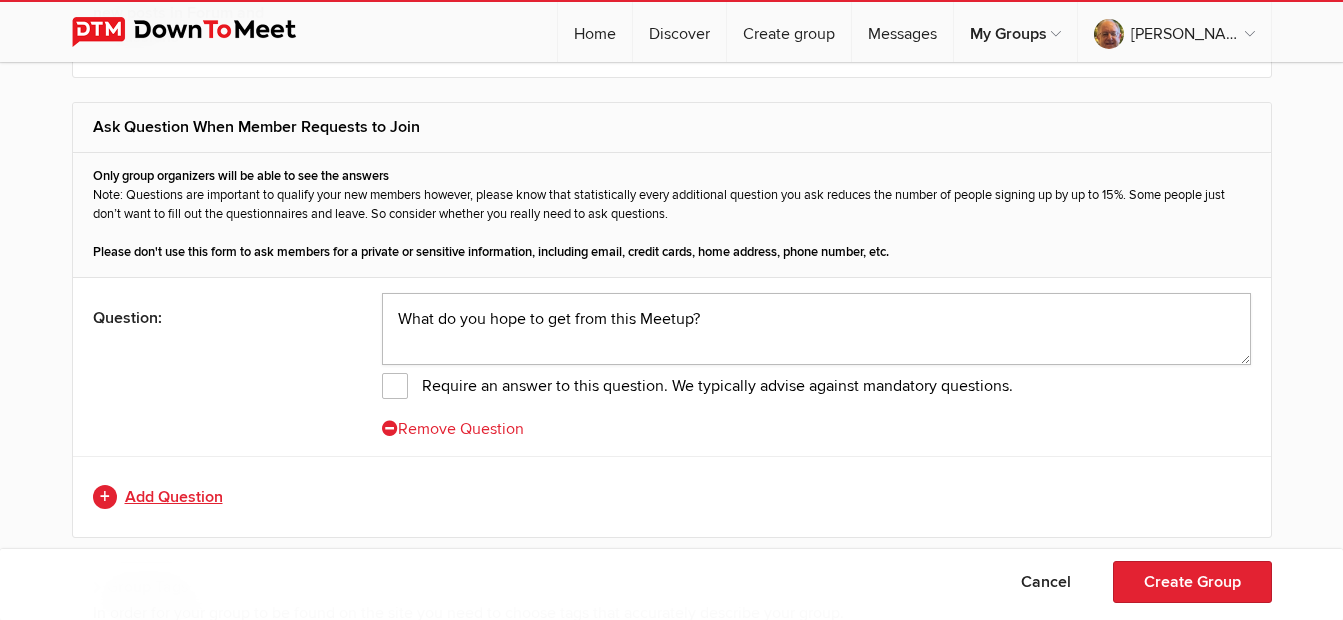 scroll, scrollTop: 4238, scrollLeft: 0, axis: vertical 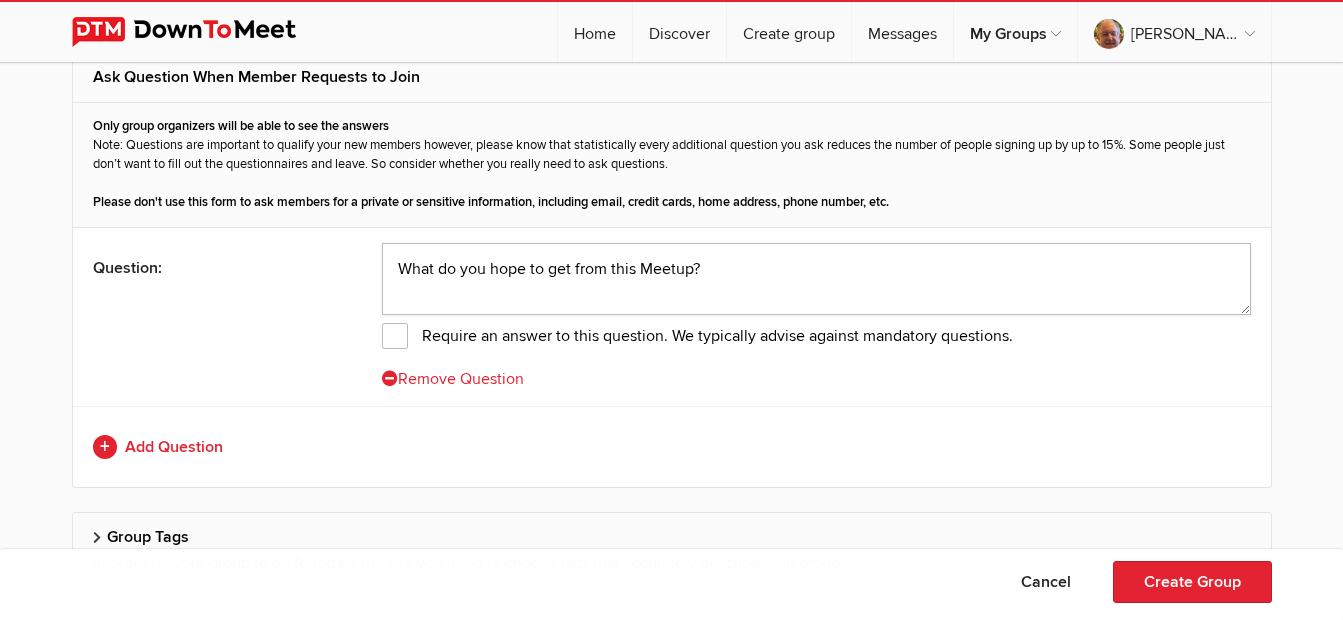 type on "What do you hope to get from this Meetup?" 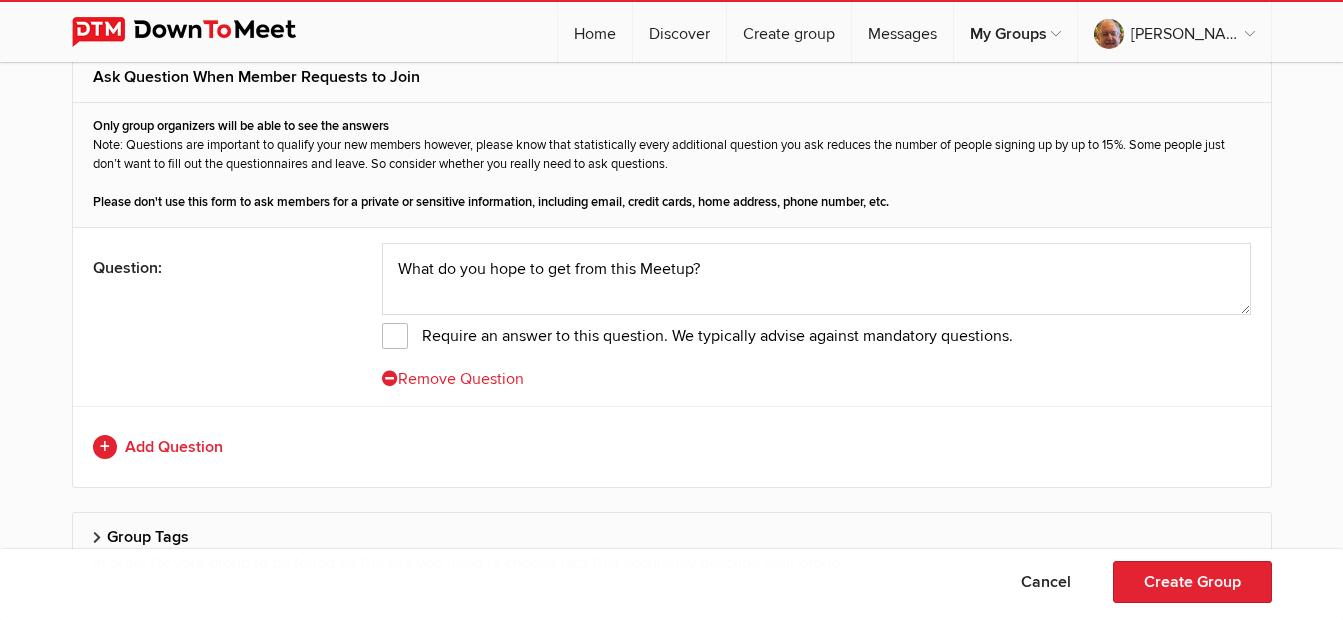click on "Require an answer to this question. We typically advise against mandatory questions." at bounding box center (697, 336) 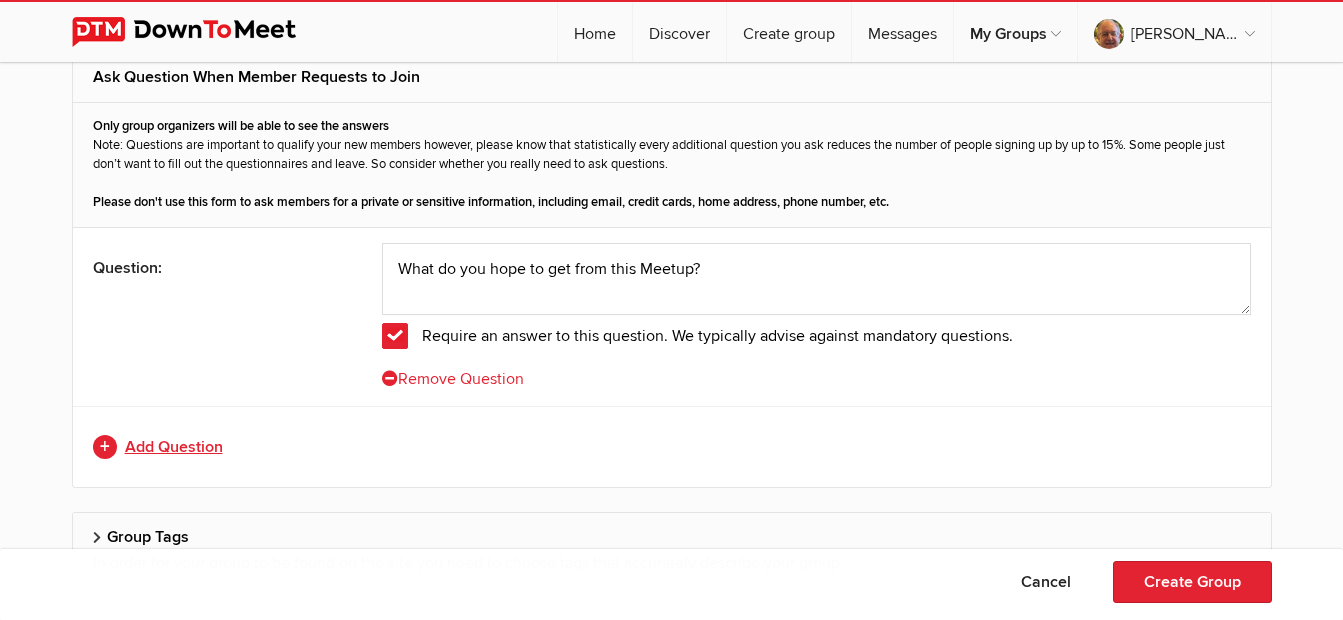 click on "Add Question" at bounding box center (672, 447) 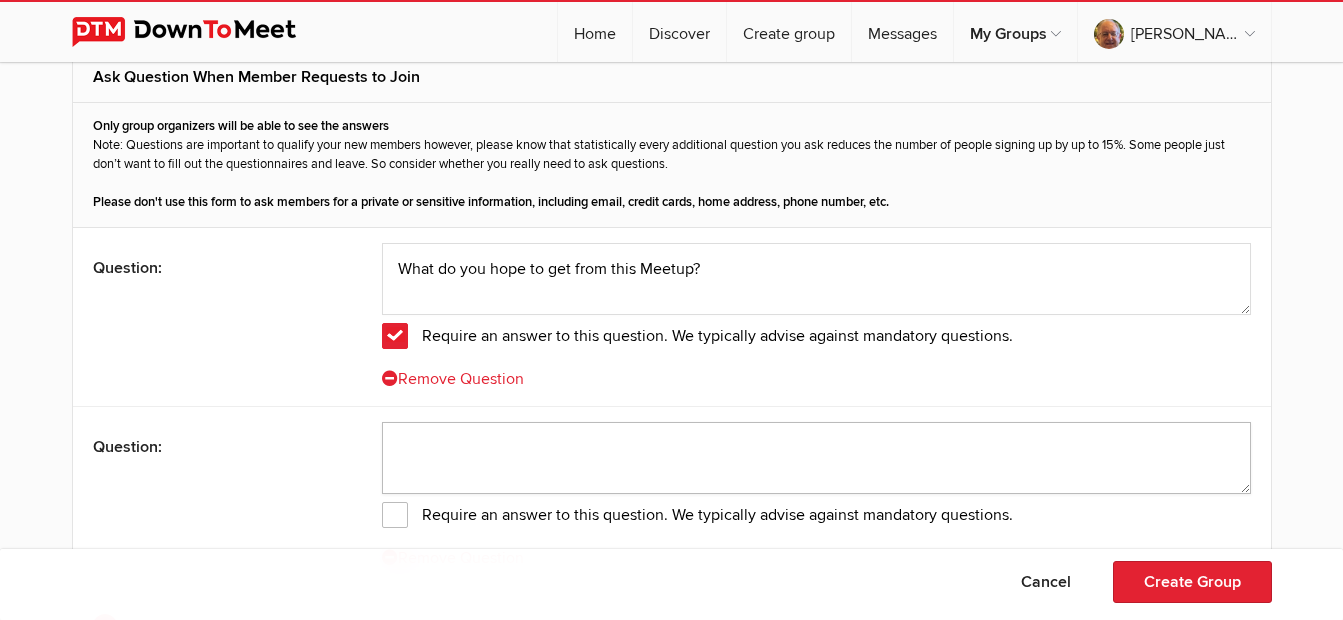 click at bounding box center [816, 458] 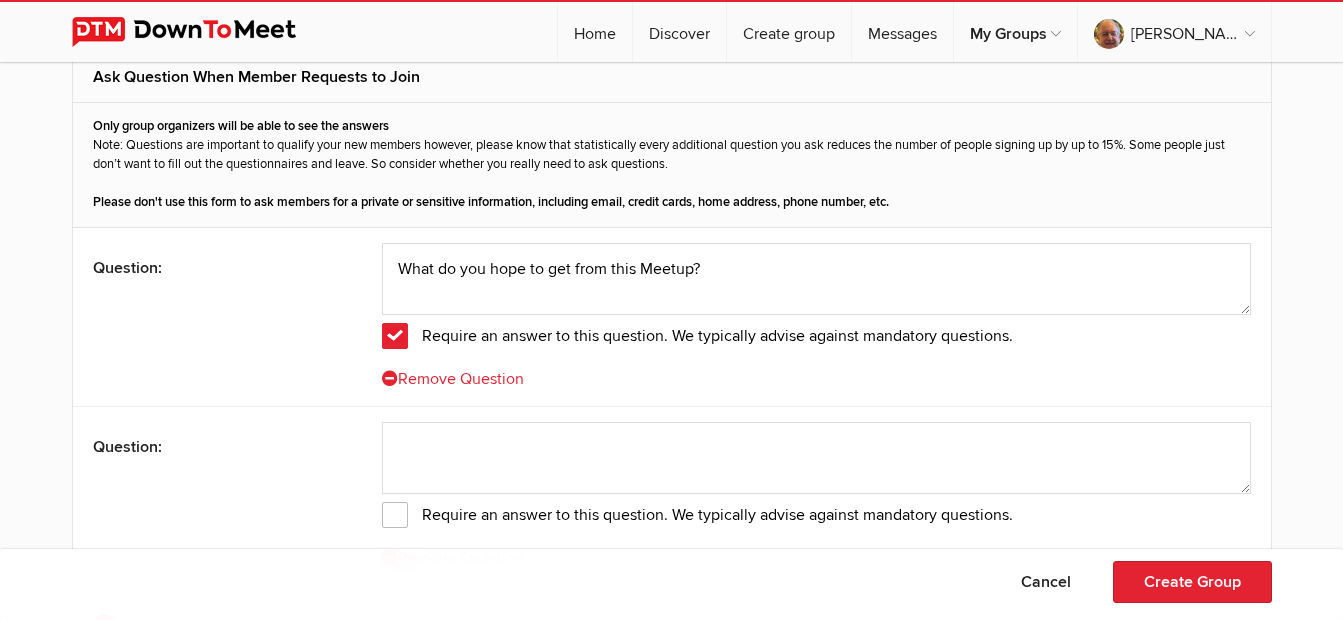 drag, startPoint x: 389, startPoint y: 522, endPoint x: 491, endPoint y: 464, distance: 117.33712 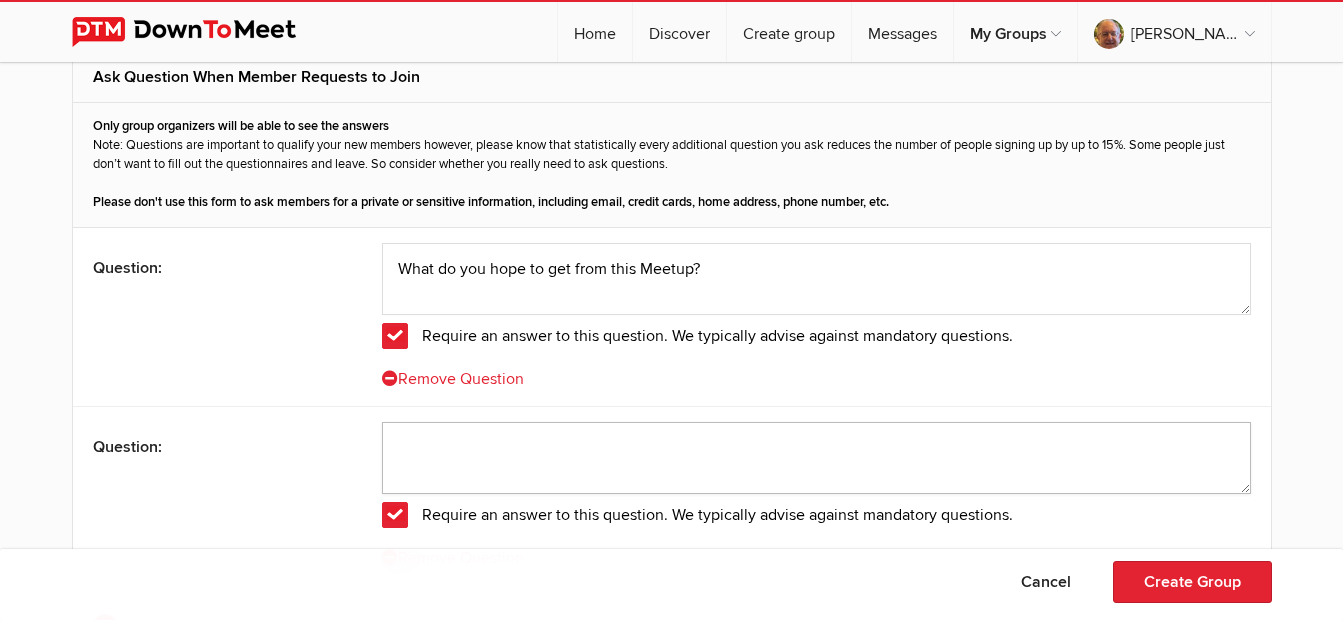 click at bounding box center [816, 458] 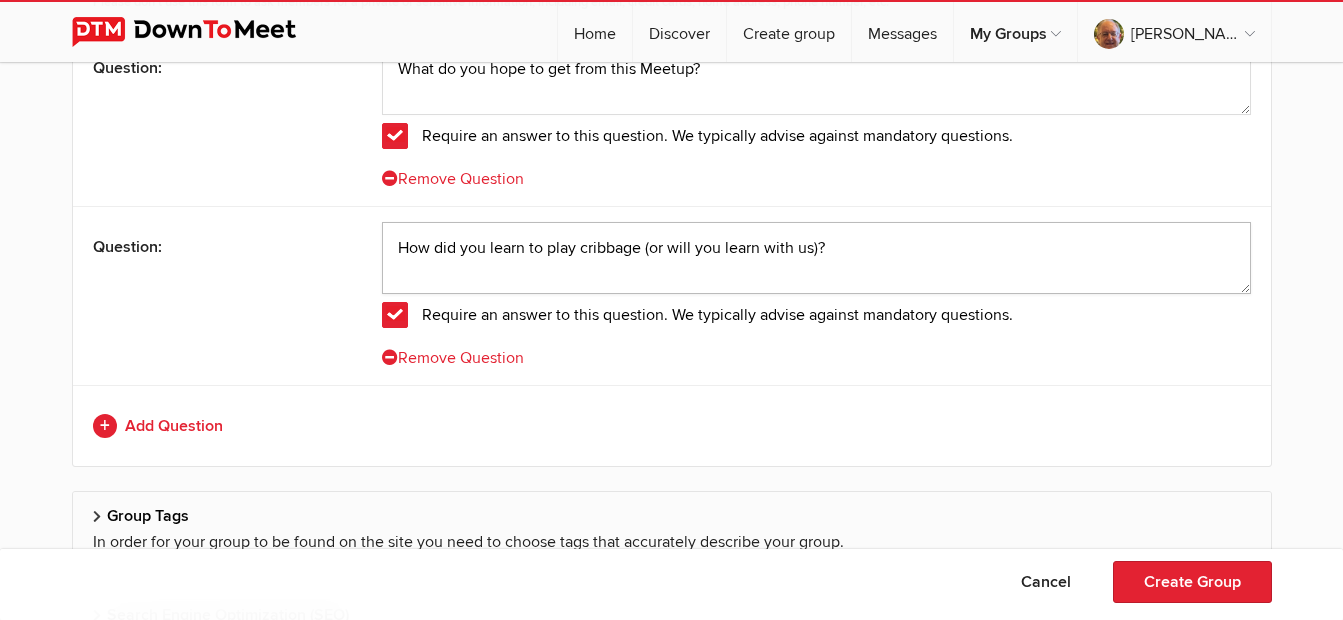 scroll, scrollTop: 4538, scrollLeft: 0, axis: vertical 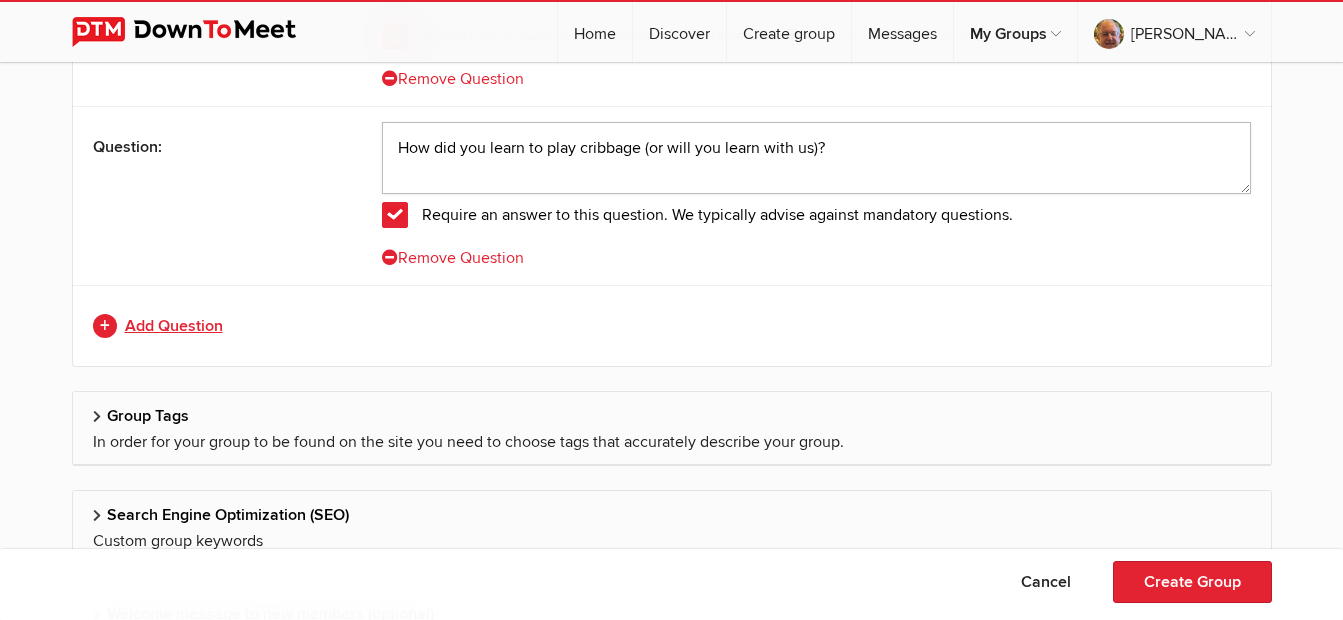 type on "How did you learn to play cribbage (or will you learn with us)?" 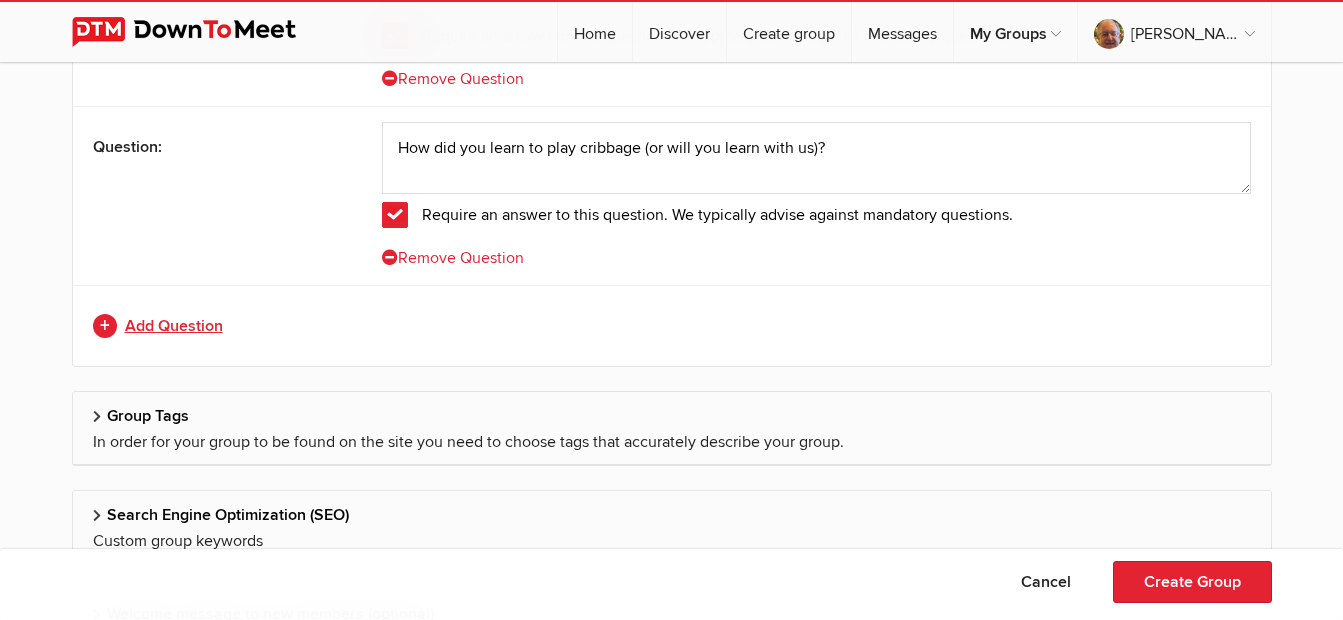 click on "Add Question" at bounding box center (672, 326) 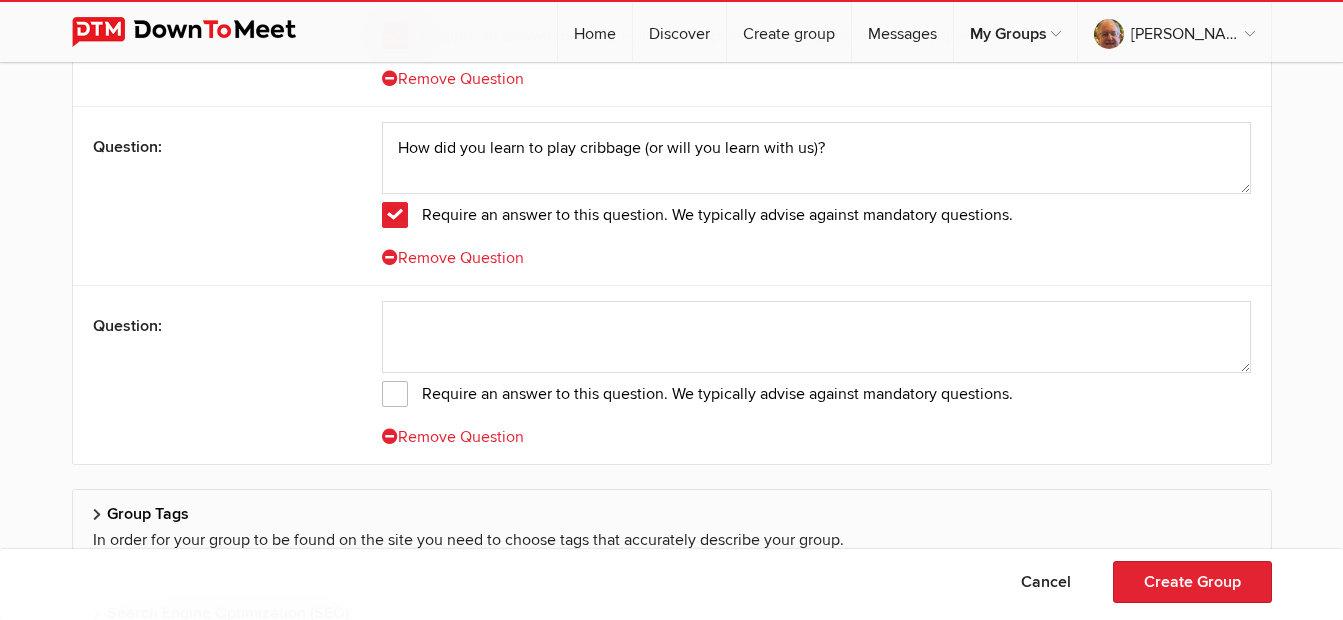 click on "Require an answer to this question. We typically advise against mandatory questions." at bounding box center [697, 394] 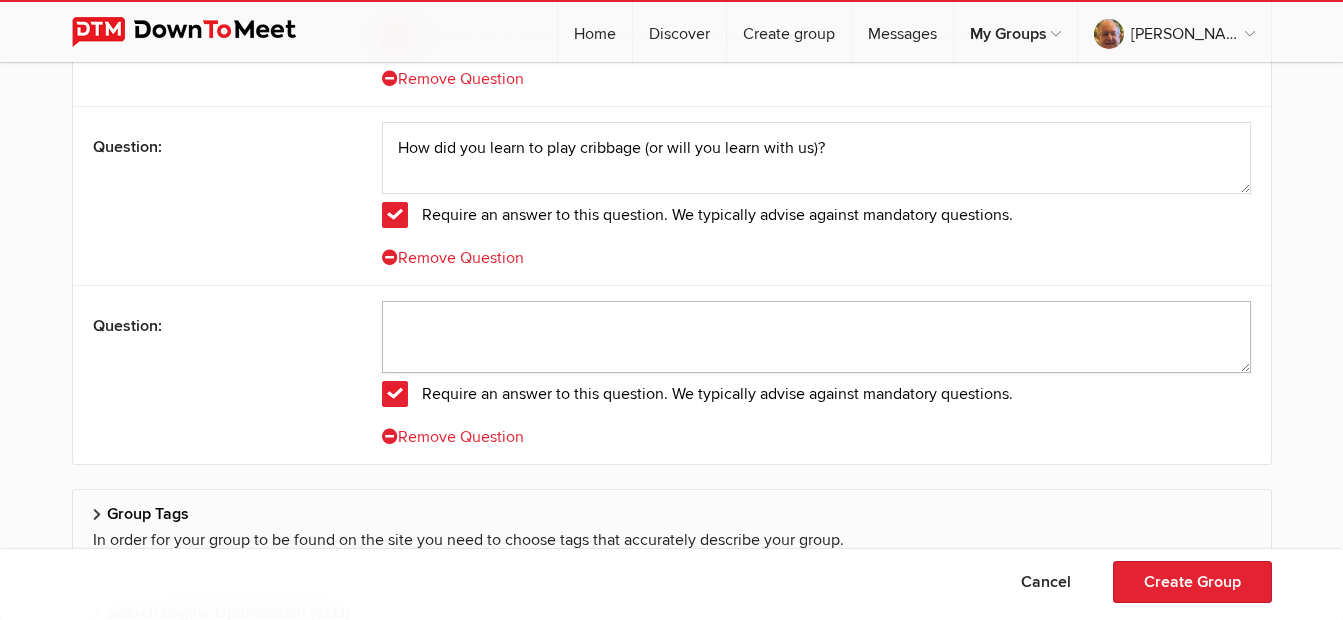 drag, startPoint x: 454, startPoint y: 329, endPoint x: 658, endPoint y: 341, distance: 204.35263 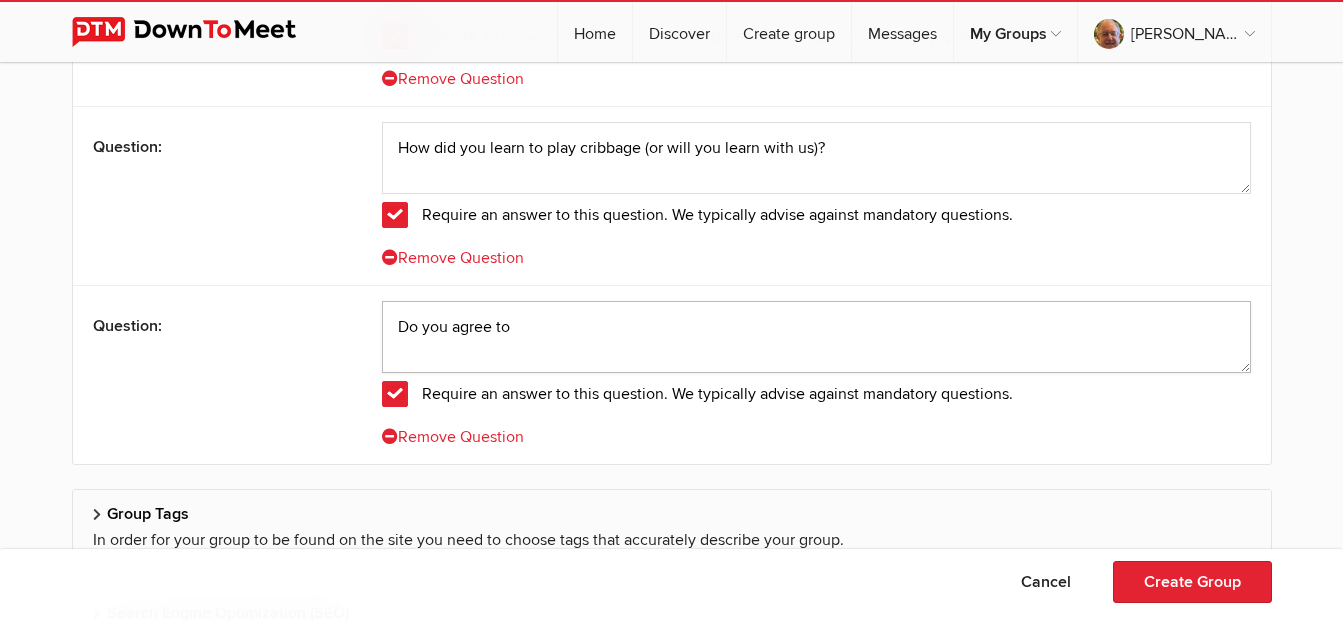 click on "Do you agree to" at bounding box center (816, 337) 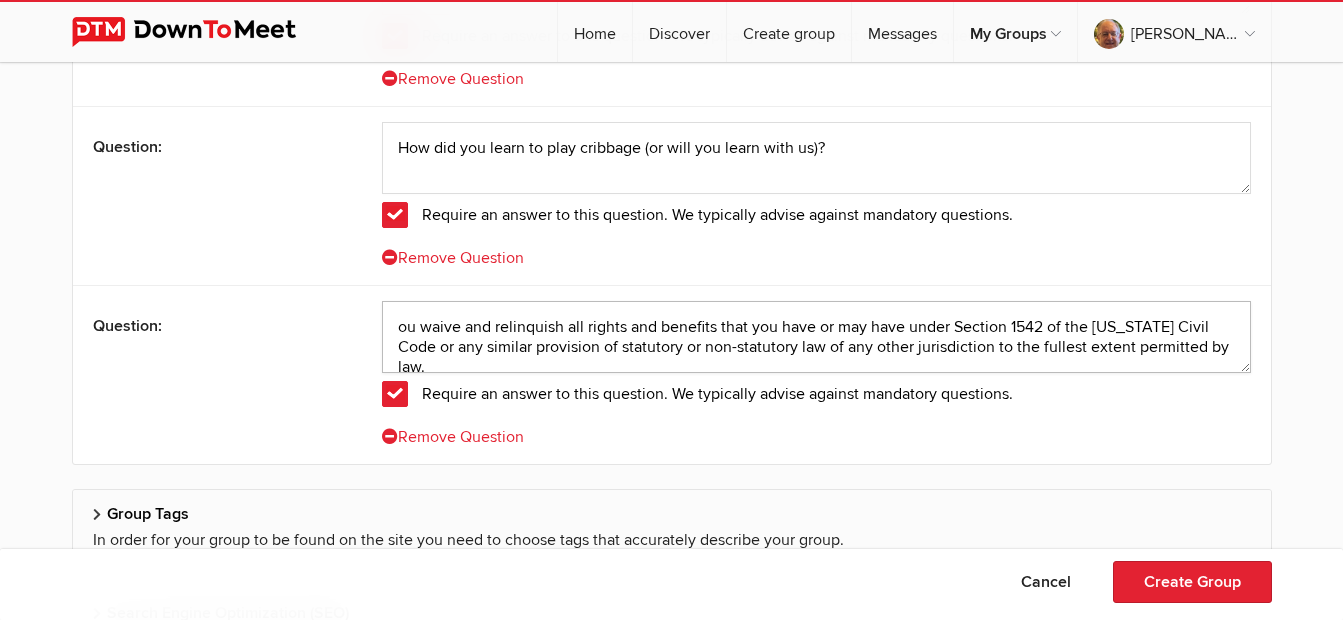scroll, scrollTop: 2, scrollLeft: 0, axis: vertical 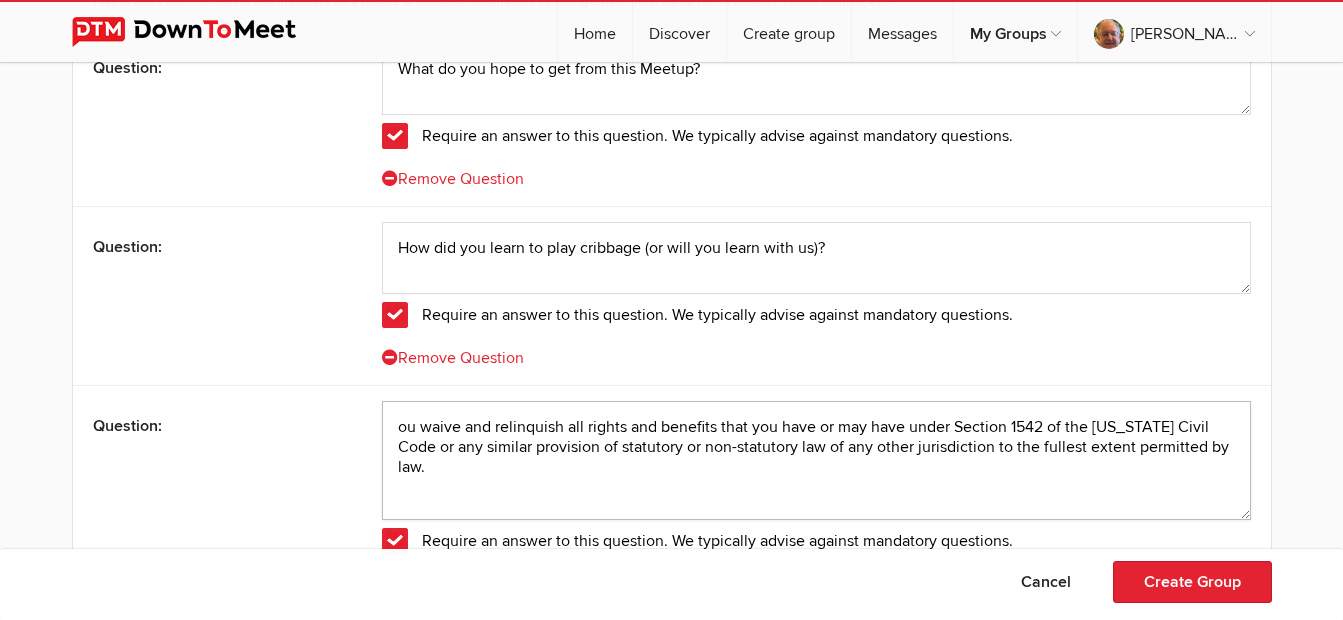 drag, startPoint x: 1243, startPoint y: 486, endPoint x: 1244, endPoint y: 517, distance: 31.016125 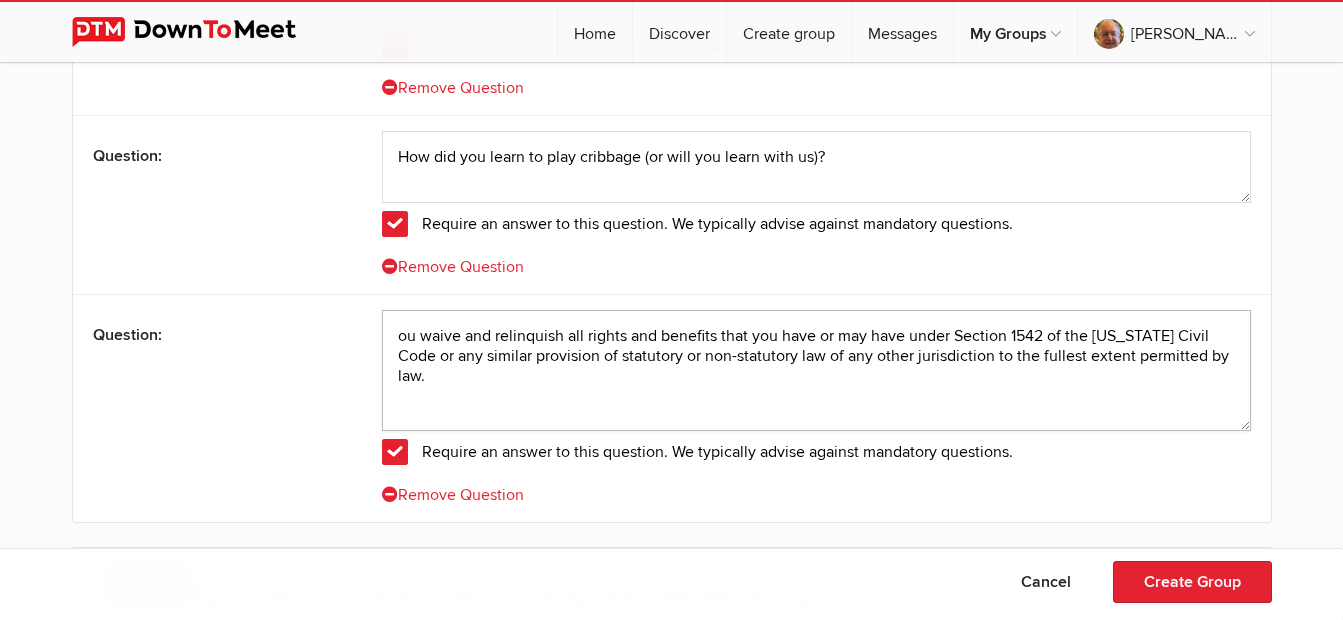 scroll, scrollTop: 4538, scrollLeft: 0, axis: vertical 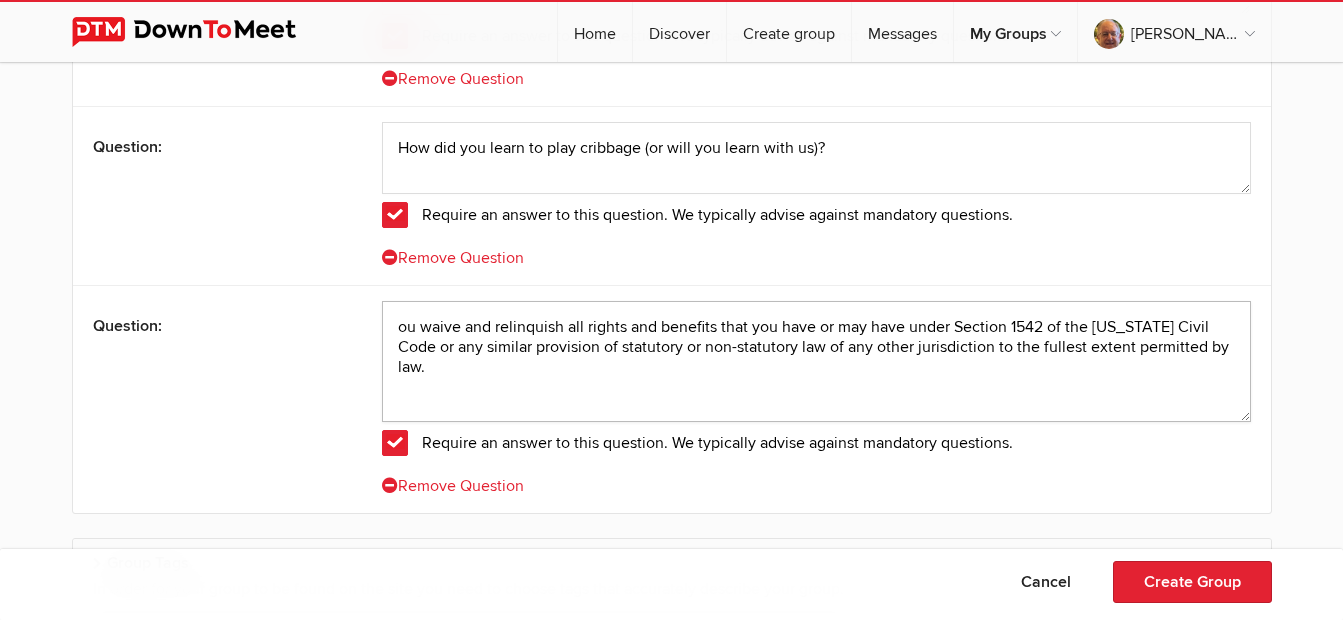 click on "ou waive and relinquish all rights and benefits that you have or may have under Section 1542 of the [US_STATE] Civil Code or any similar provision of statutory or non-statutory law of any other jurisdiction to the fullest extent permitted by law." at bounding box center (816, 361) 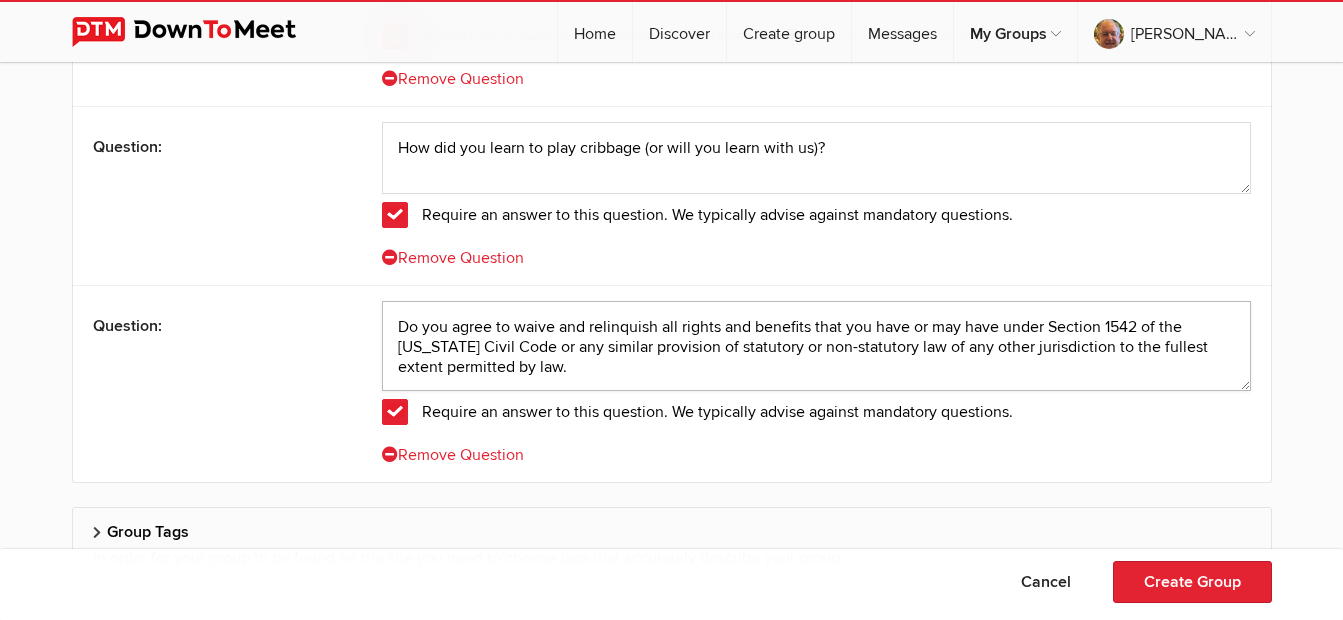 click on "Do you agree to waive and relinquish all rights and benefits that you have or may have under Section 1542 of the [US_STATE] Civil Code or any similar provision of statutory or non-statutory law of any other jurisdiction to the fullest extent permitted by law." at bounding box center [816, 346] 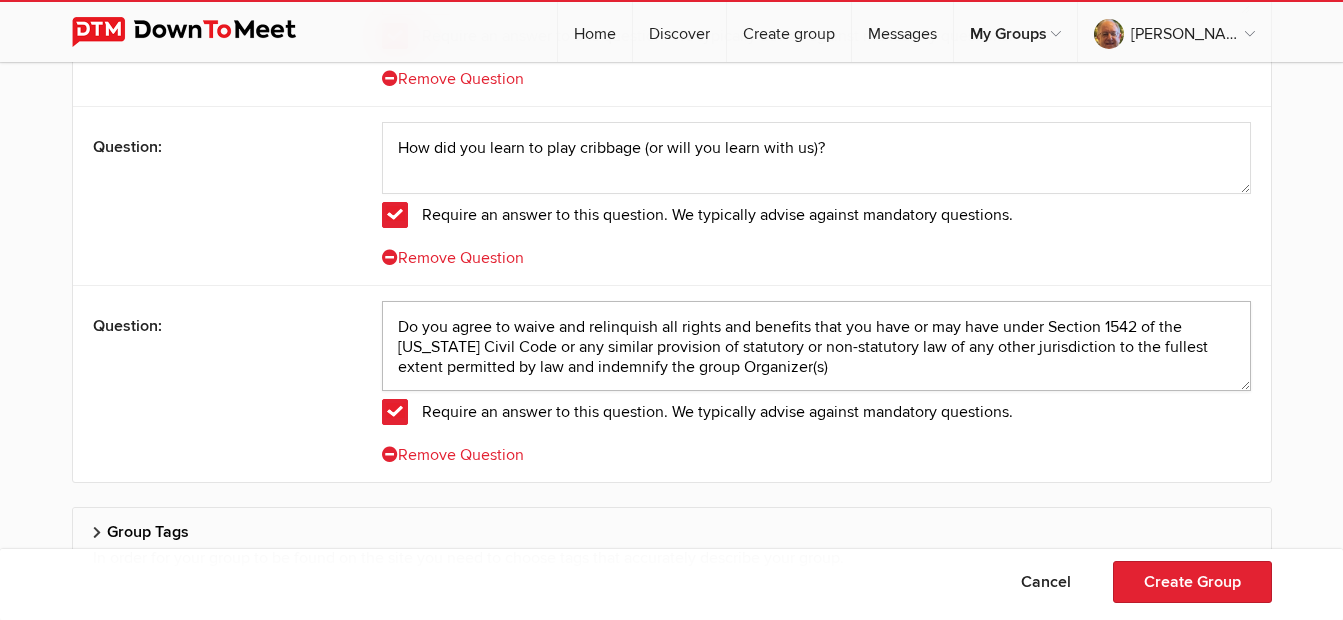 click on "Do you agree to waive and relinquish all rights and benefits that you have or may have under Section 1542 of the [US_STATE] Civil Code or any similar provision of statutory or non-statutory law of any other jurisdiction to the fullest extent permitted by law and indemnify the group Organizer(s)" at bounding box center (816, 346) 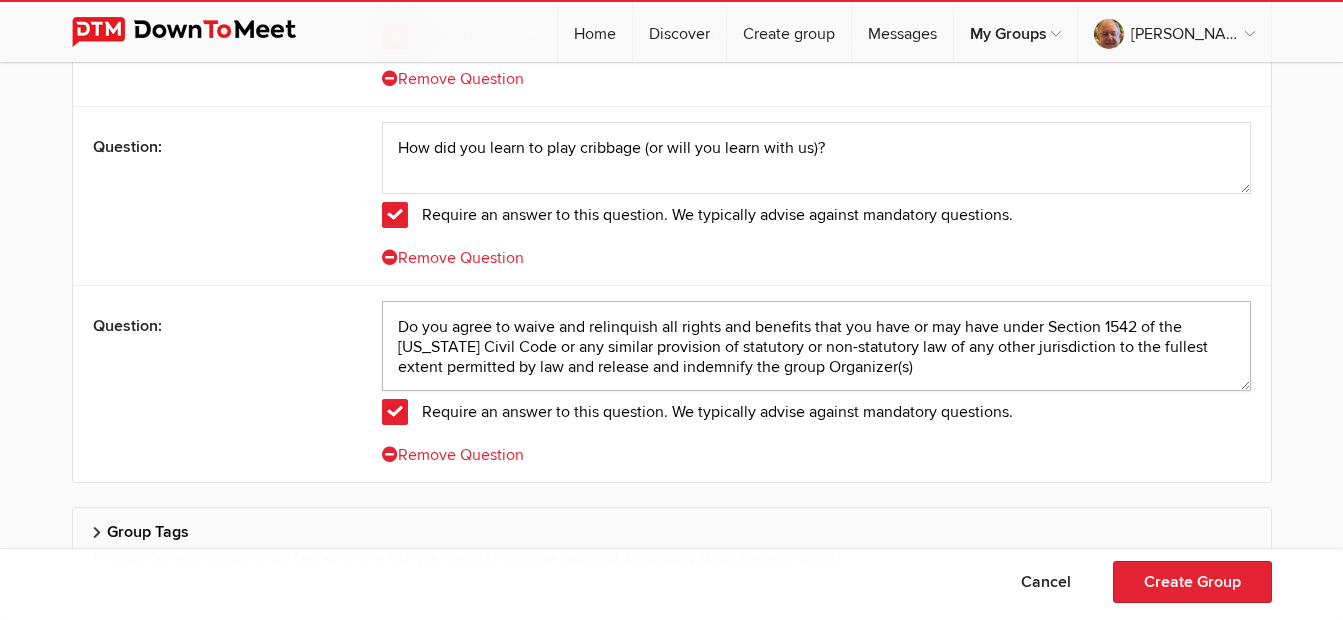 drag, startPoint x: 928, startPoint y: 373, endPoint x: 1002, endPoint y: 426, distance: 91.02197 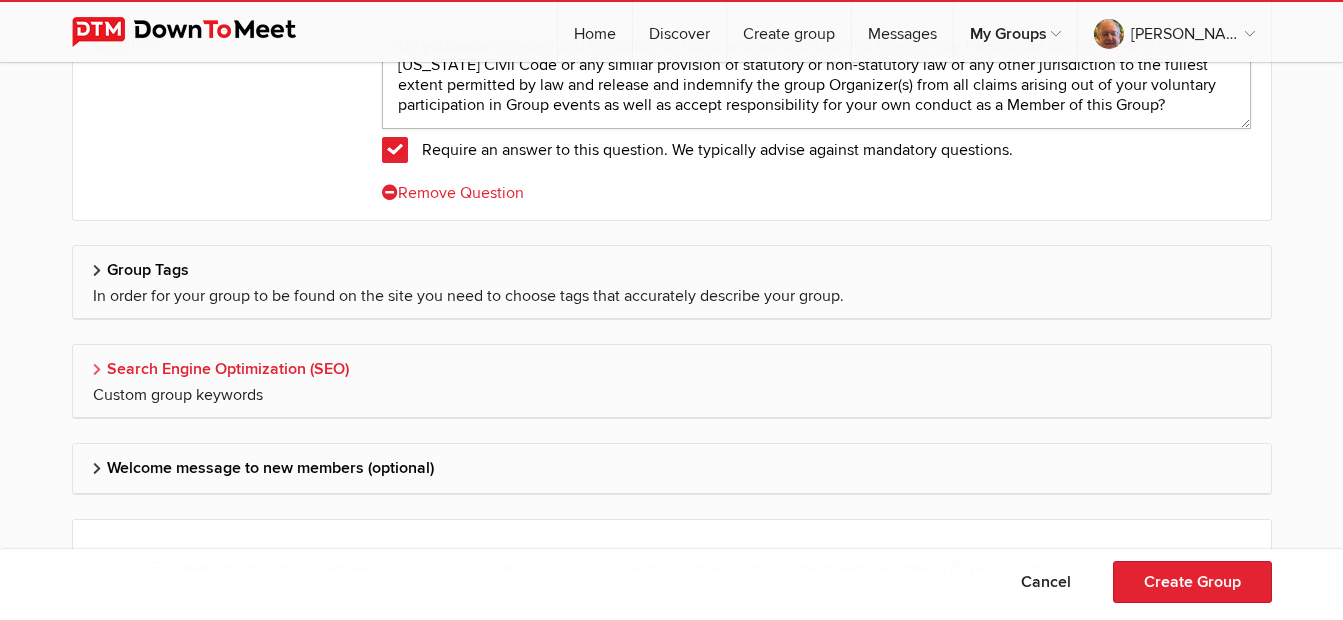 scroll, scrollTop: 4838, scrollLeft: 0, axis: vertical 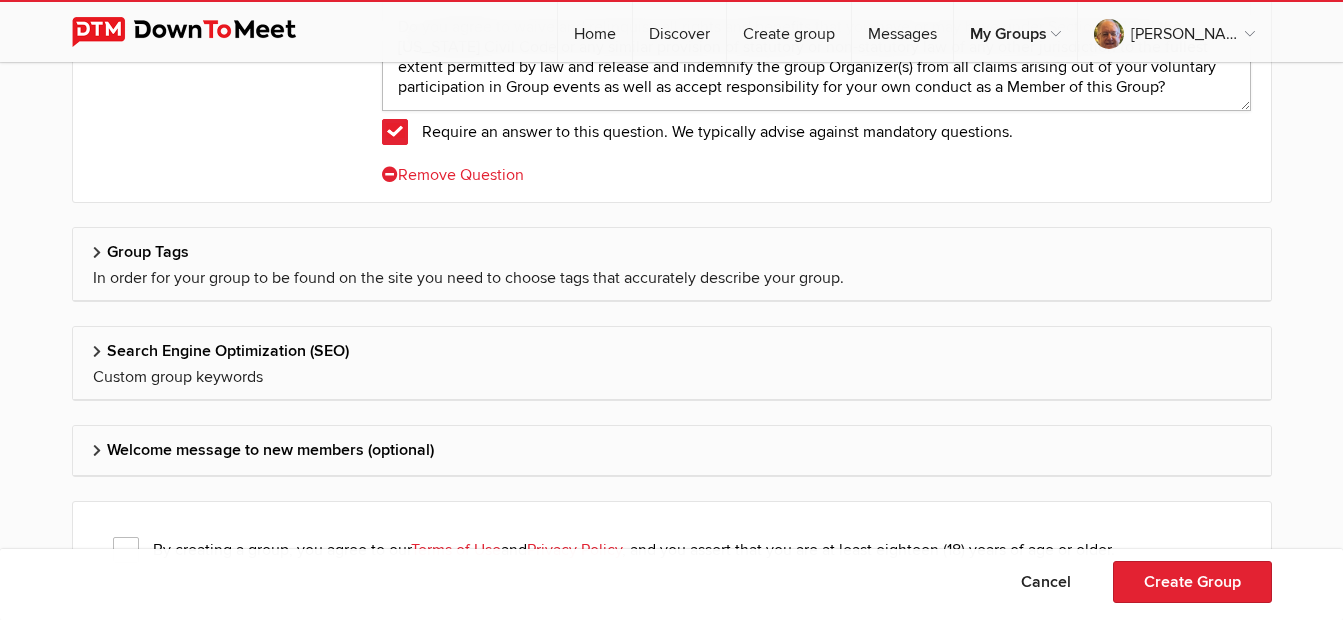 type on "Do you agree to waive and relinquish all rights and benefits that you have or may have under Section 1542 of the [US_STATE] Civil Code or any similar provision of statutory or non-statutory law of any other jurisdiction to the fullest extent permitted by law and release and indemnify the group Organizer(s) from all claims arising out of your voluntary participation in Group events as well as accept responsibility for your own conduct as a Member of this Group?" 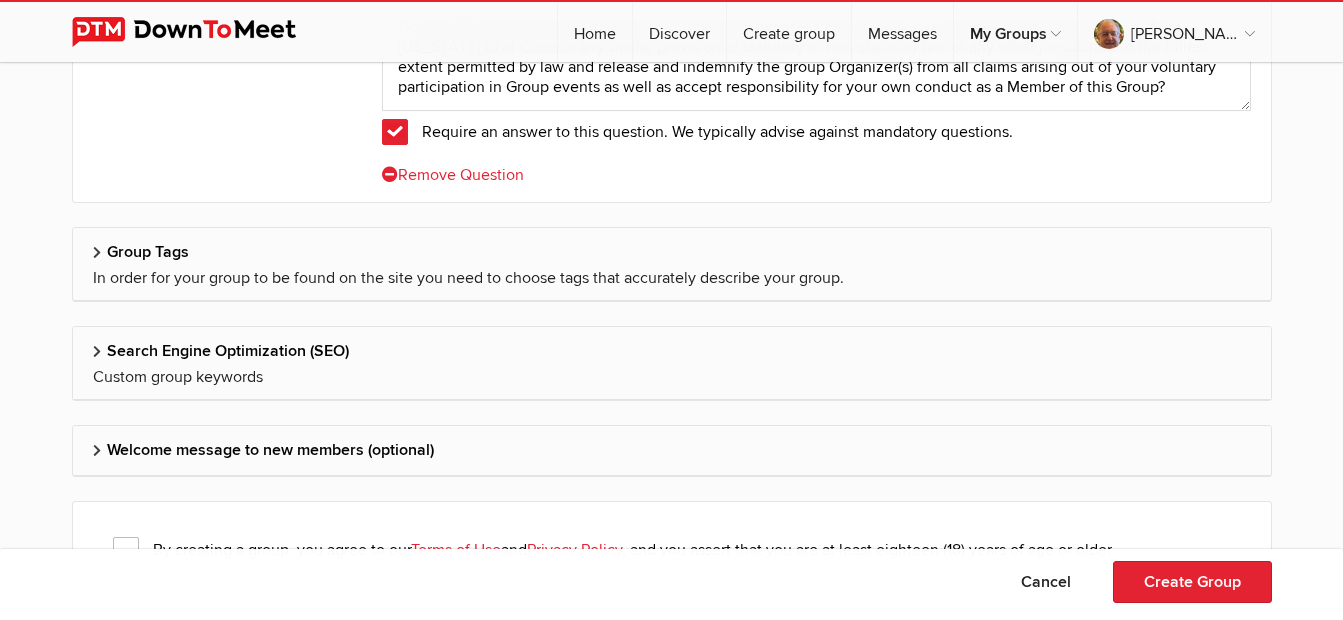click on "In order for your group to be found on the site you need to choose tags that accurately describe your group." 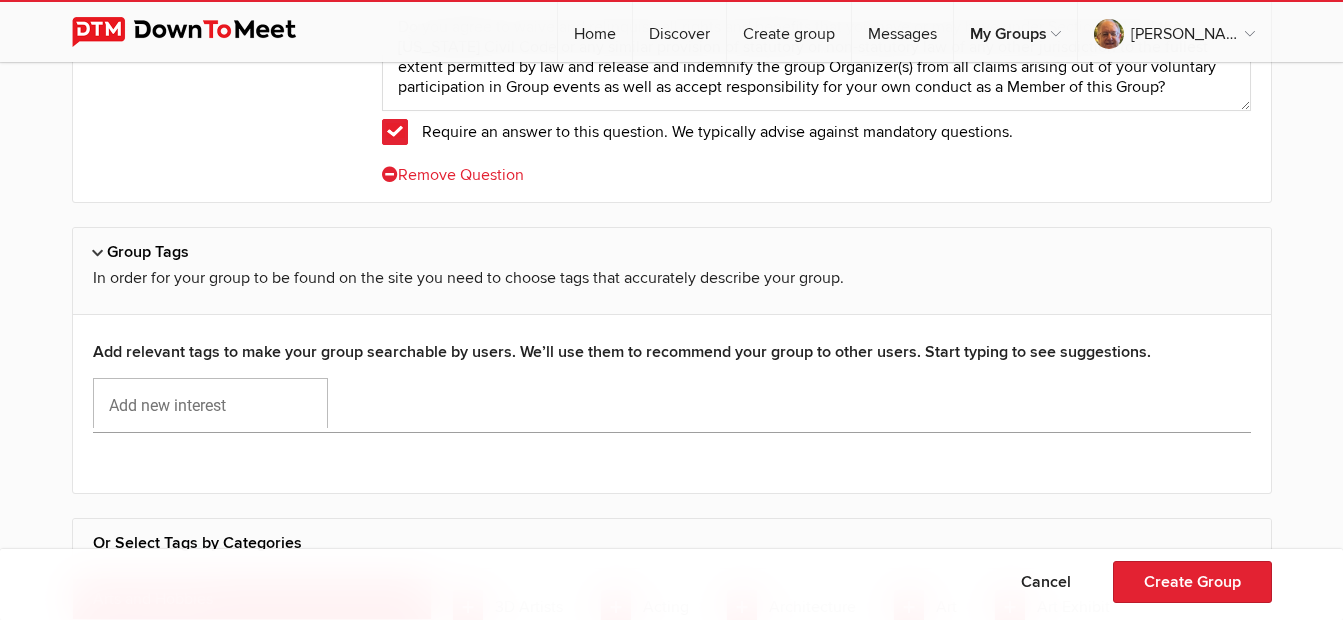 click 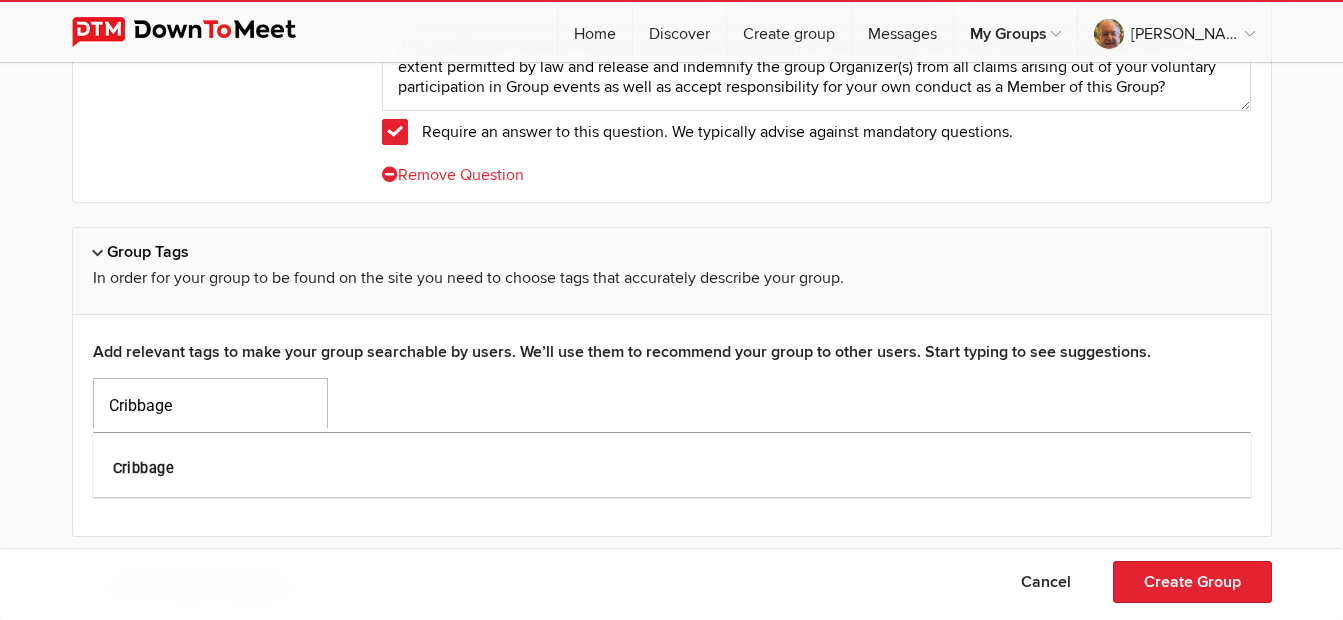 type on "Cribbage" 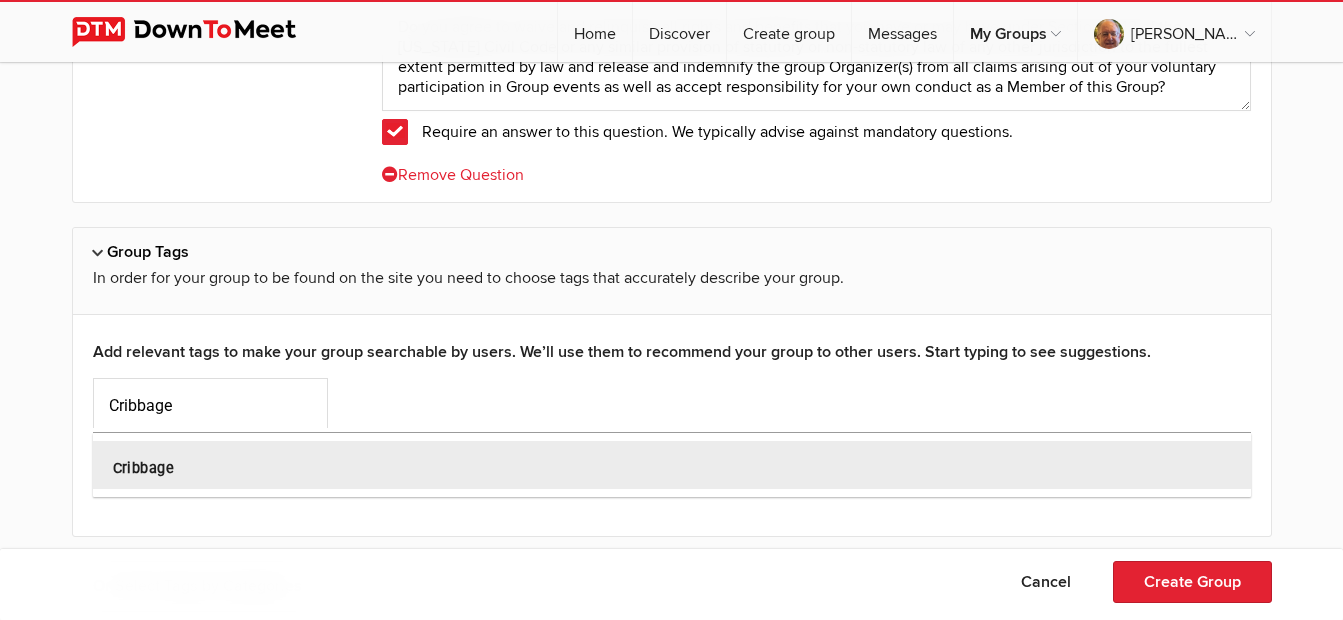 click on "Cribbage" 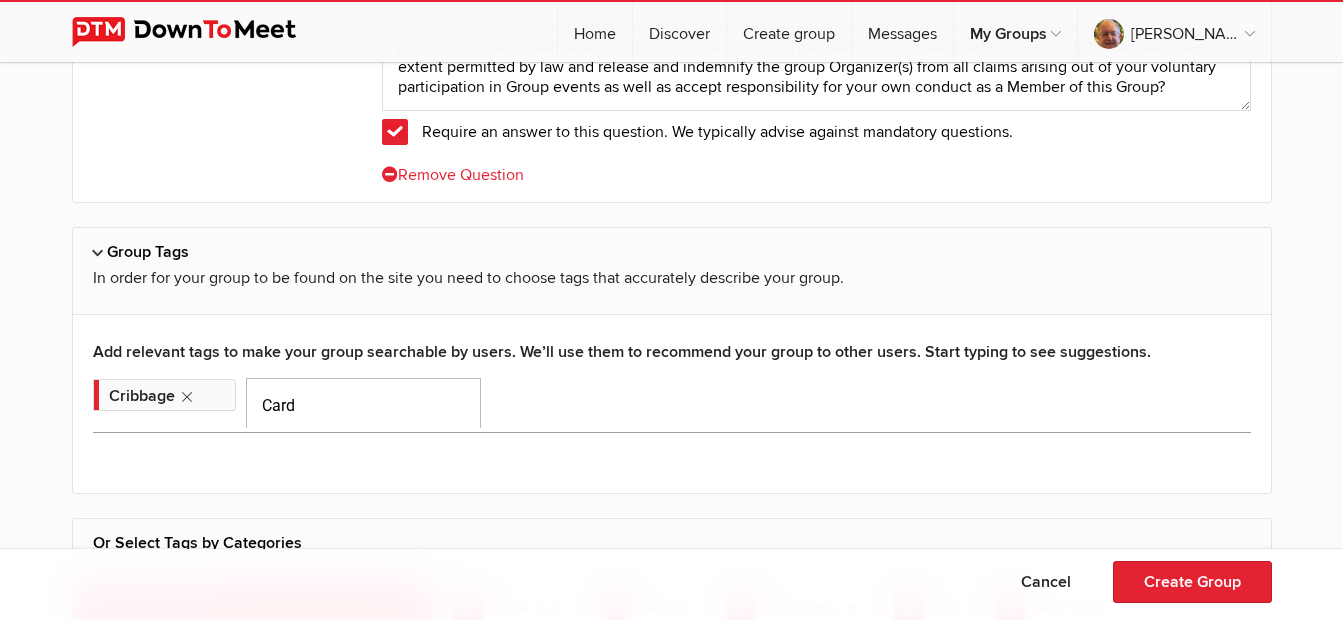 type on "Card" 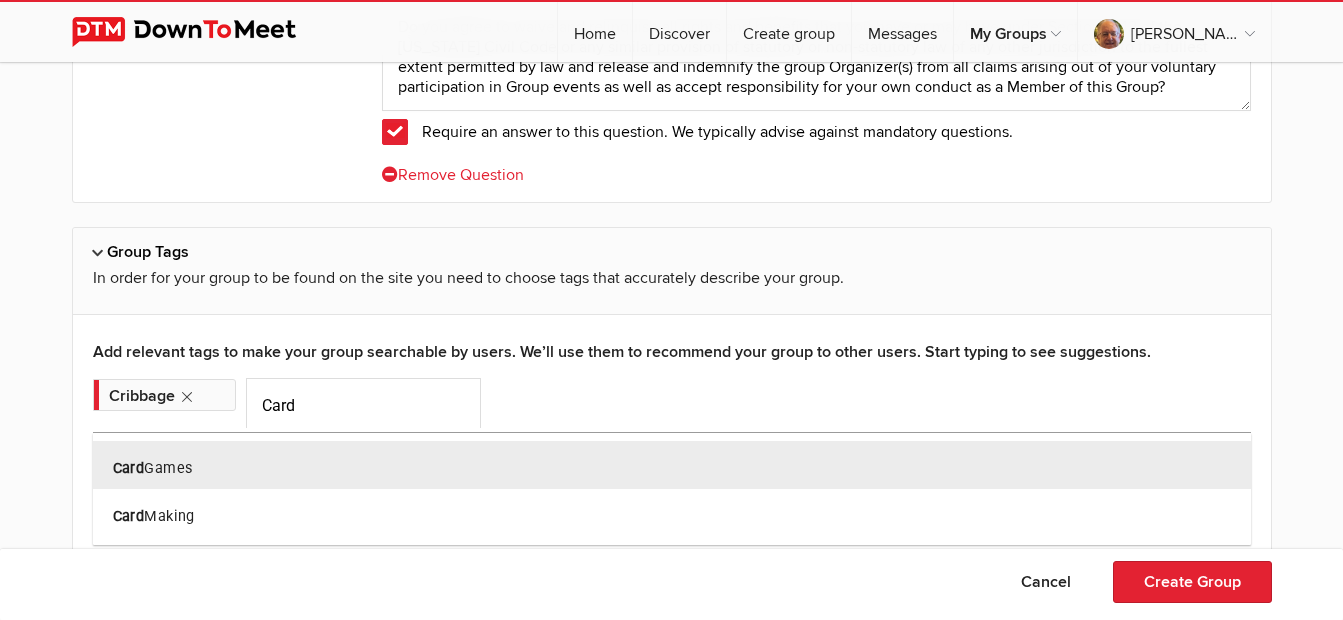 click on "Card  Games" 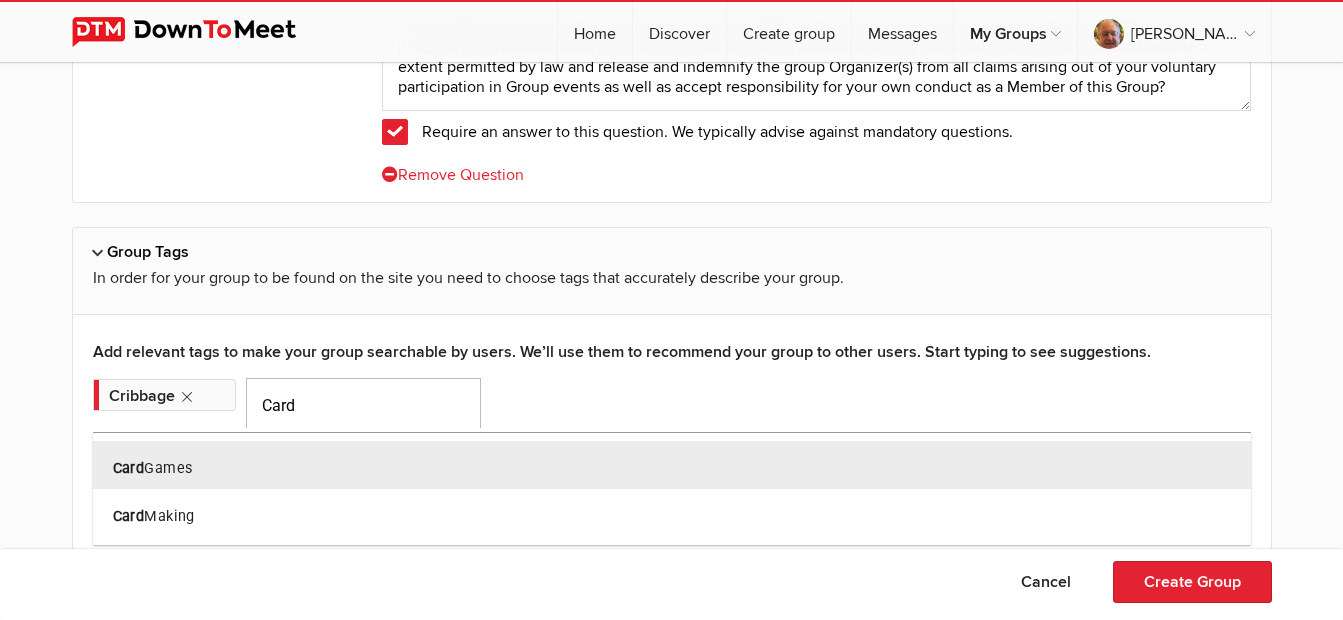 type 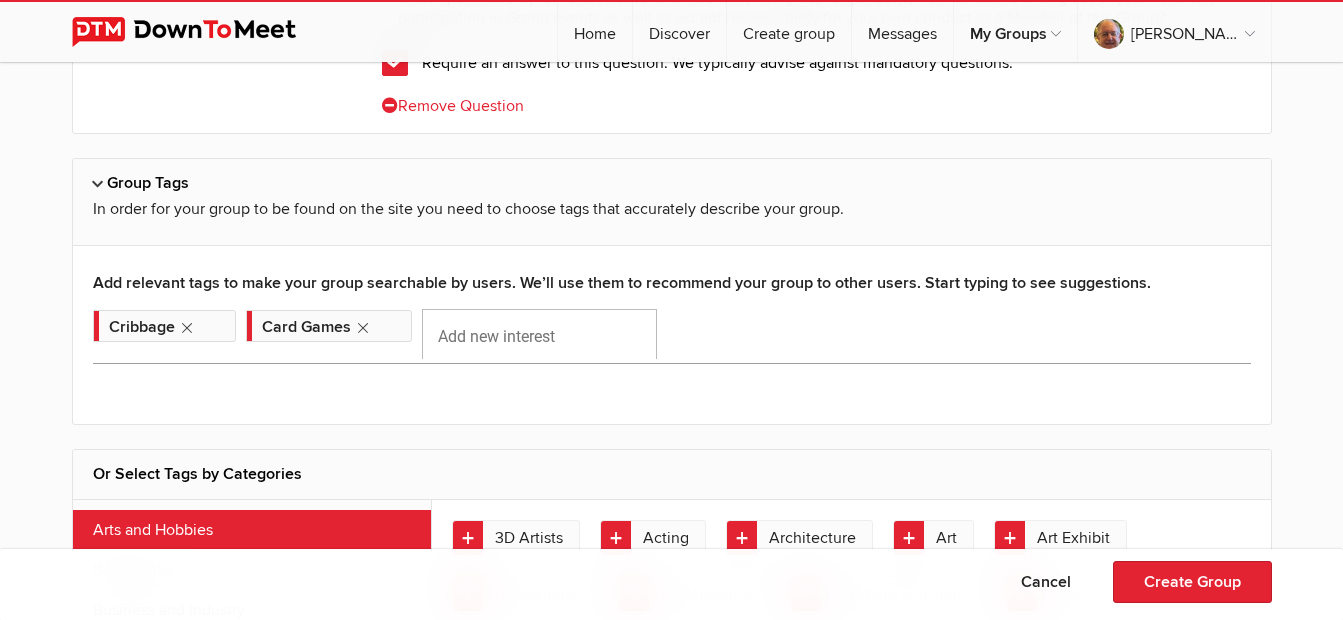 scroll, scrollTop: 5038, scrollLeft: 0, axis: vertical 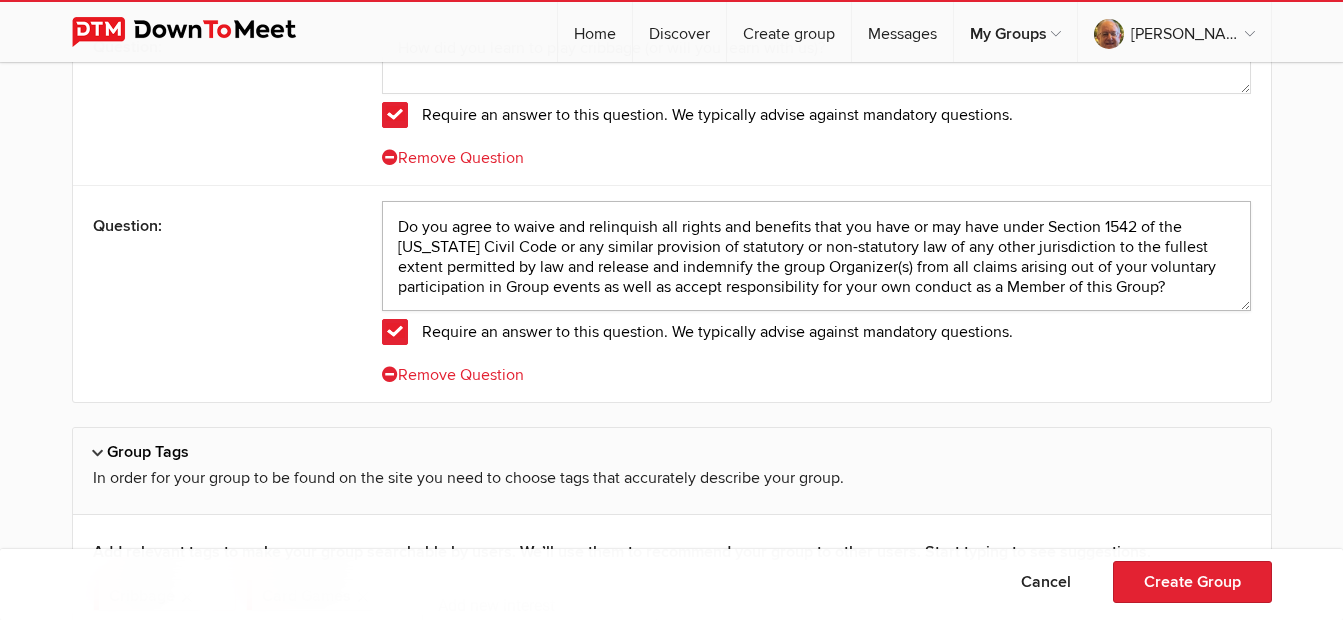 click on "Do you agree to waive and relinquish all rights and benefits that you have or may have under Section 1542 of the [US_STATE] Civil Code or any similar provision of statutory or non-statutory law of any other jurisdiction to the fullest extent permitted by law and release and indemnify the group Organizer(s) from all claims arising out of your voluntary participation in Group events as well as accept responsibility for your own conduct as a Member of this Group?" at bounding box center [816, 256] 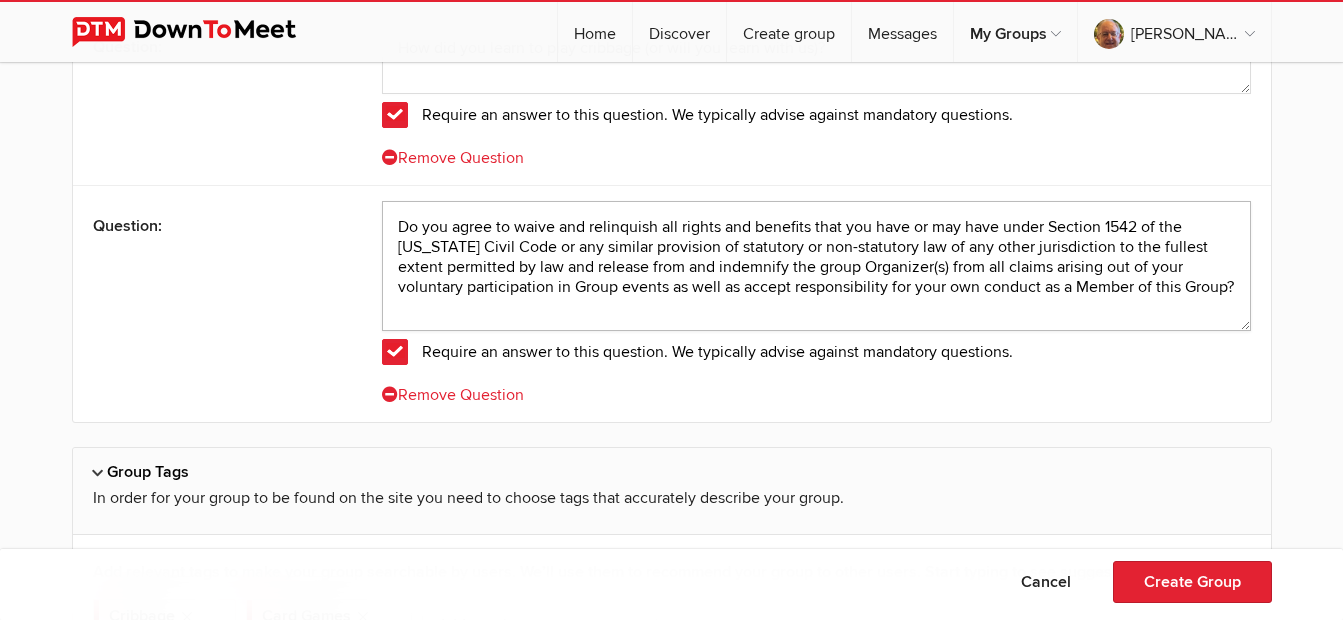 click on "Do you agree to waive and relinquish all rights and benefits that you have or may have under Section 1542 of the [US_STATE] Civil Code or any similar provision of statutory or non-statutory law of any other jurisdiction to the fullest extent permitted by law and release from and indemnify the group Organizer(s) from all claims arising out of your voluntary participation in Group events as well as accept responsibility for your own conduct as a Member of this Group?" at bounding box center [816, 266] 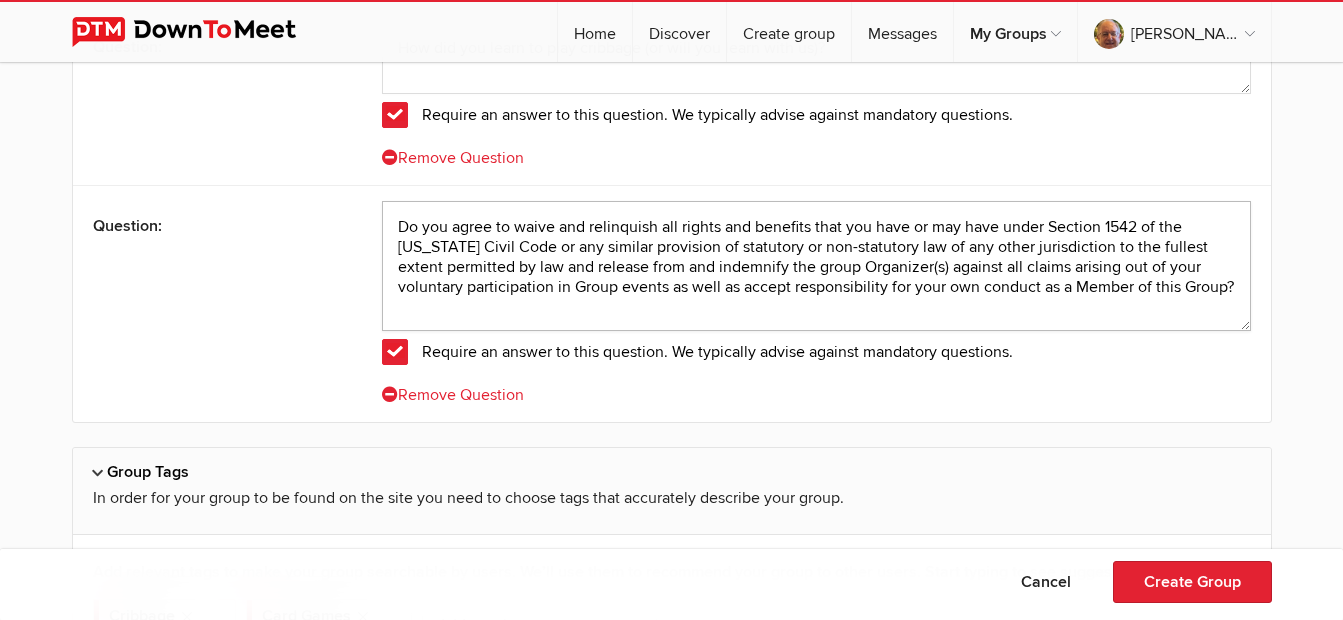 click on "Do you agree to waive and relinquish all rights and benefits that you have or may have under Section 1542 of the [US_STATE] Civil Code or any similar provision of statutory or non-statutory law of any other jurisdiction to the fullest extent permitted by law and release from and indemnify the group Organizer(s) against all claims arising out of your voluntary participation in Group events as well as accept responsibility for your own conduct as a Member of this Group?" at bounding box center (816, 266) 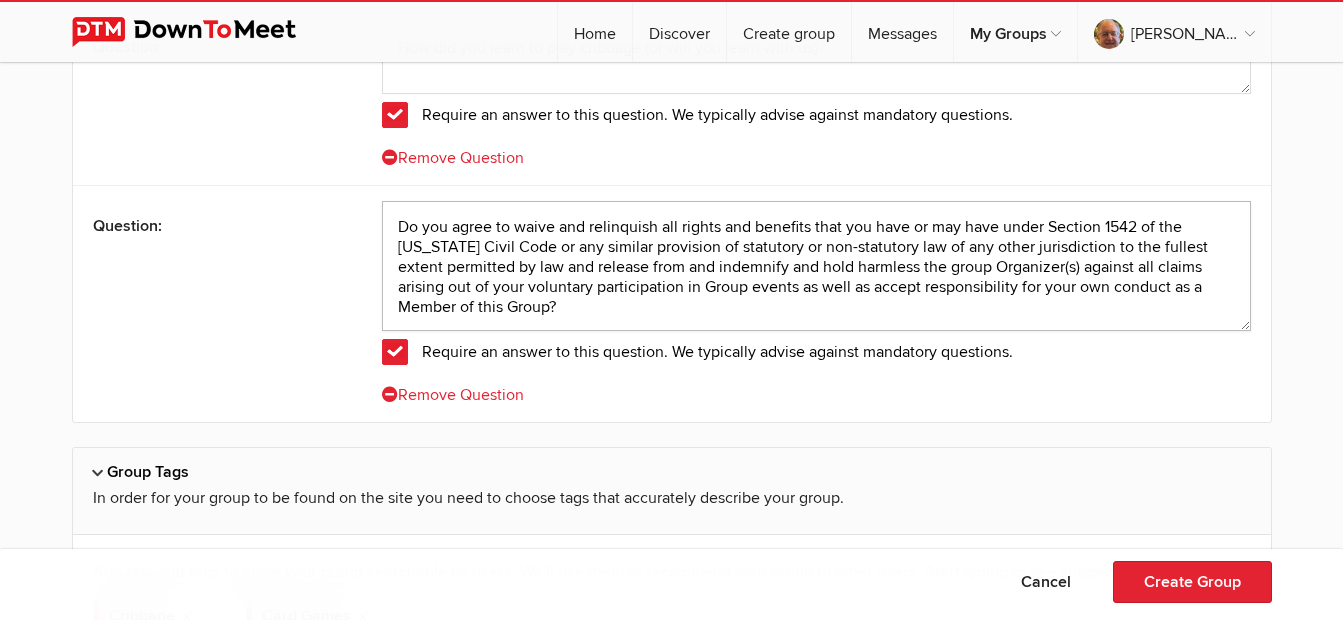 click on "Do you agree to waive and relinquish all rights and benefits that you have or may have under Section 1542 of the [US_STATE] Civil Code or any similar provision of statutory or non-statutory law of any other jurisdiction to the fullest extent permitted by law and release from and indemnify and hold harmless the group Organizer(s) against all claims arising out of your voluntary participation in Group events as well as accept responsibility for your own conduct as a Member of this Group?" at bounding box center (816, 266) 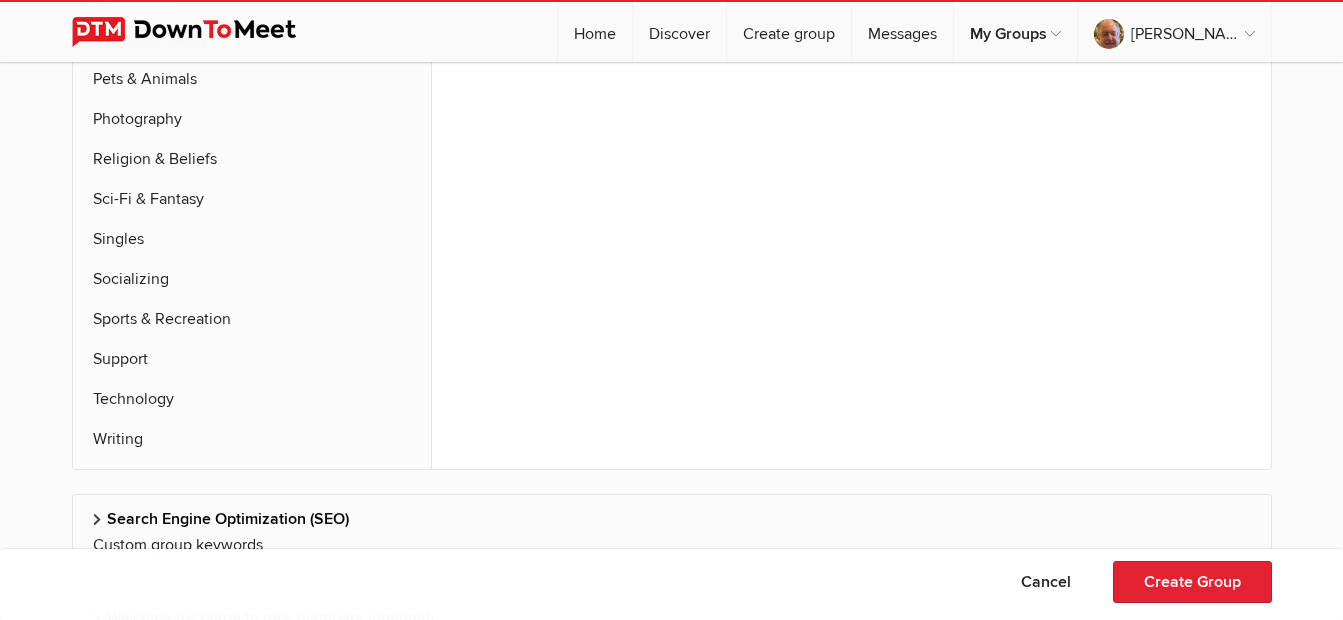 scroll, scrollTop: 6637, scrollLeft: 0, axis: vertical 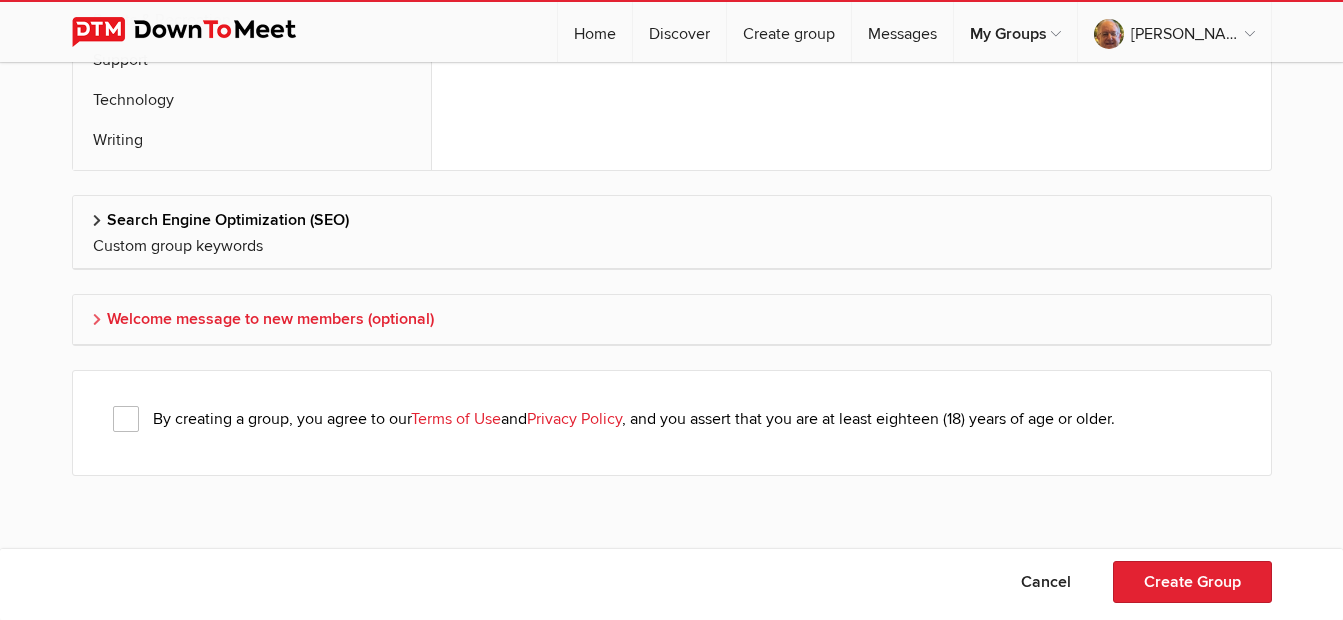 type on "Do you agree to waive and relinquish all rights and benefits that you have or may have under Section 1542 of the [US_STATE] Civil Code or any similar provision of statutory or non-statutory law of any other jurisdiction to the fullest extent permitted by law and release from and indemnify and hold harmless the group Organizer(s) against all claims arising out of your voluntary participation in Group events as well as accept responsibility for your own conduct as a Member of this Group?" 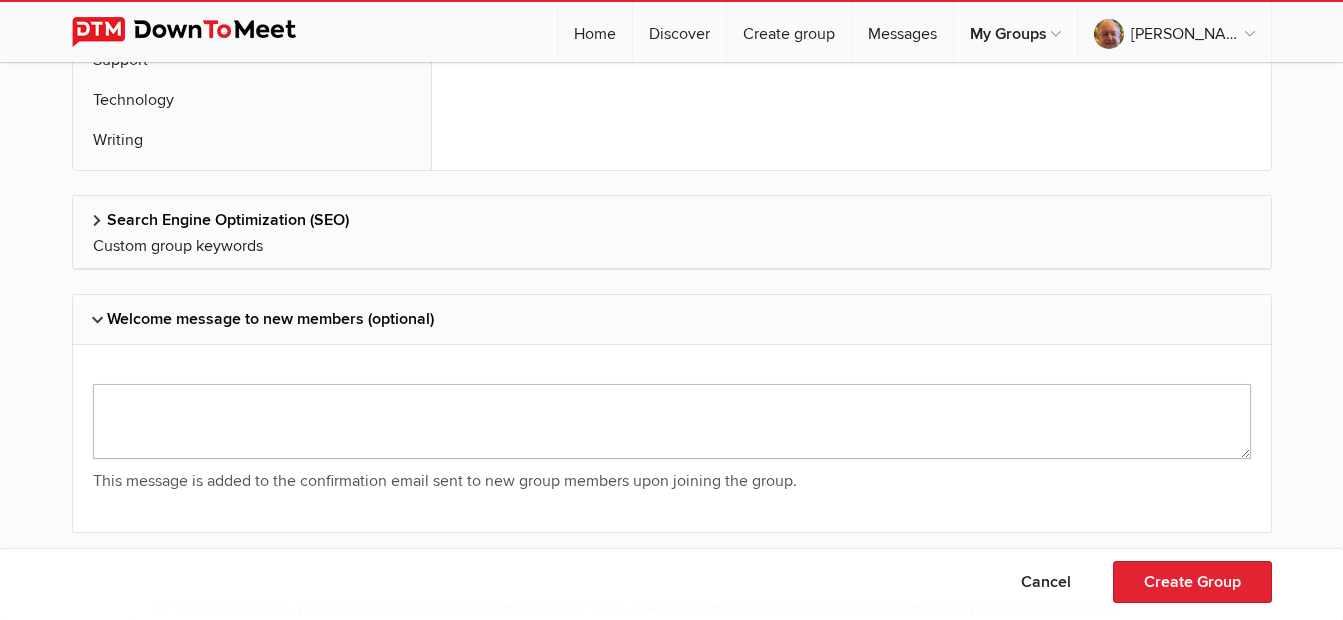 click at bounding box center [672, 421] 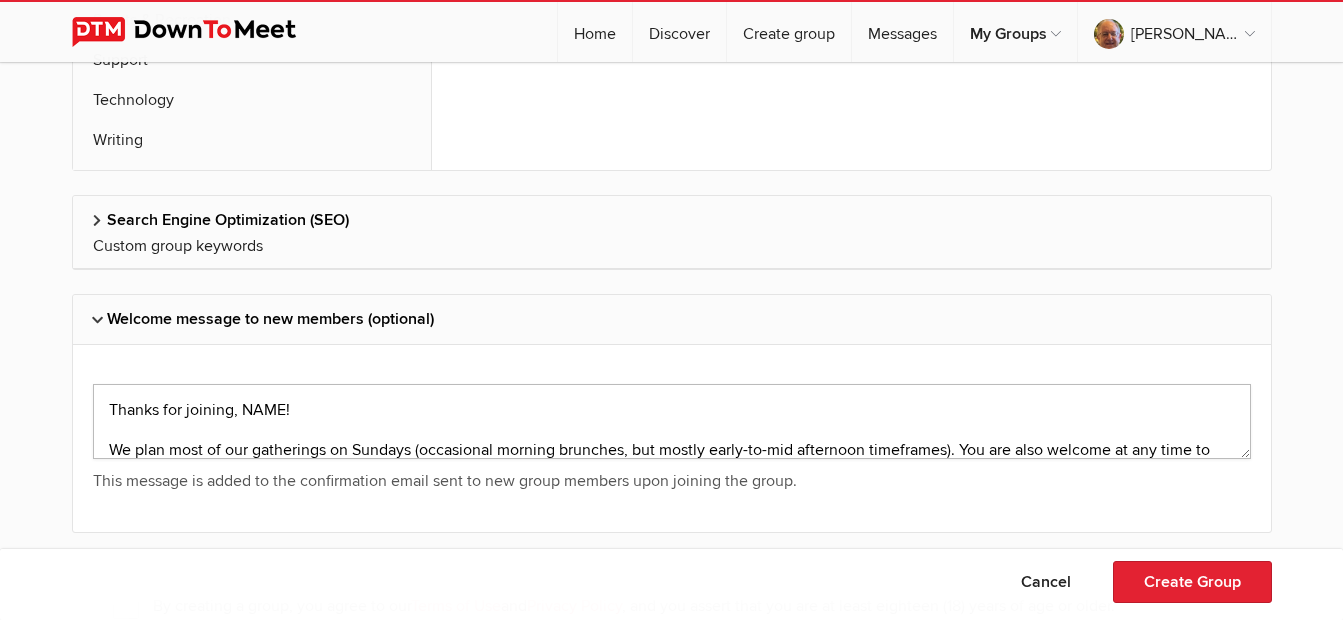 scroll, scrollTop: 0, scrollLeft: 0, axis: both 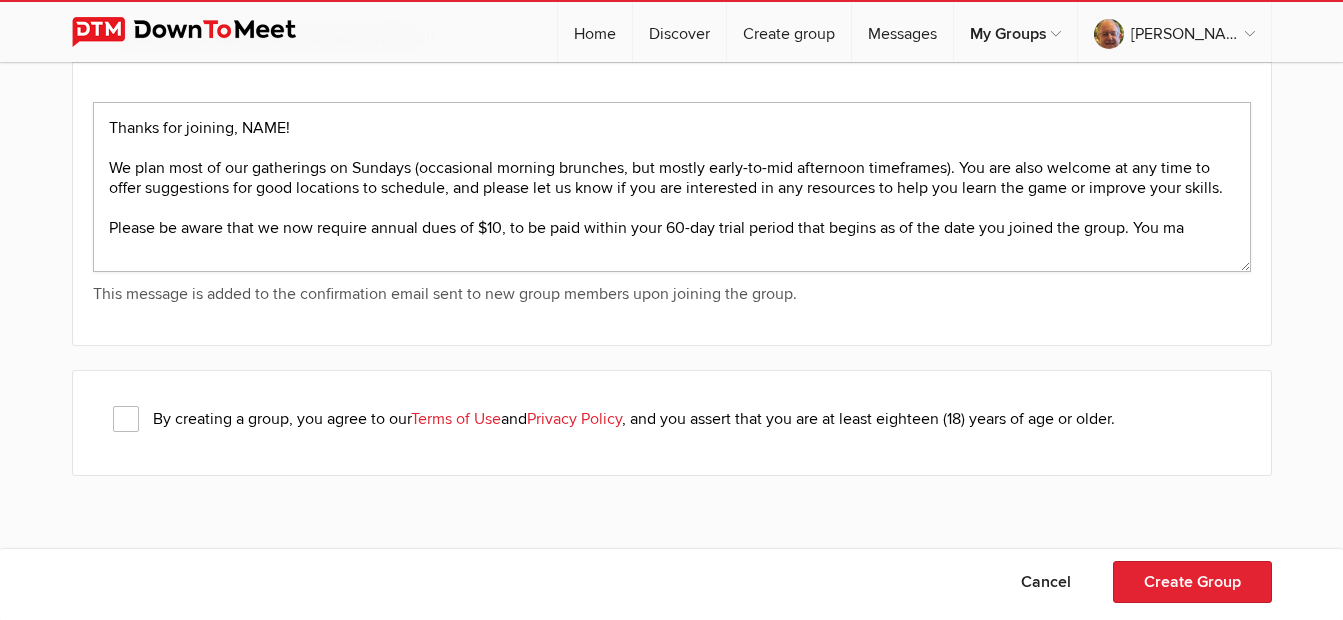 click at bounding box center (672, 187) 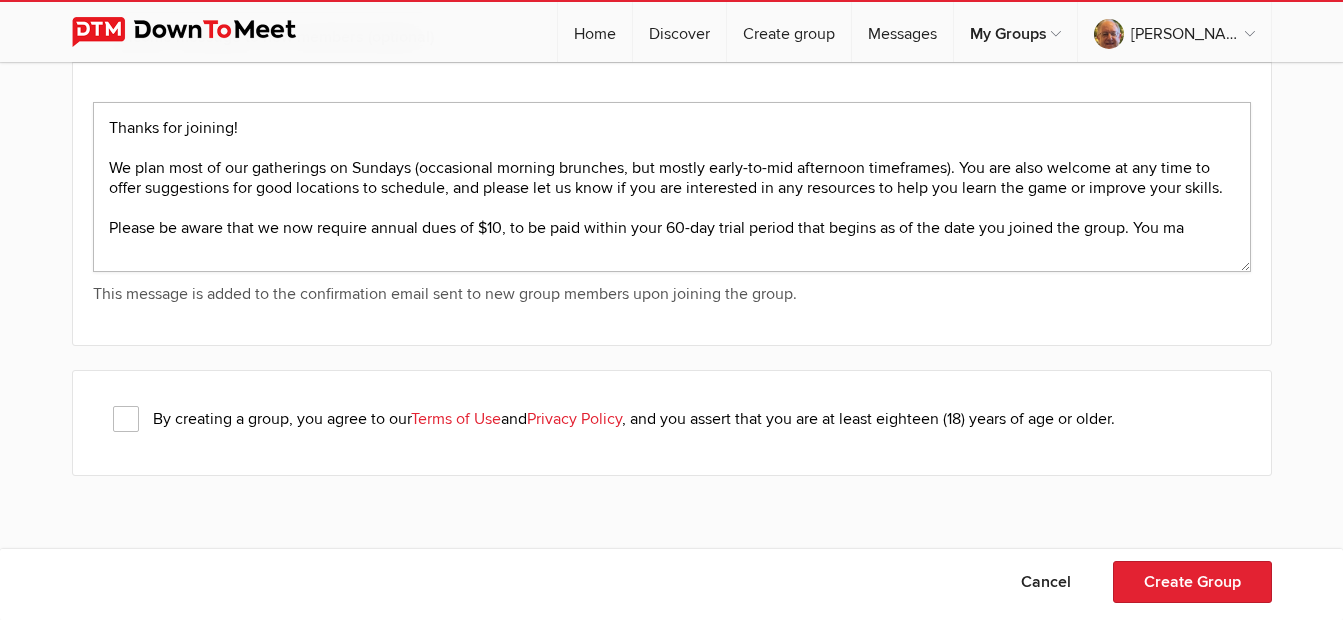 click at bounding box center [672, 187] 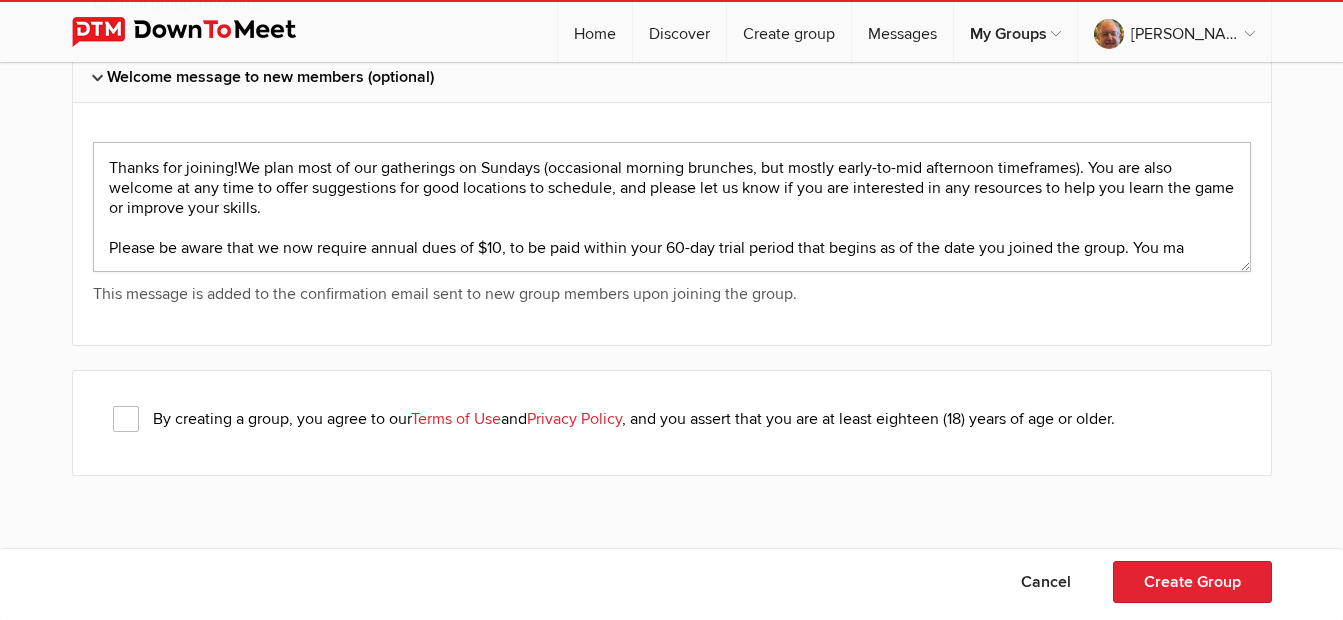 scroll, scrollTop: 6879, scrollLeft: 0, axis: vertical 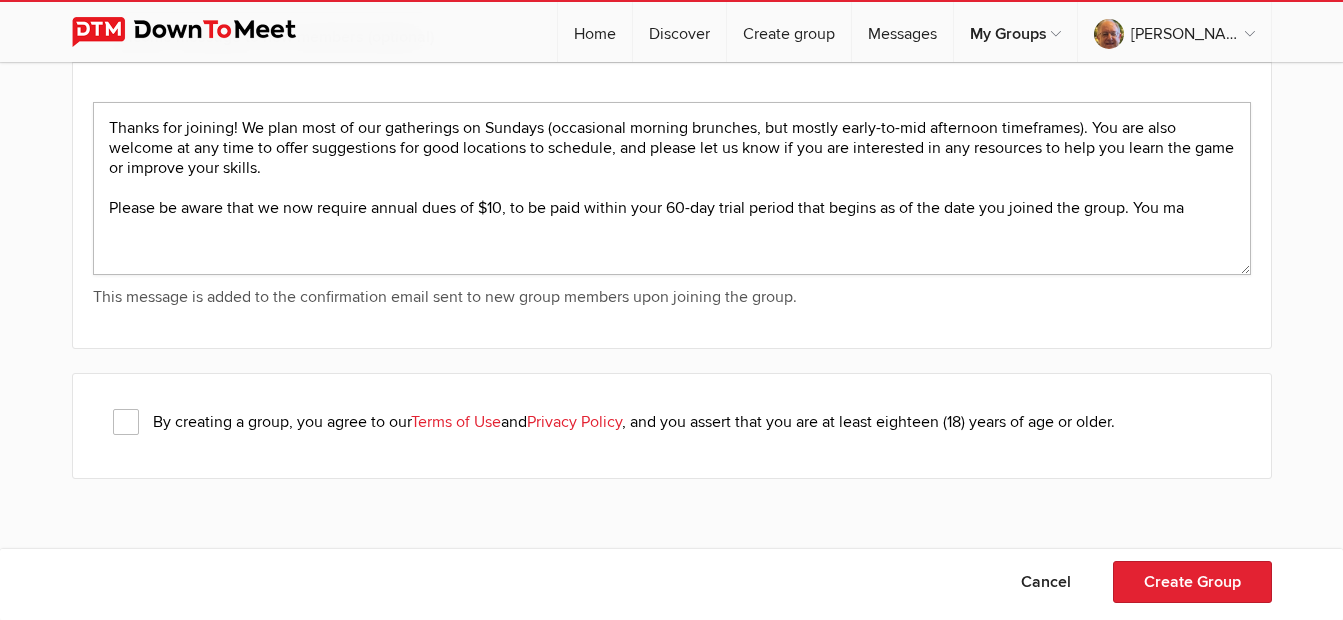 drag, startPoint x: 1245, startPoint y: 261, endPoint x: 1247, endPoint y: 304, distance: 43.046486 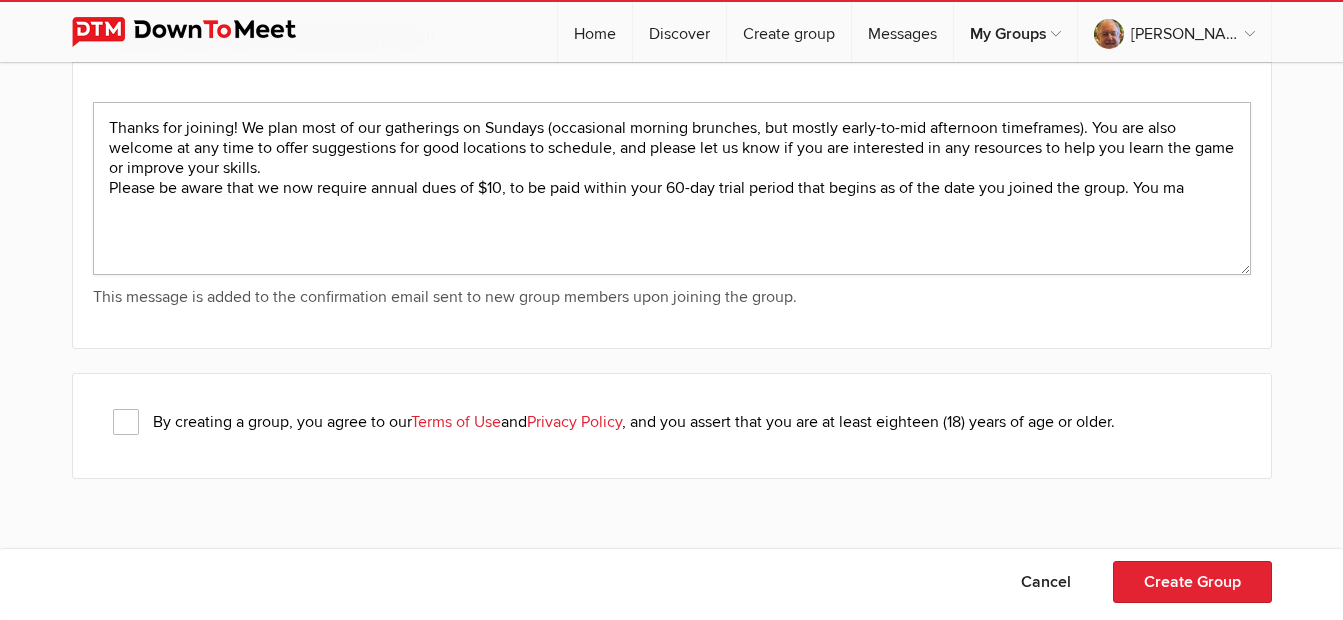 scroll, scrollTop: 6859, scrollLeft: 0, axis: vertical 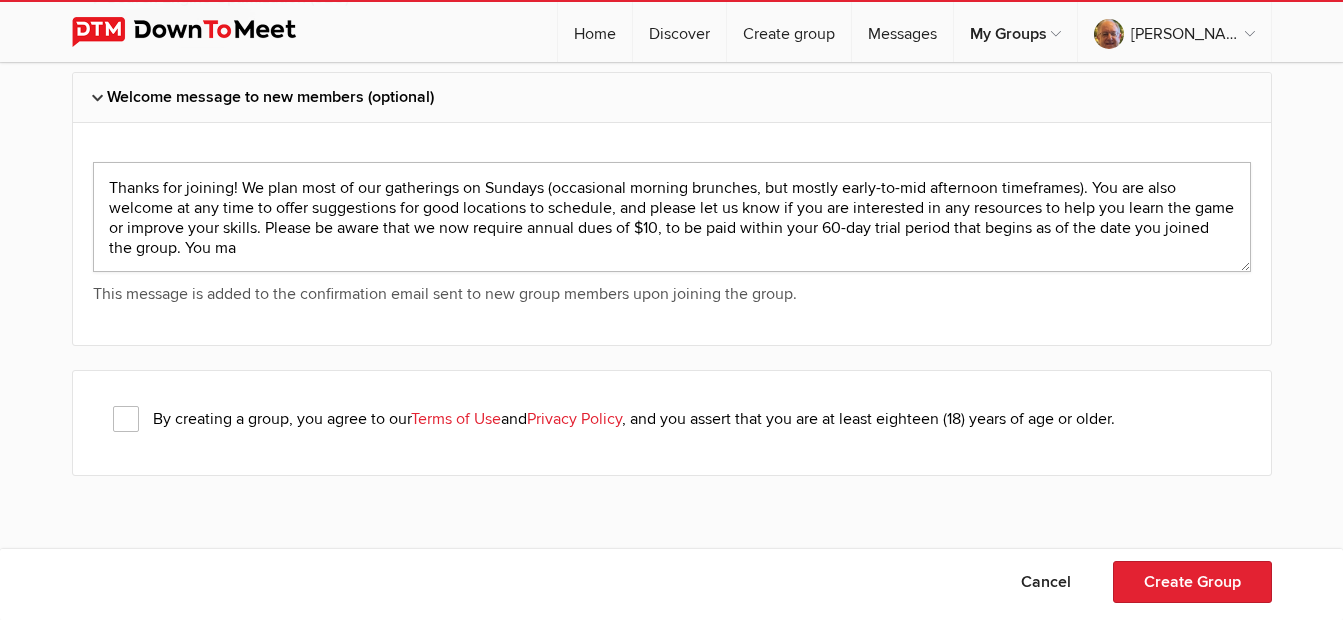 click at bounding box center (672, 217) 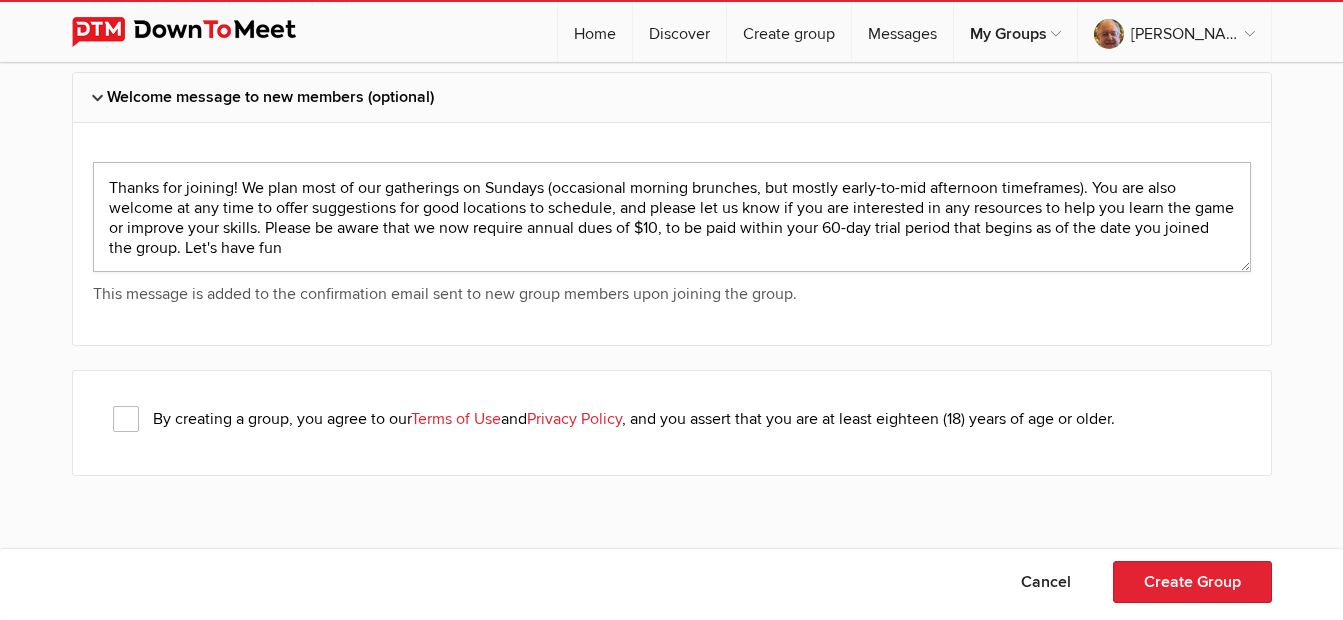 drag, startPoint x: 551, startPoint y: 188, endPoint x: 1090, endPoint y: 191, distance: 539.00836 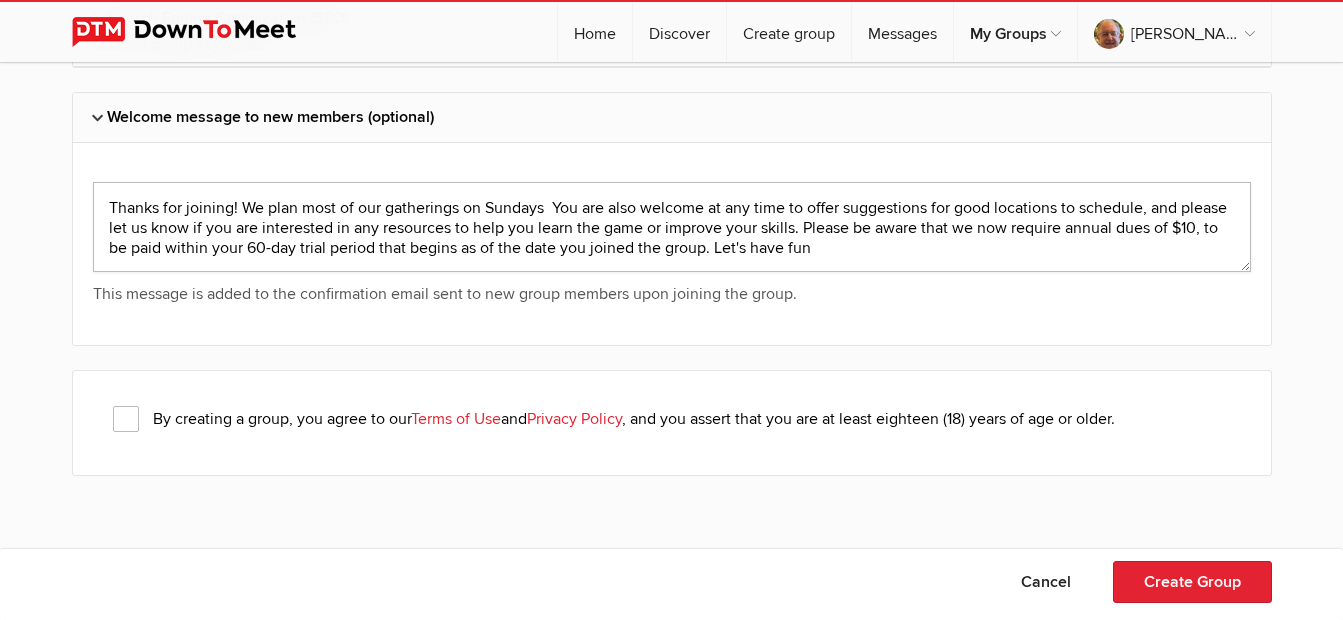 scroll, scrollTop: 6839, scrollLeft: 0, axis: vertical 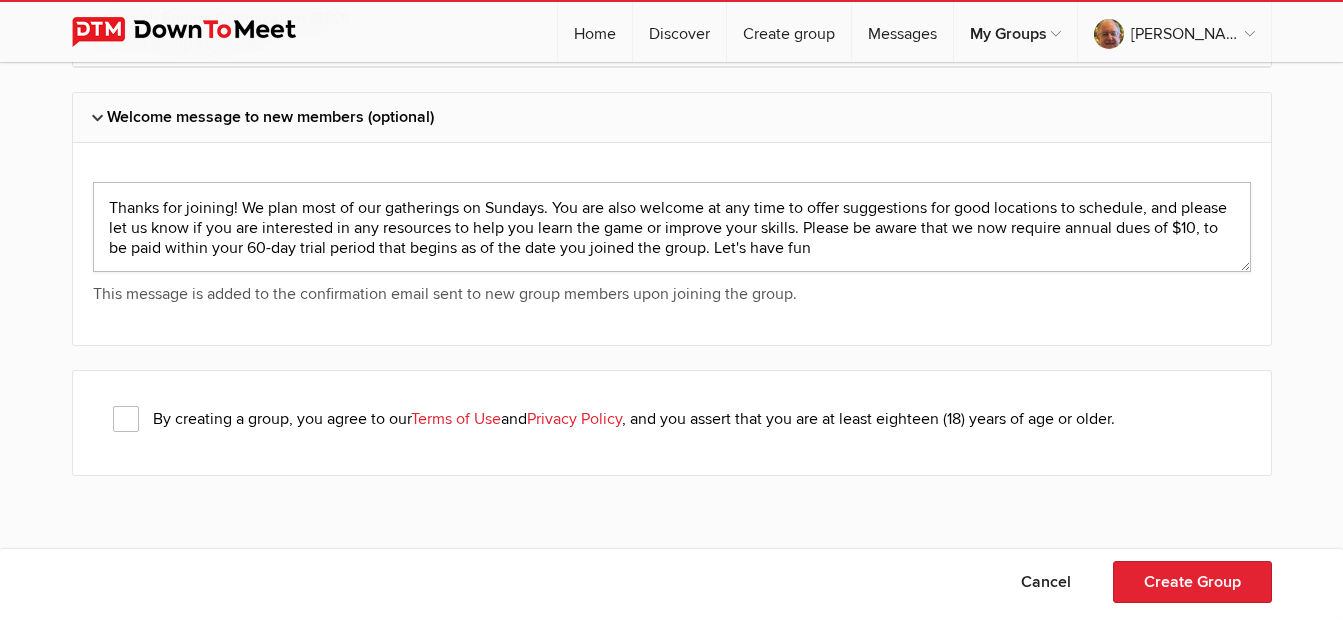 click at bounding box center (672, 227) 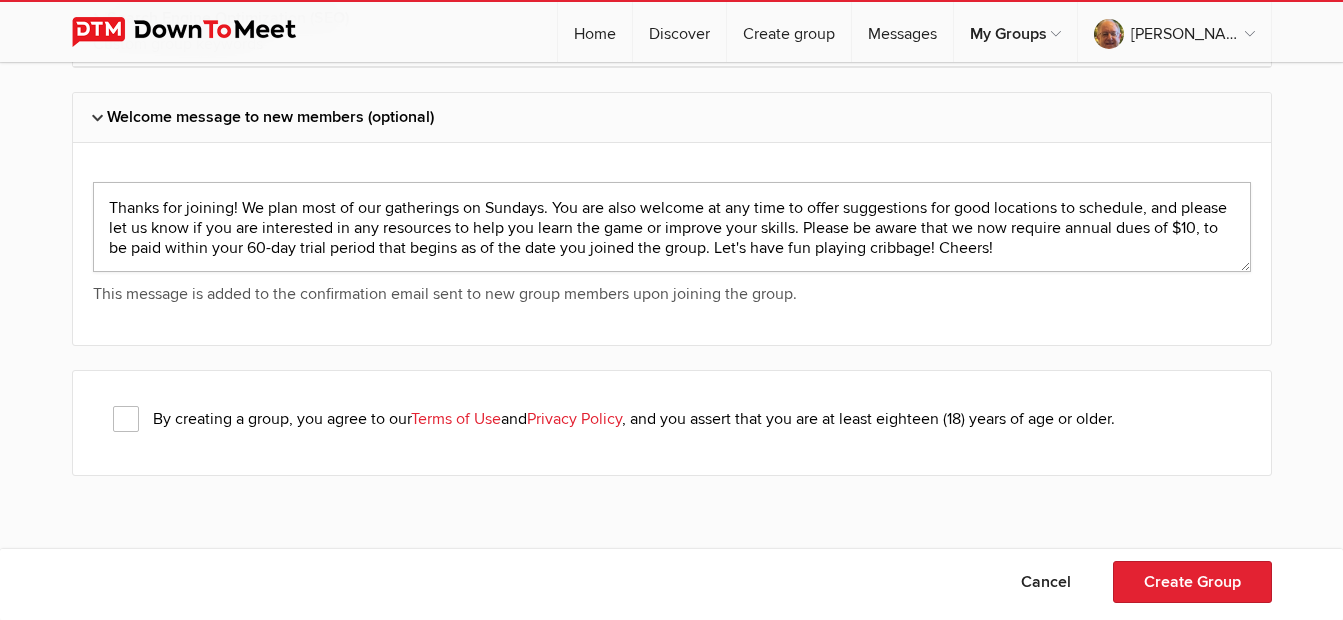 type on "Thanks for joining! We plan most of our gatherings on Sundays. You are also welcome at any time to offer suggestions for good locations to schedule, and please let us know if you are interested in any resources to help you learn the game or improve your skills. Please be aware that we now require annual dues of $10, to be paid within your 60-day trial period that begins as of the date you joined the group. Let's have fun playing cribbage! Cheers!" 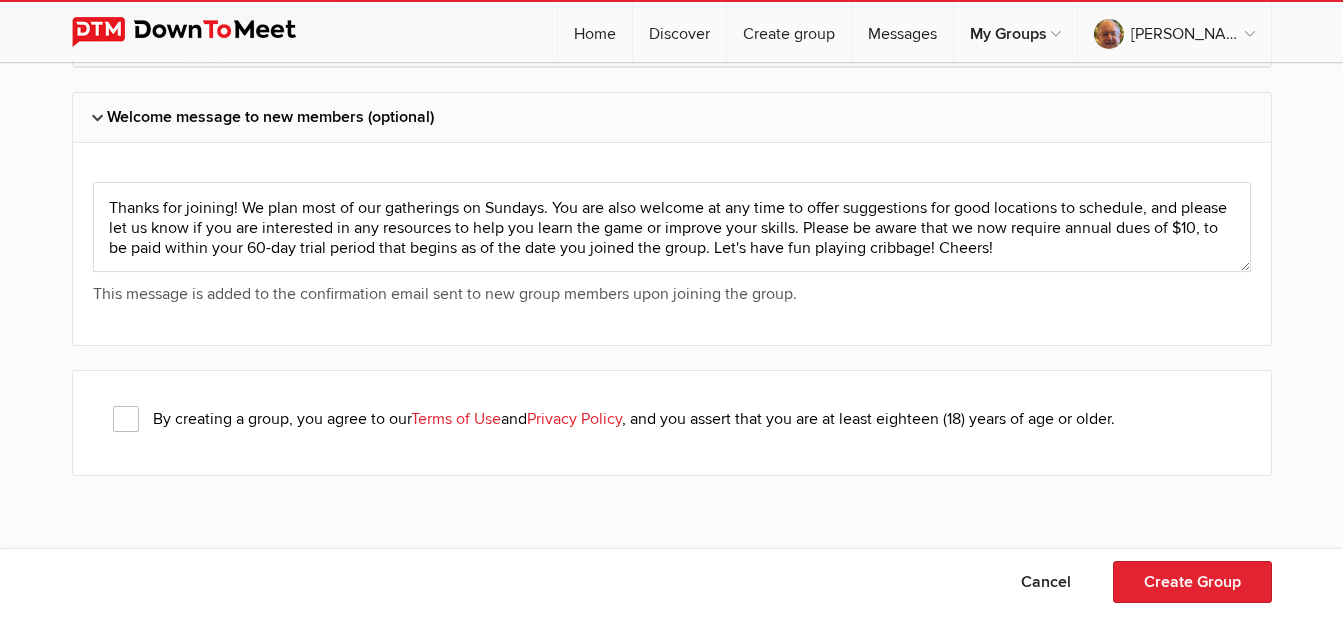 drag, startPoint x: 125, startPoint y: 419, endPoint x: 245, endPoint y: 429, distance: 120.41595 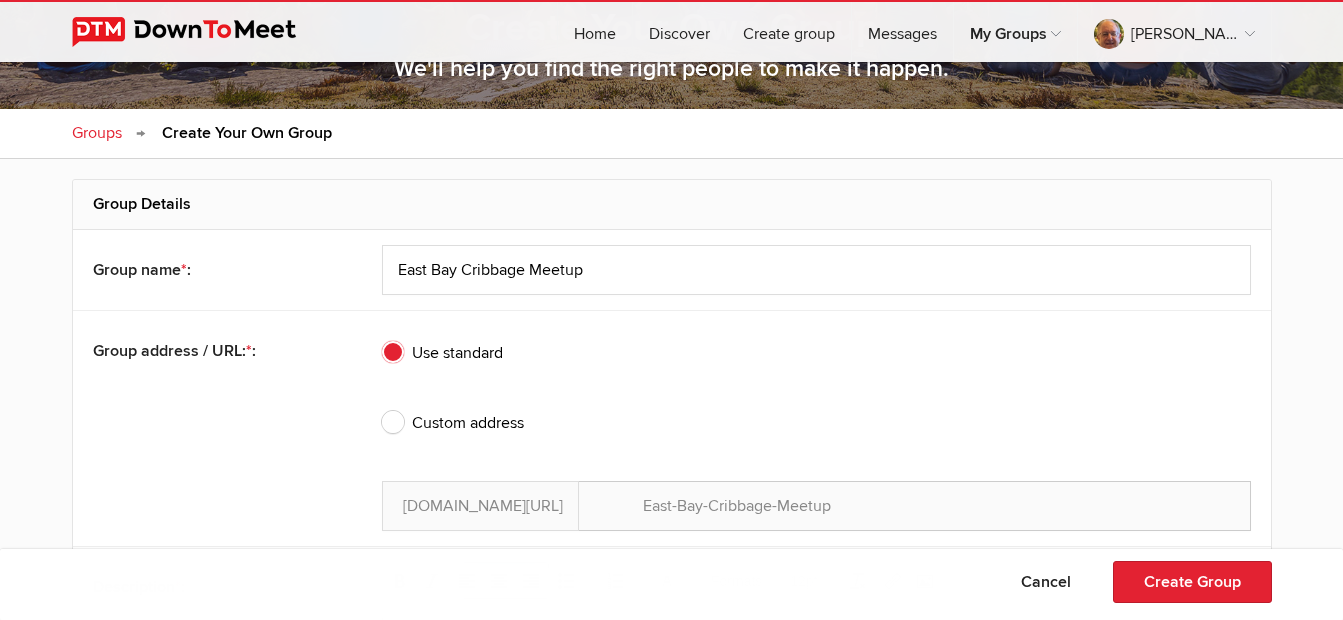 scroll, scrollTop: 239, scrollLeft: 0, axis: vertical 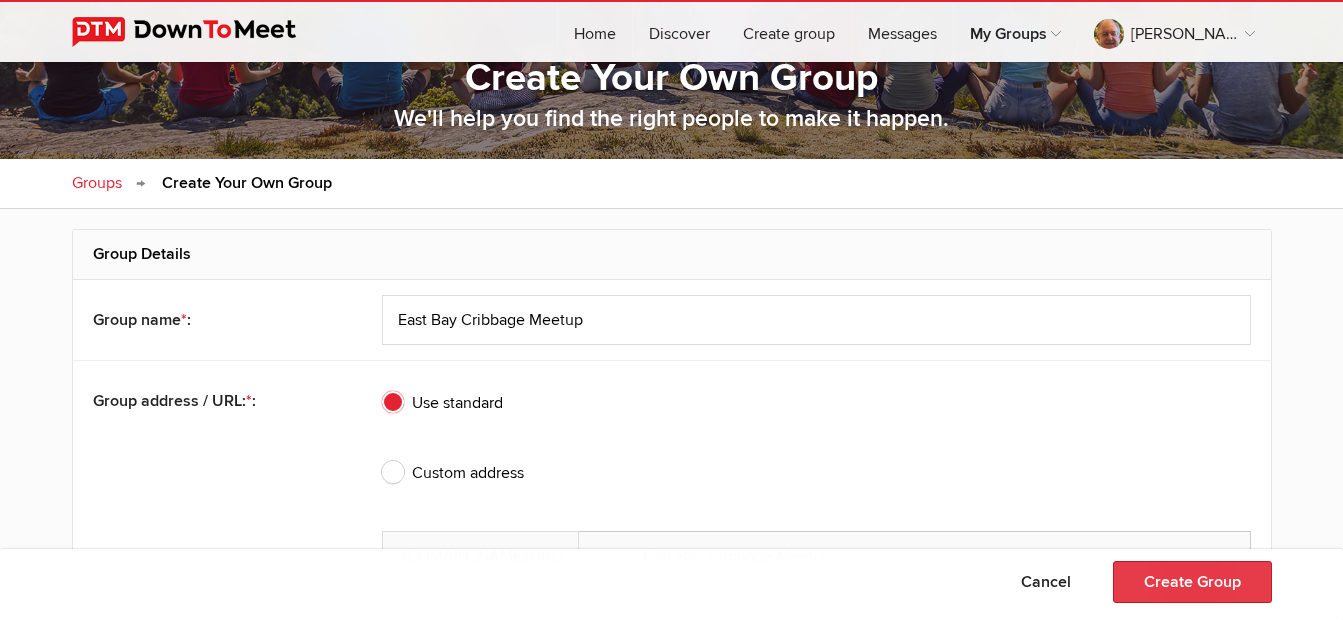 click on "Create Group" at bounding box center [1192, 582] 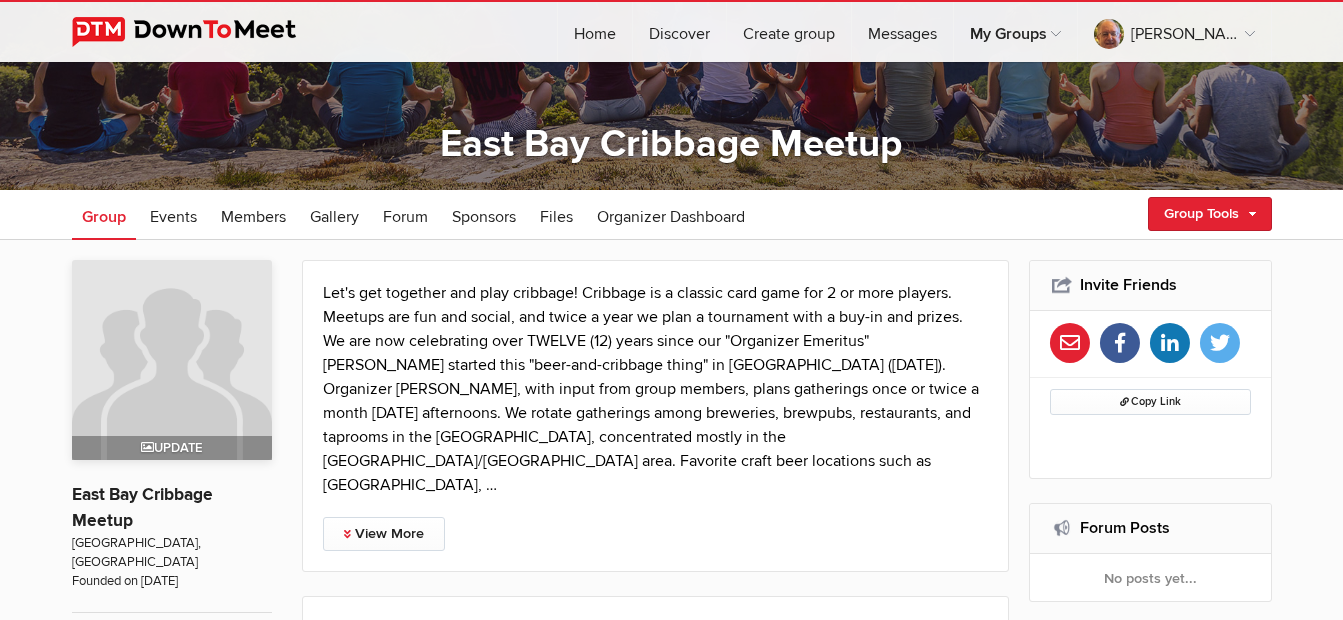 scroll, scrollTop: 300, scrollLeft: 0, axis: vertical 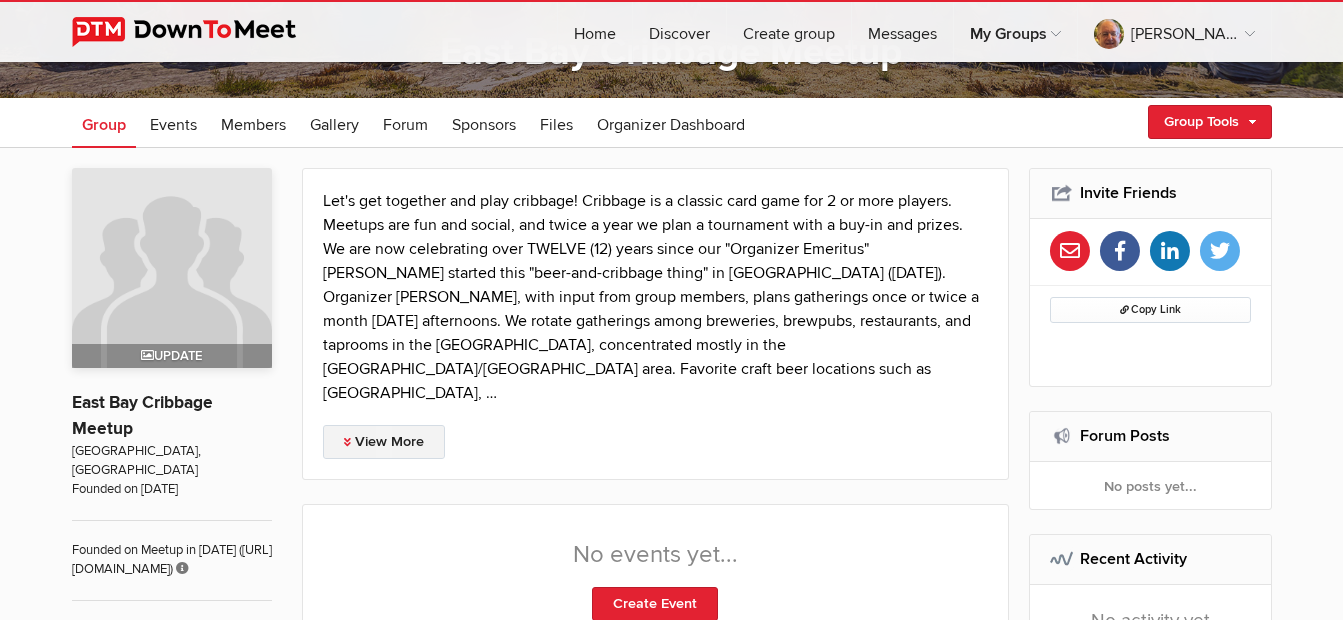 click on "View More" 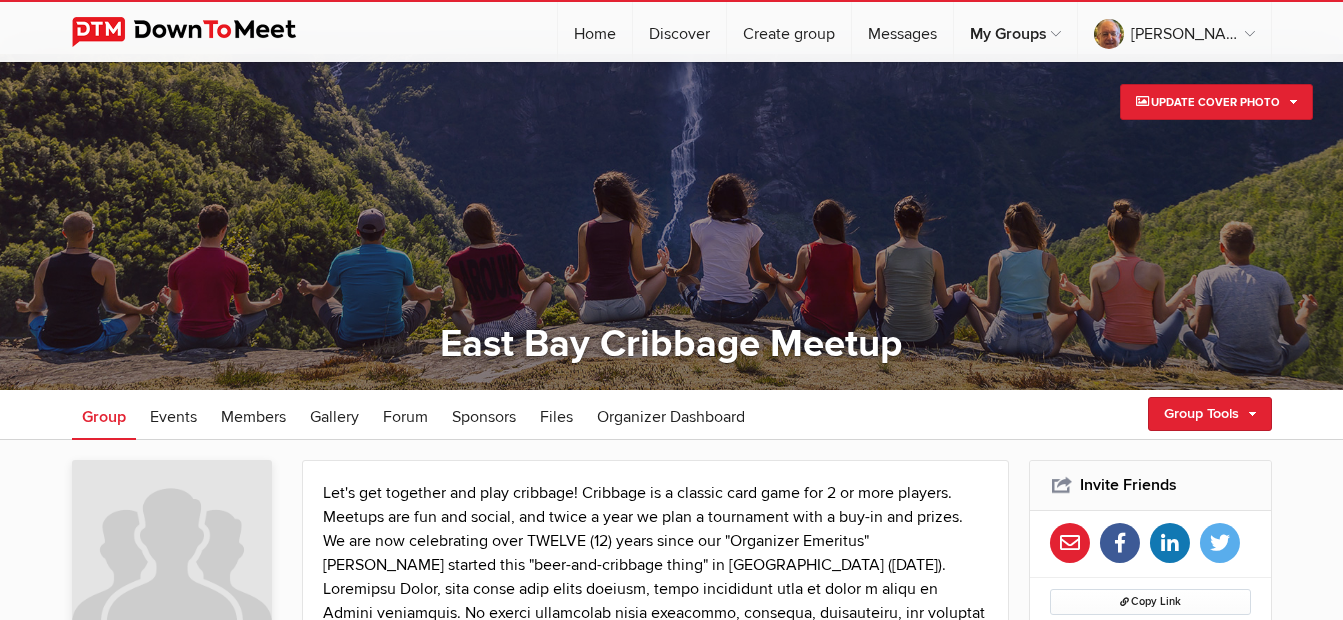 scroll, scrollTop: 0, scrollLeft: 0, axis: both 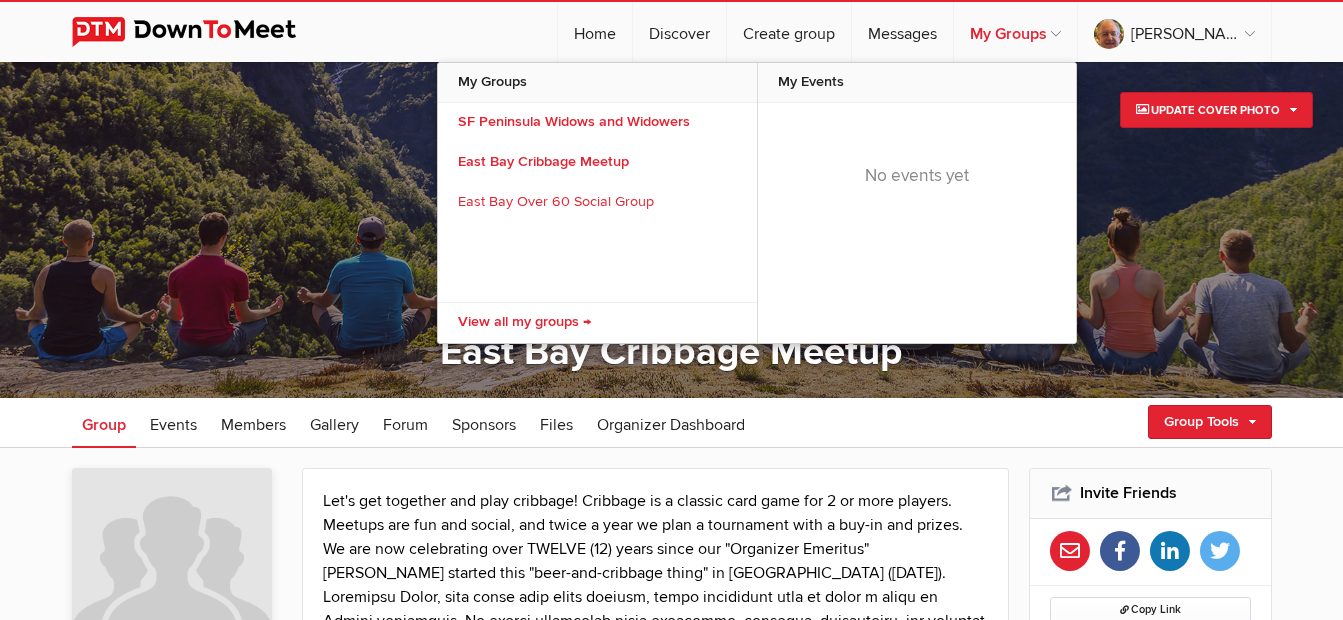 click on "My Groups" 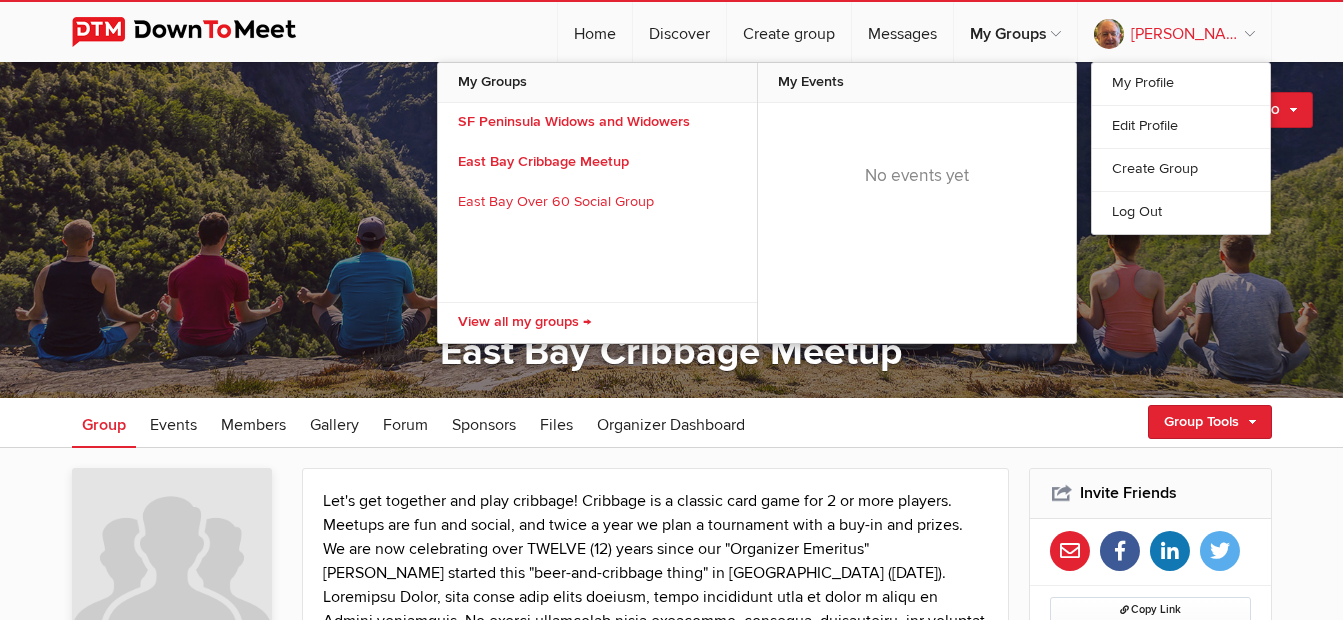 click on "[PERSON_NAME]" 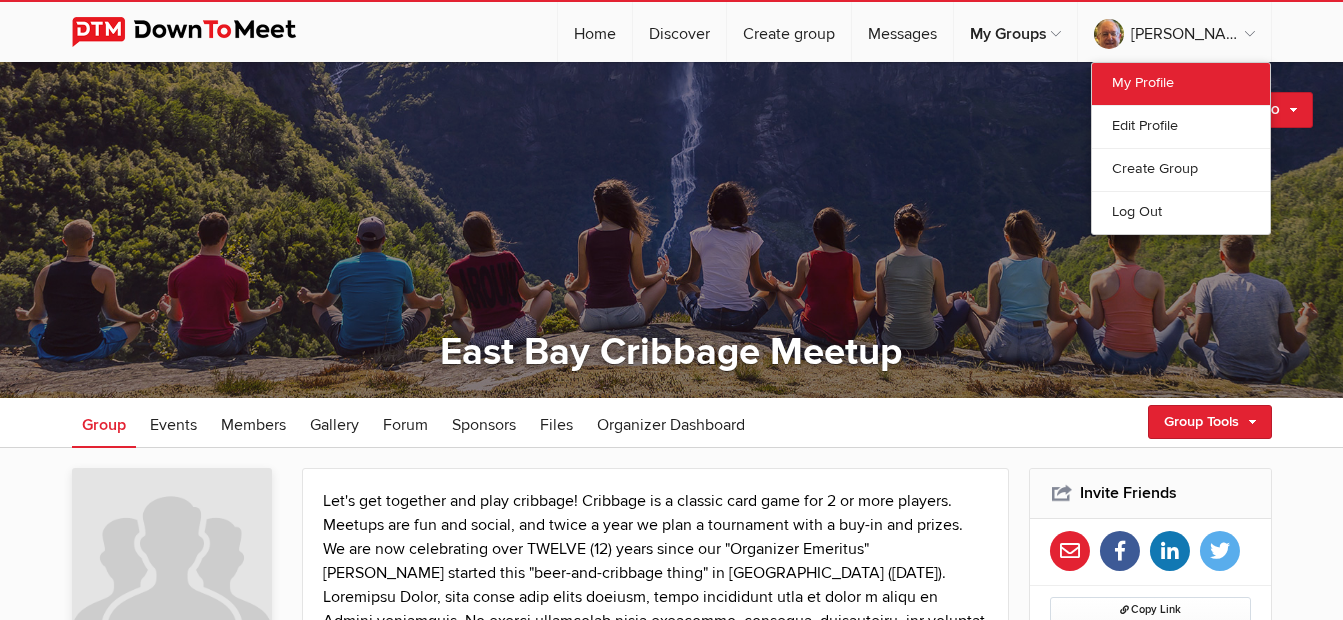 click on "My Profile" 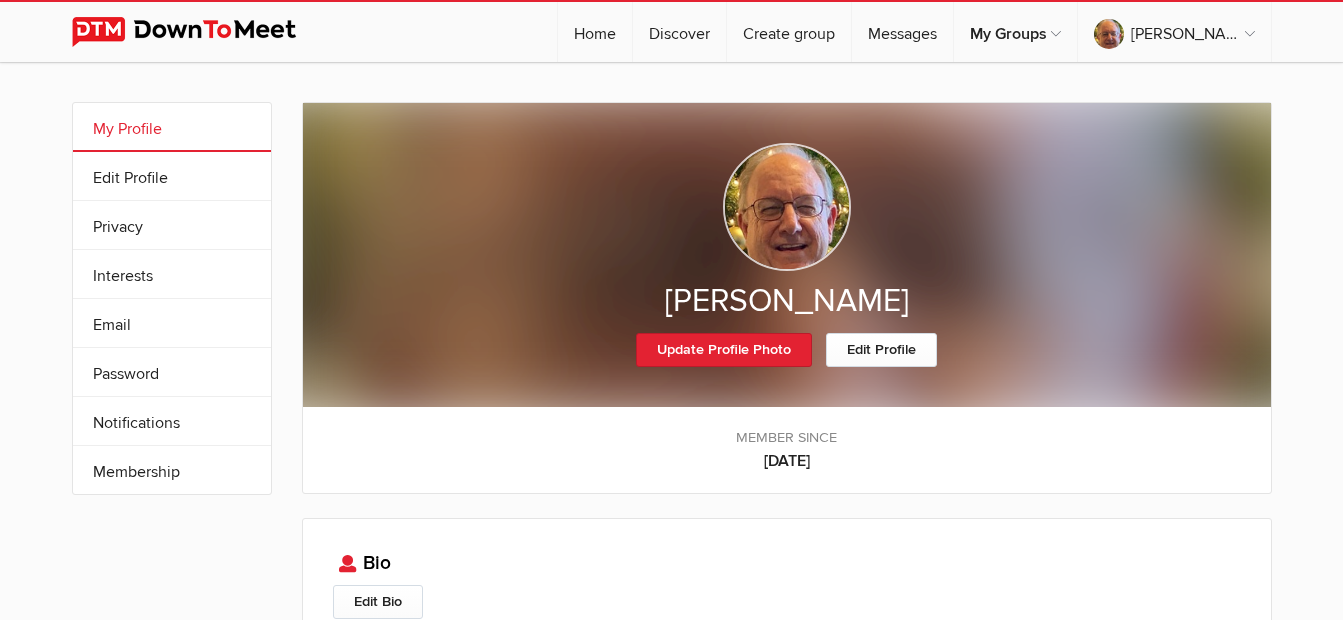 click 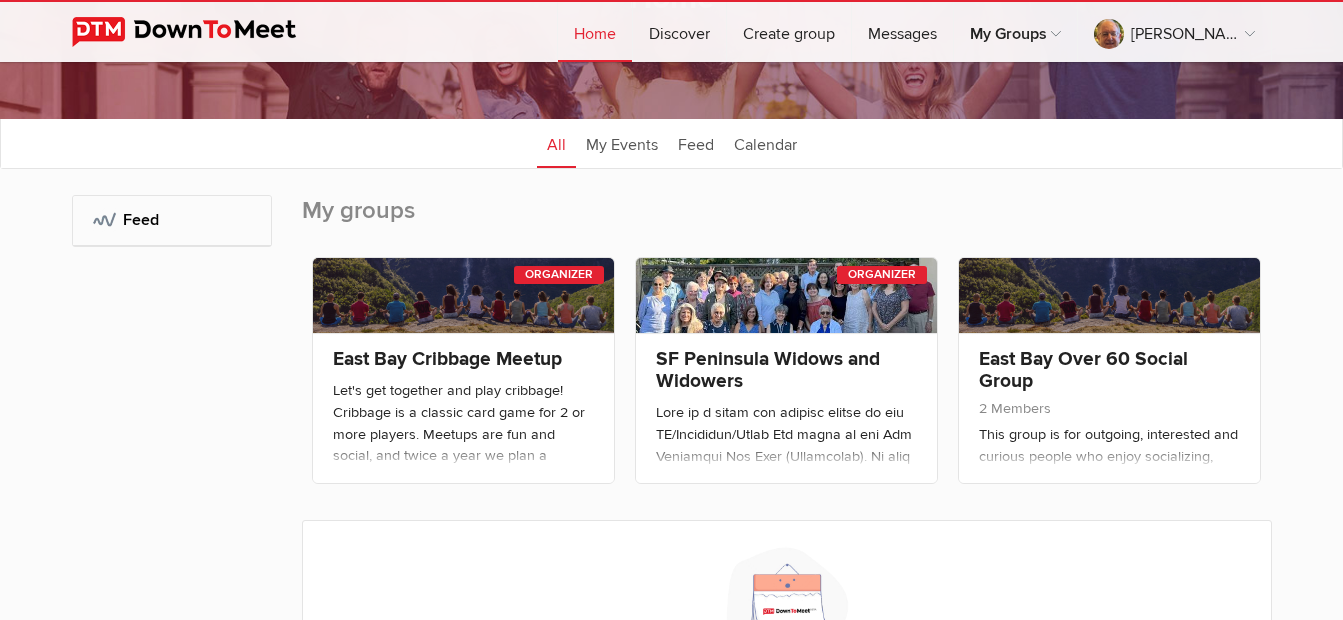 scroll, scrollTop: 200, scrollLeft: 0, axis: vertical 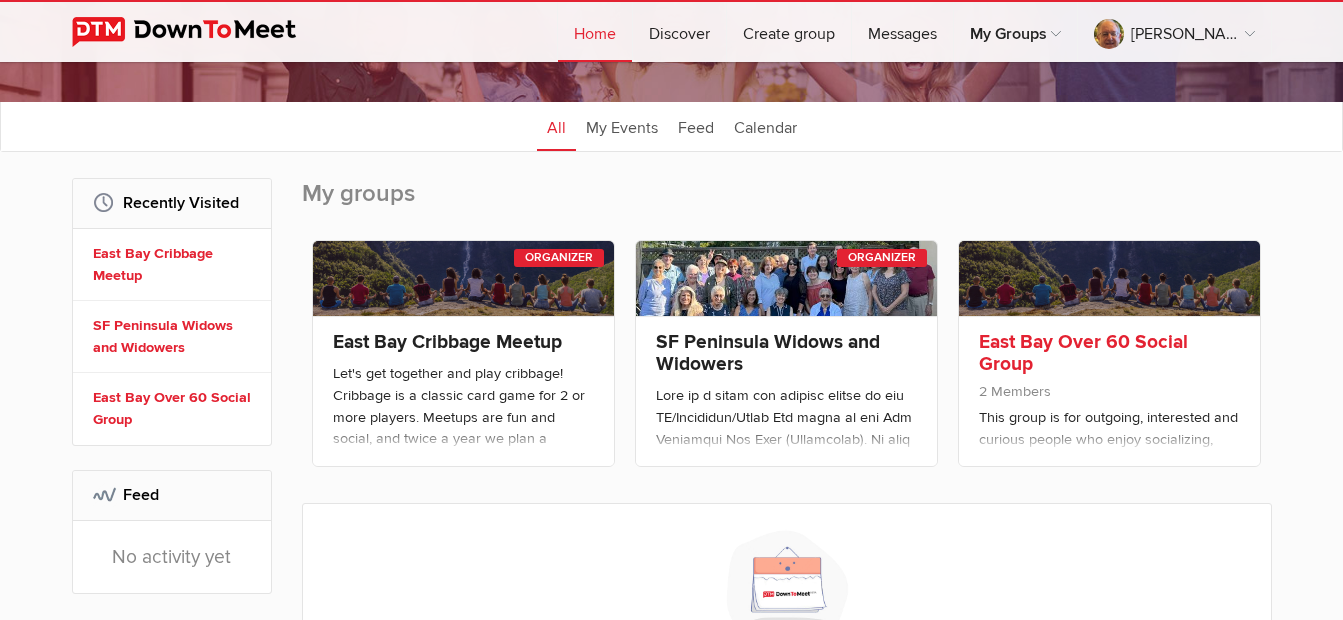 click on "East Bay Over 60 Social Group
2 Members
This group is for outgoing, interested and curious people who enjoy socializing, meeting new people, exploring interesting topics, and participating in group events and activities. Our get-togethers focus on having great conversations, sharing experiences, enjoying good food and wine, and having fun with other like-minded people. Especially welcome are people 60 and over, whether single or in a couple.Please note that this group is only for those who have been fully vaccinated, and we will meet in person for our events.Our events include potluck dinners in members´ outdoor spaces, and meeting in both indoor and outdoor venues. We welcome other ideas suggested by group members." 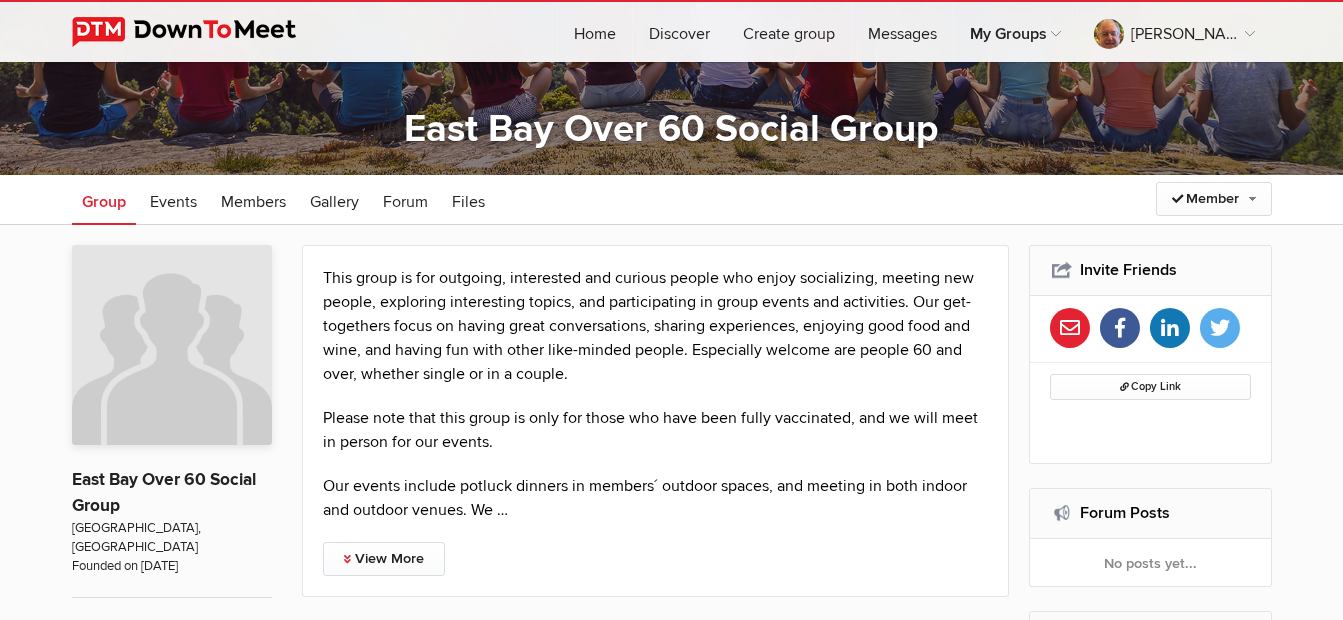 scroll, scrollTop: 300, scrollLeft: 0, axis: vertical 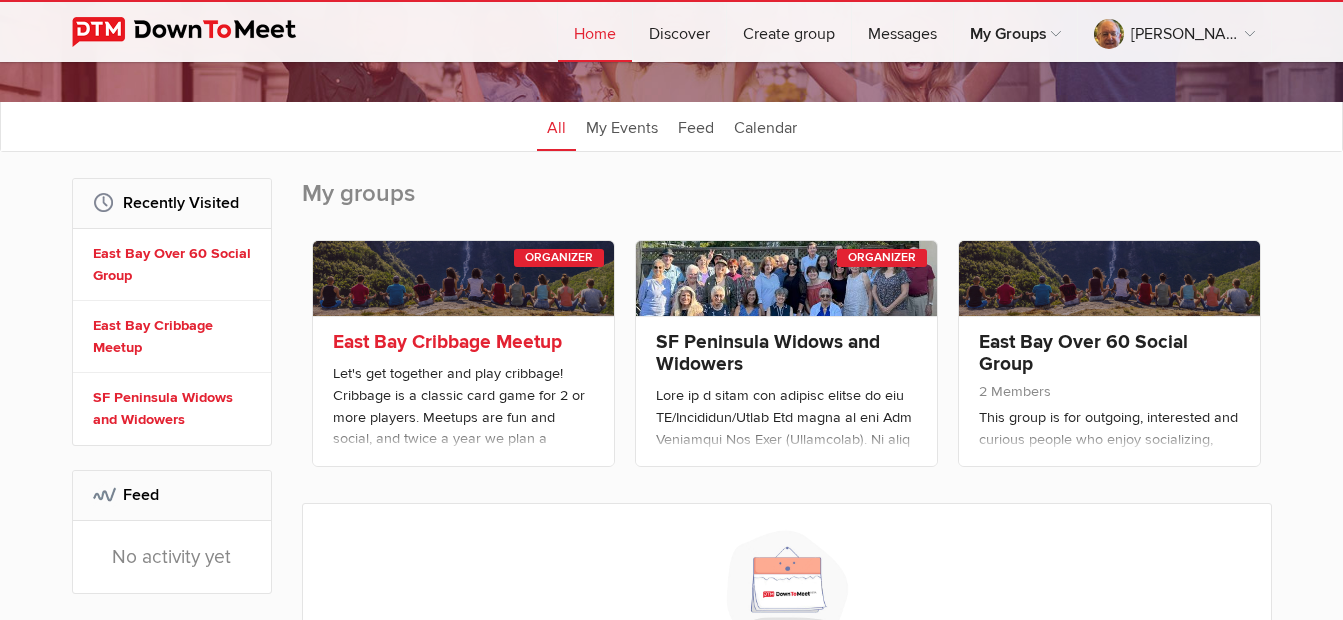 click 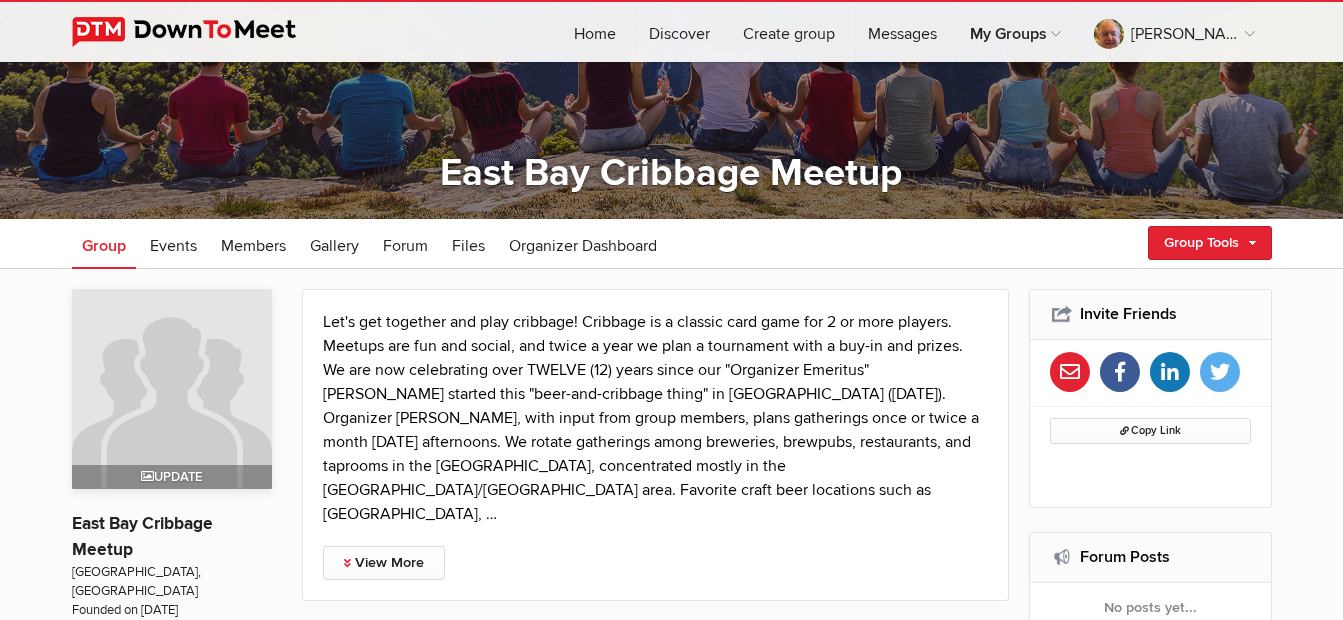 scroll, scrollTop: 300, scrollLeft: 0, axis: vertical 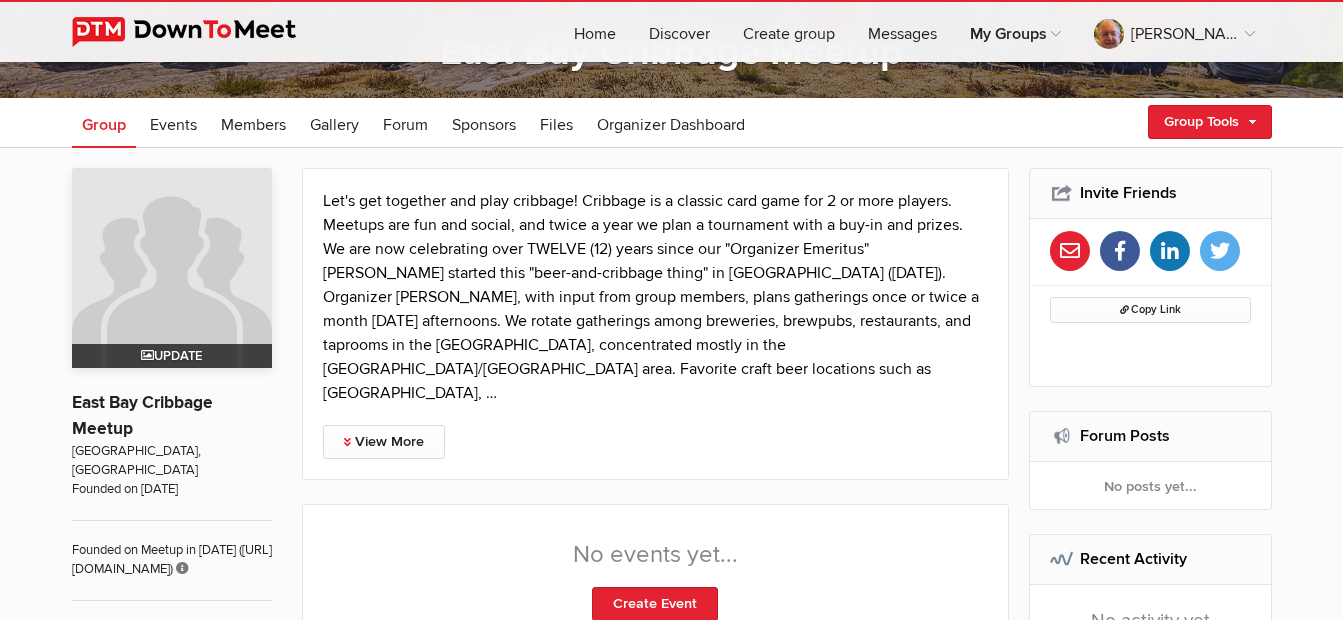 click on "Update" 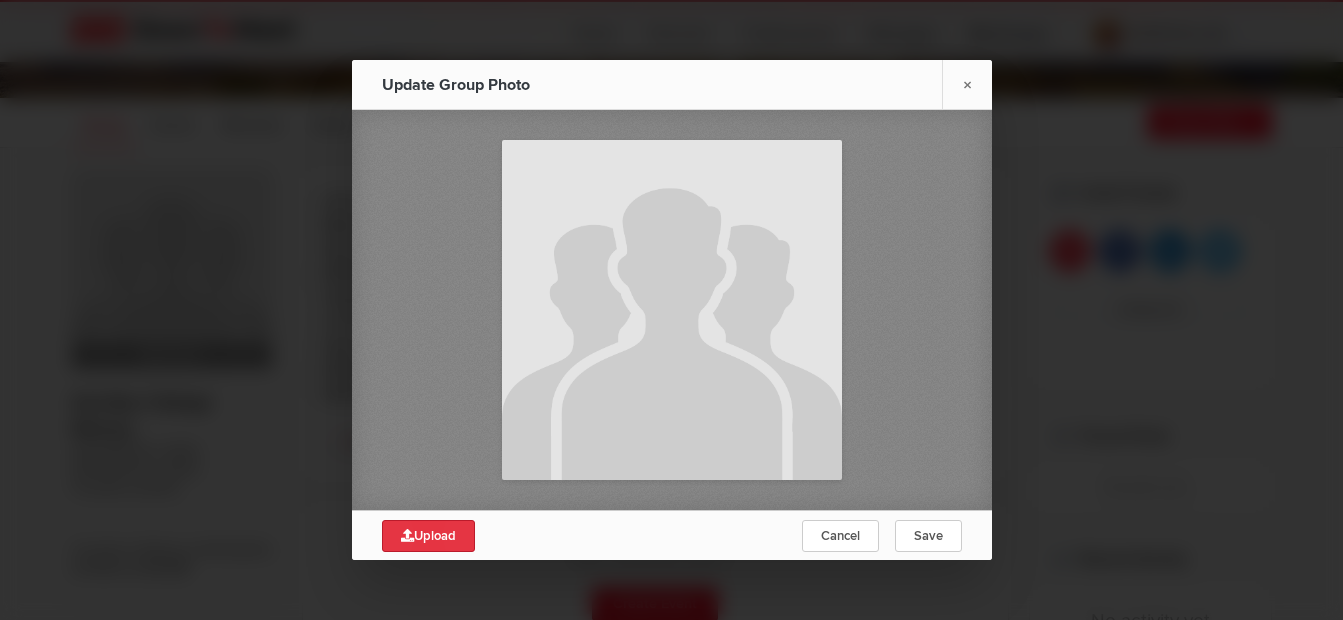 click on "Upload" at bounding box center (428, 536) 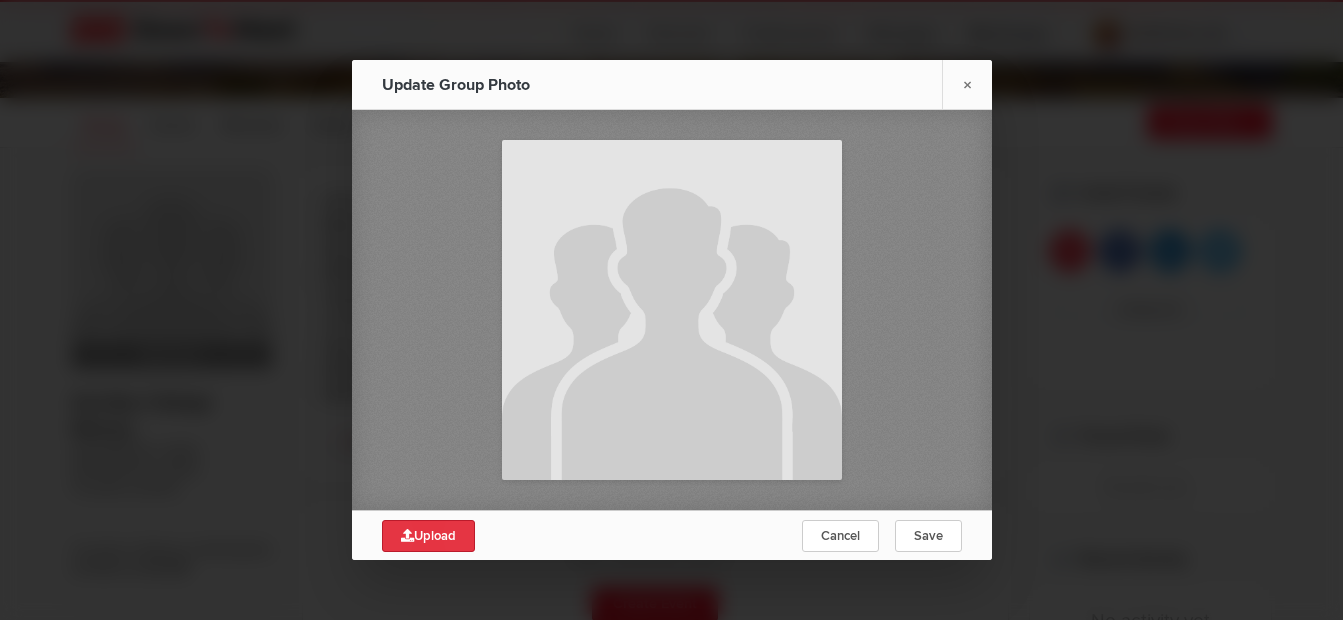type on "C:\fakepath\Cribbage Answer.jpg" 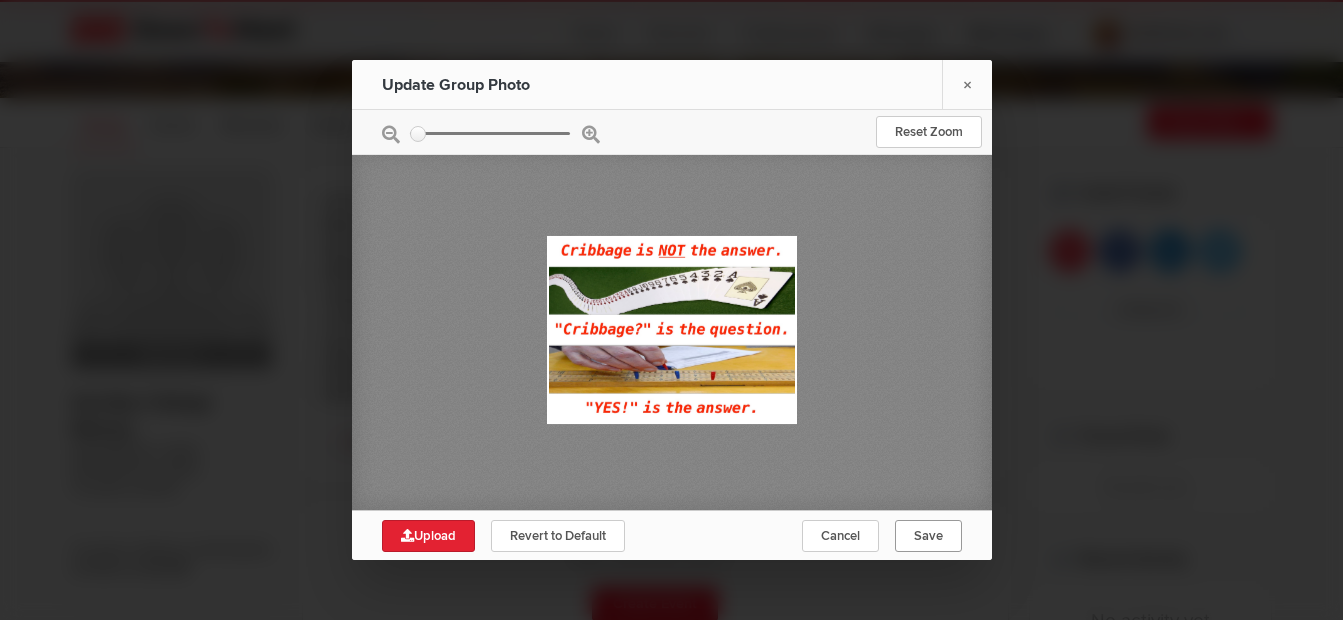 click on "Save" 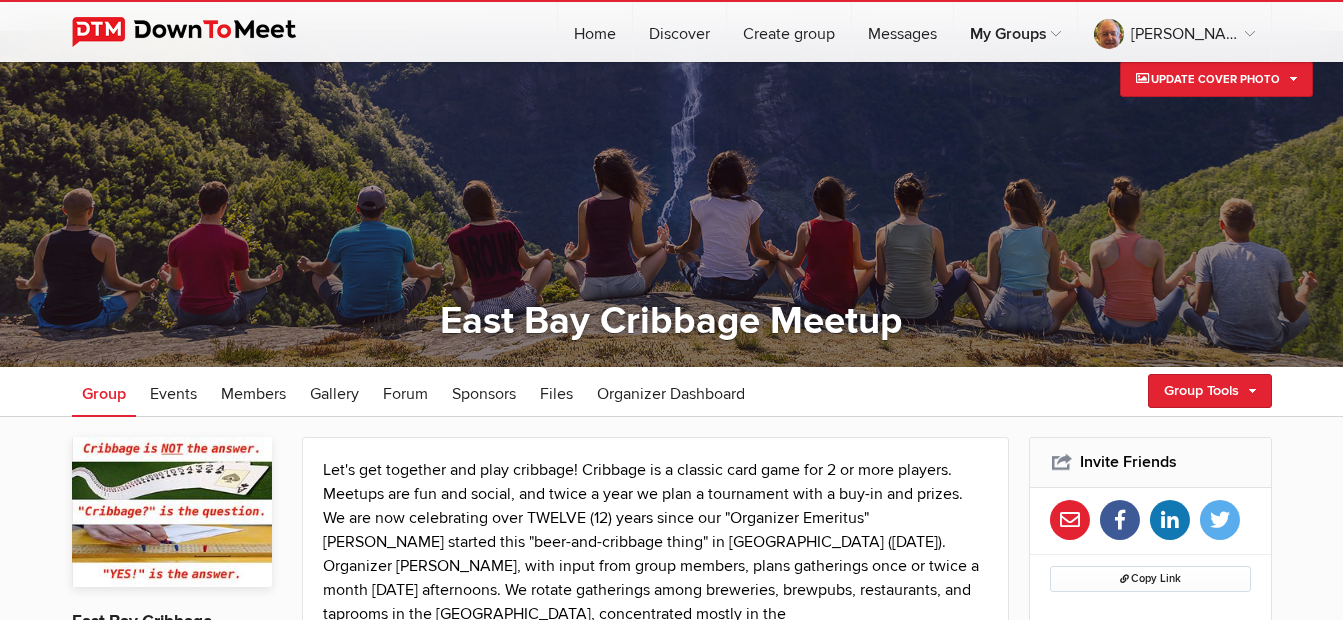 scroll, scrollTop: 0, scrollLeft: 0, axis: both 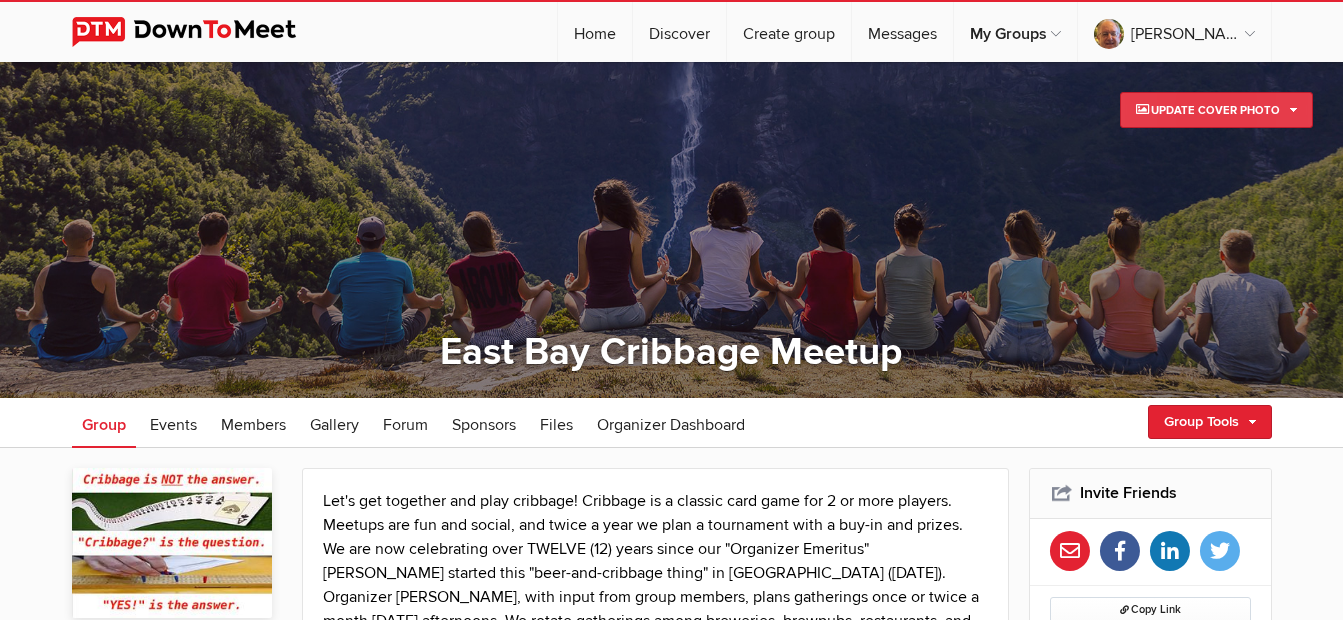 click on "Update Cover Photo" at bounding box center [1216, 110] 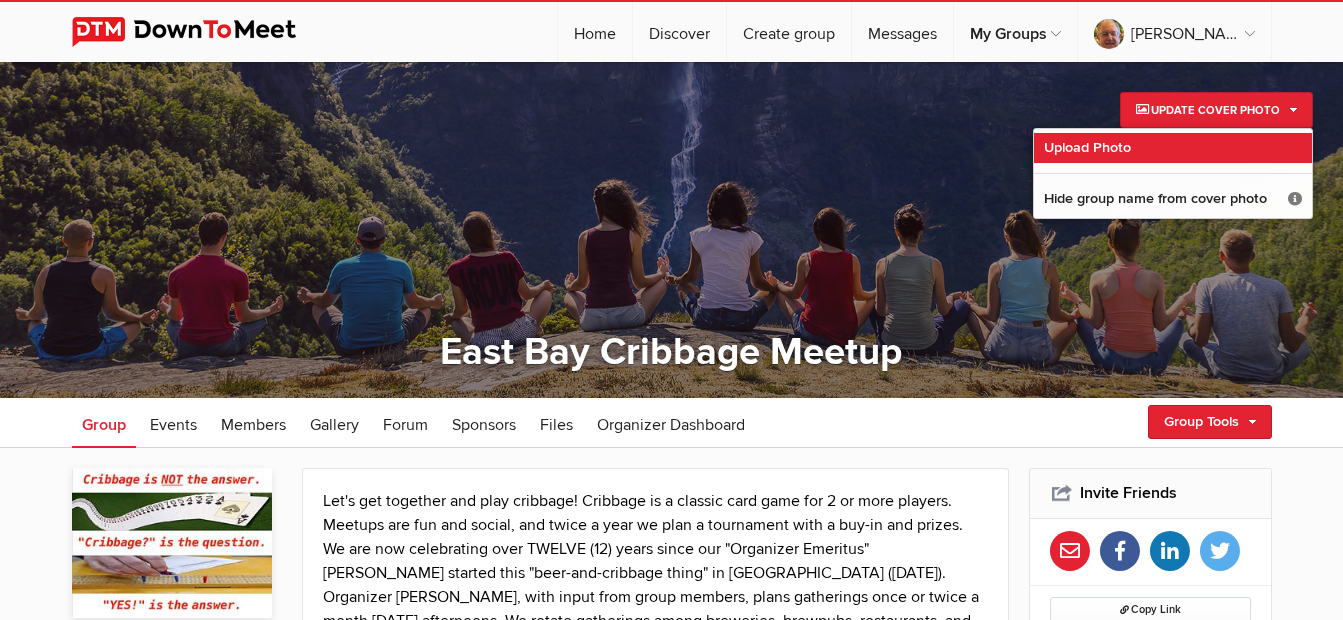 click on "Upload Photo" at bounding box center [1173, 148] 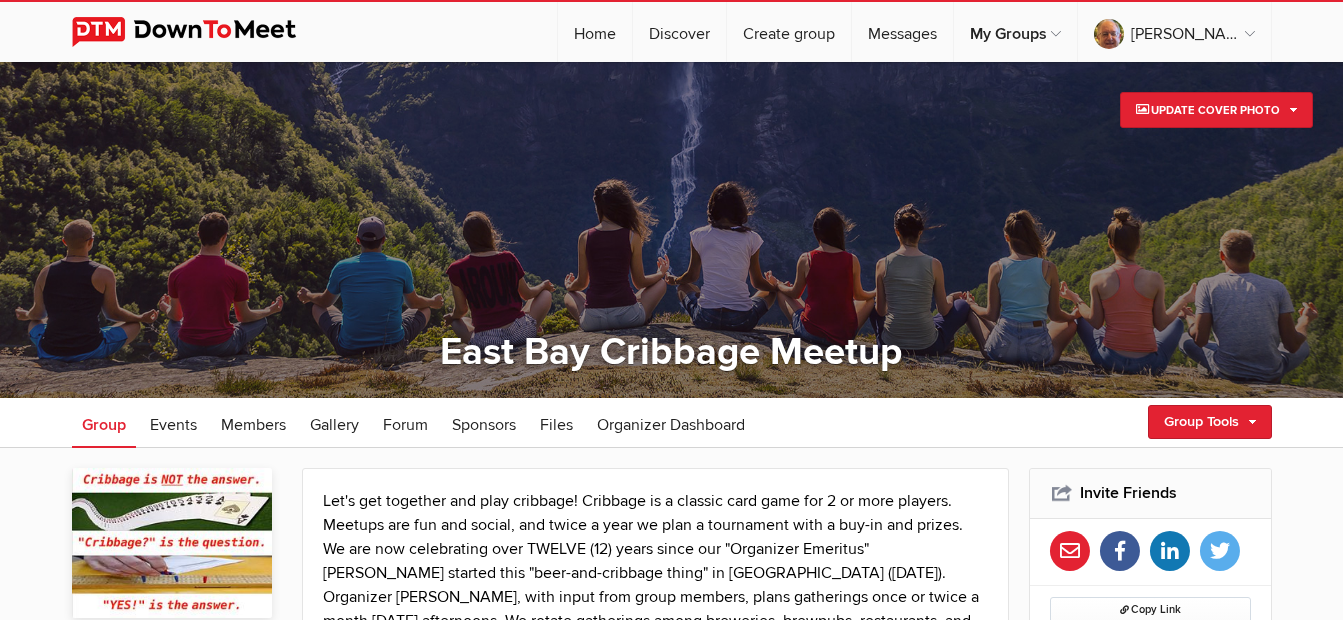 type on "C:\fakepath\Cribbage Answer.jpg" 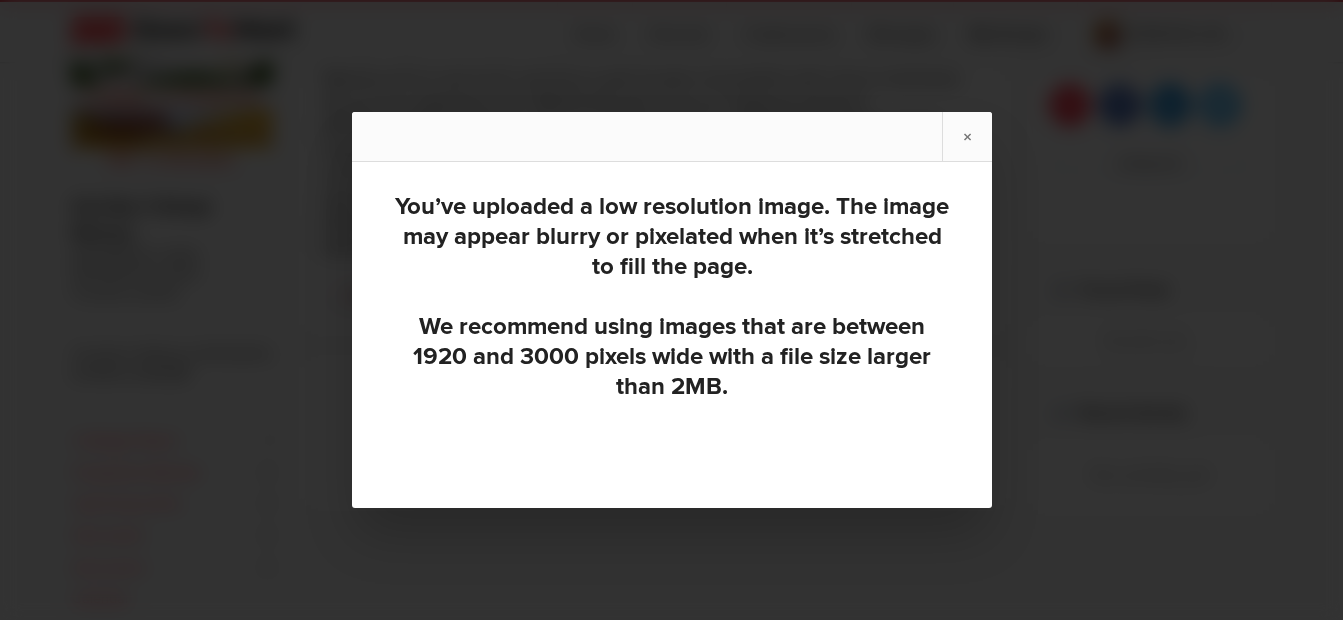scroll, scrollTop: 500, scrollLeft: 0, axis: vertical 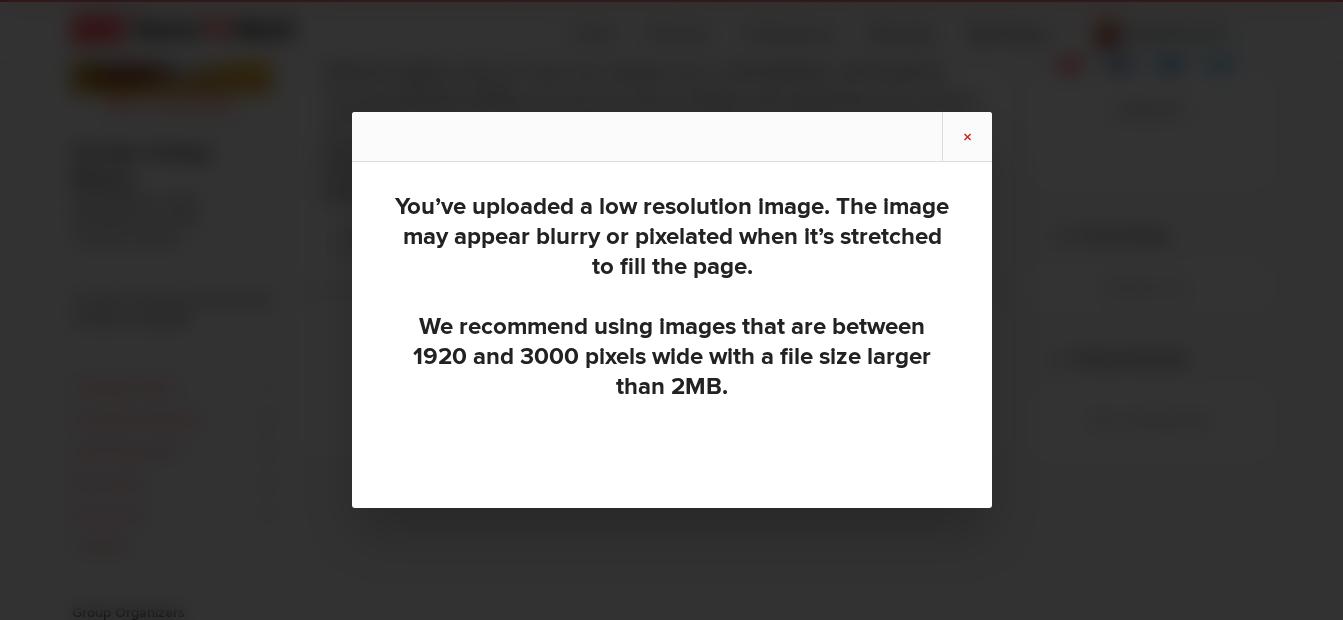 click on "×" 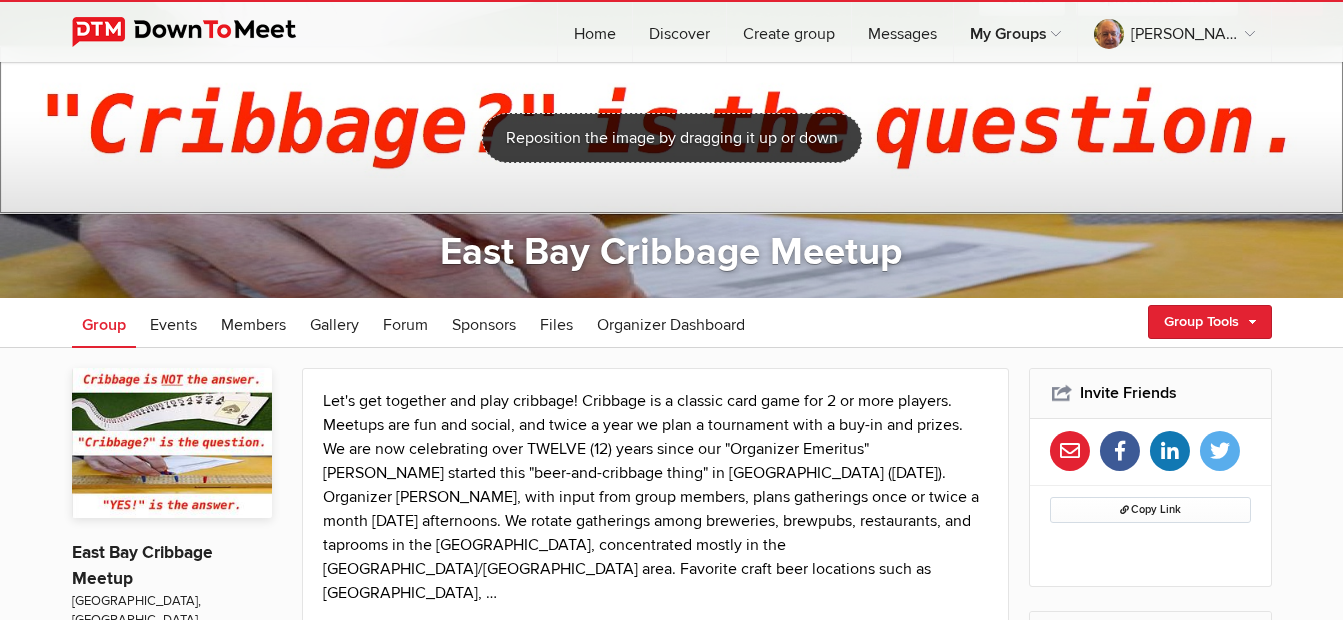 scroll, scrollTop: 0, scrollLeft: 0, axis: both 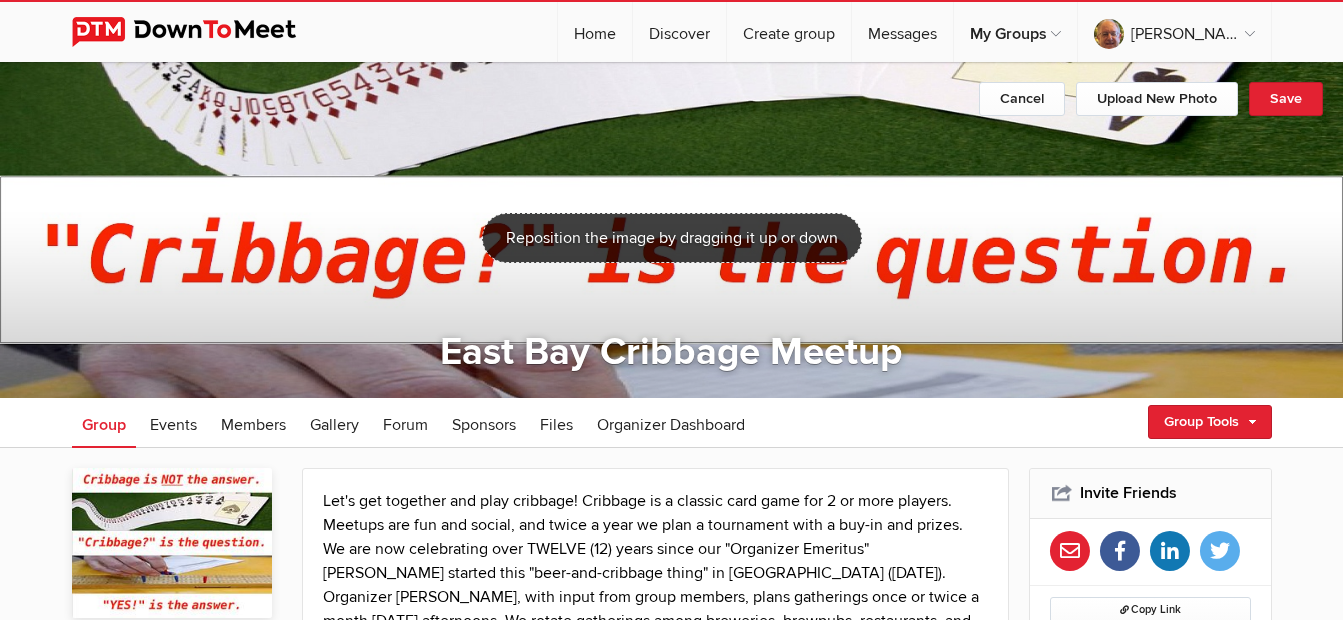 click 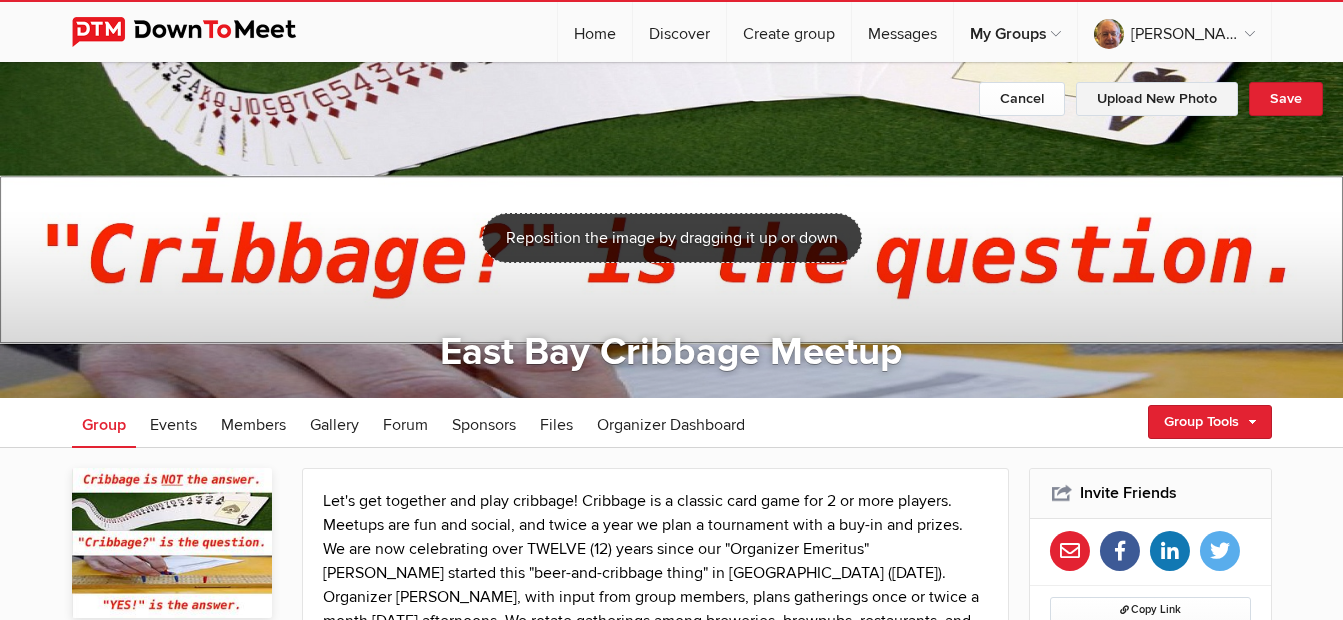 click on "Upload New Photo" 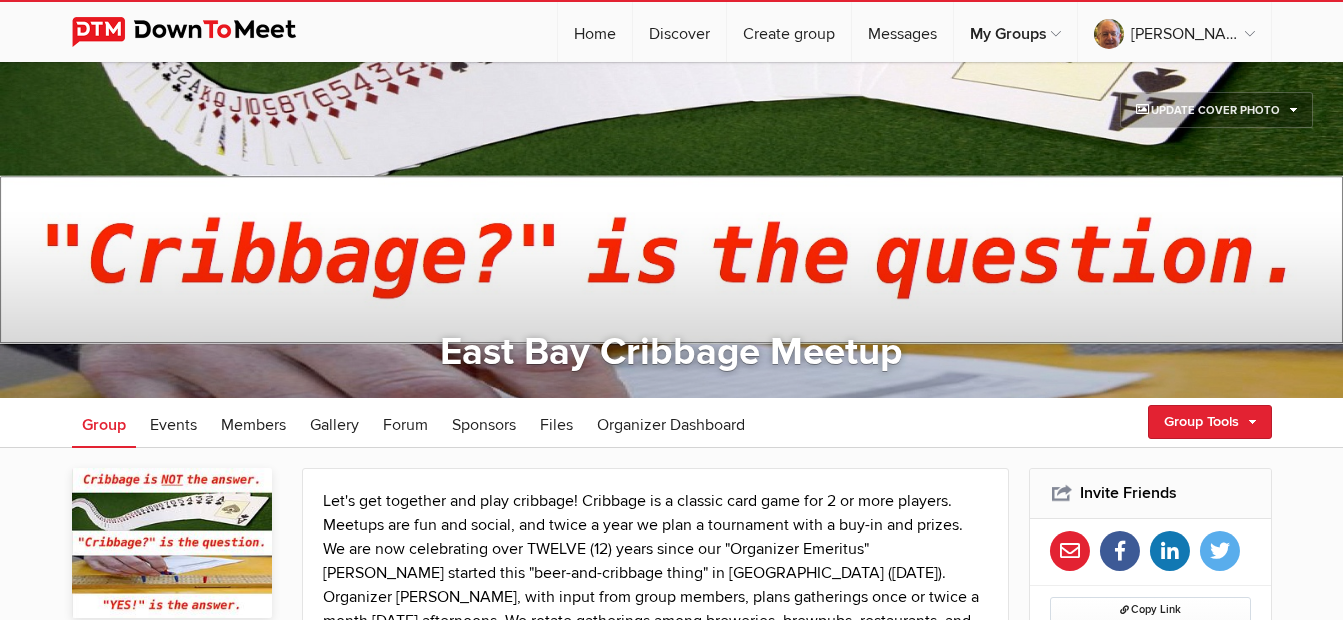 type on "C:\fakepath\EBCM Banner.jpg" 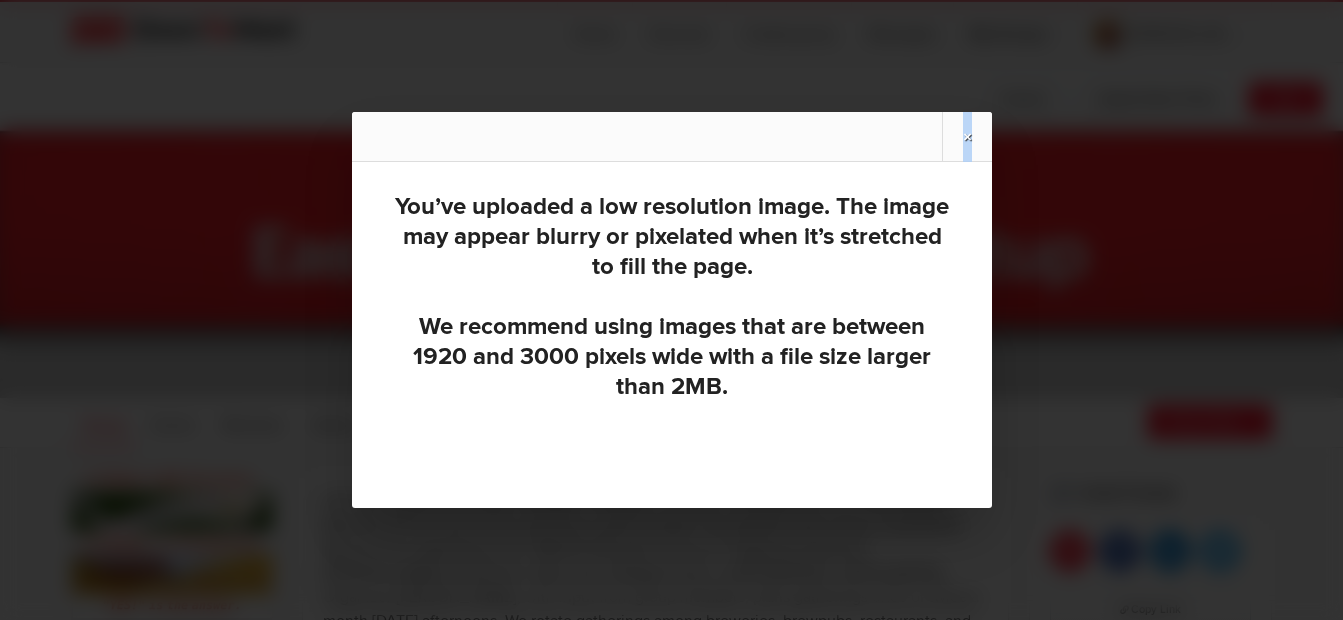 click on "×" 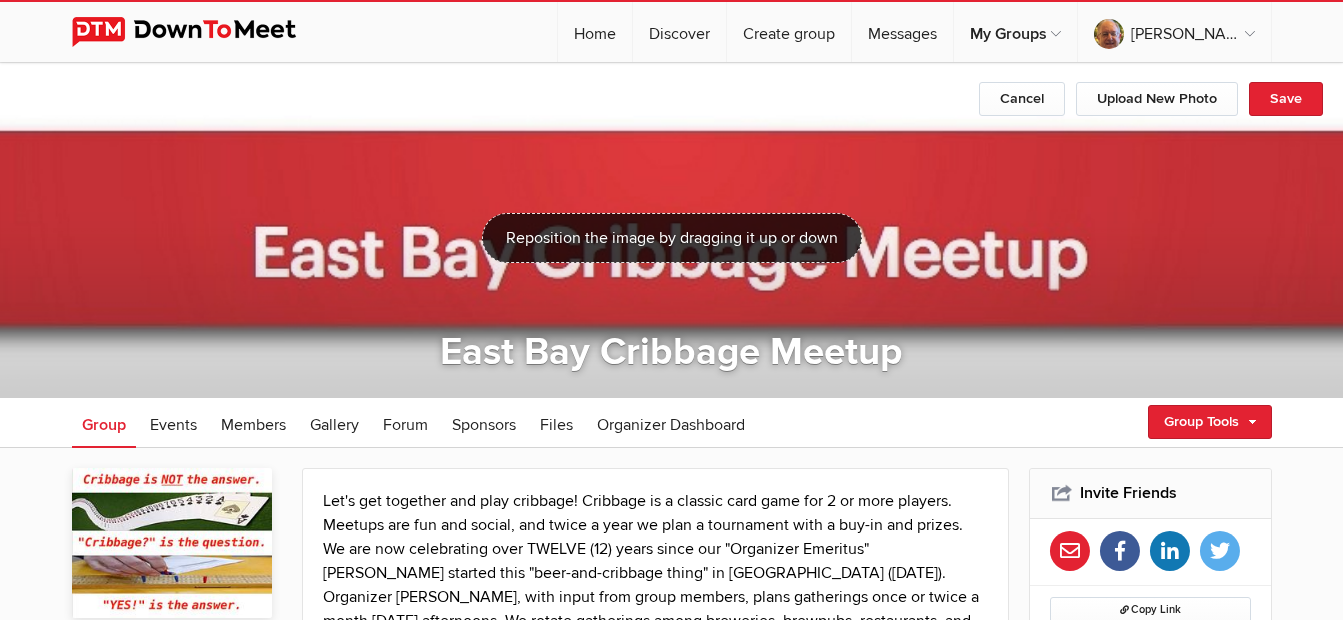 click 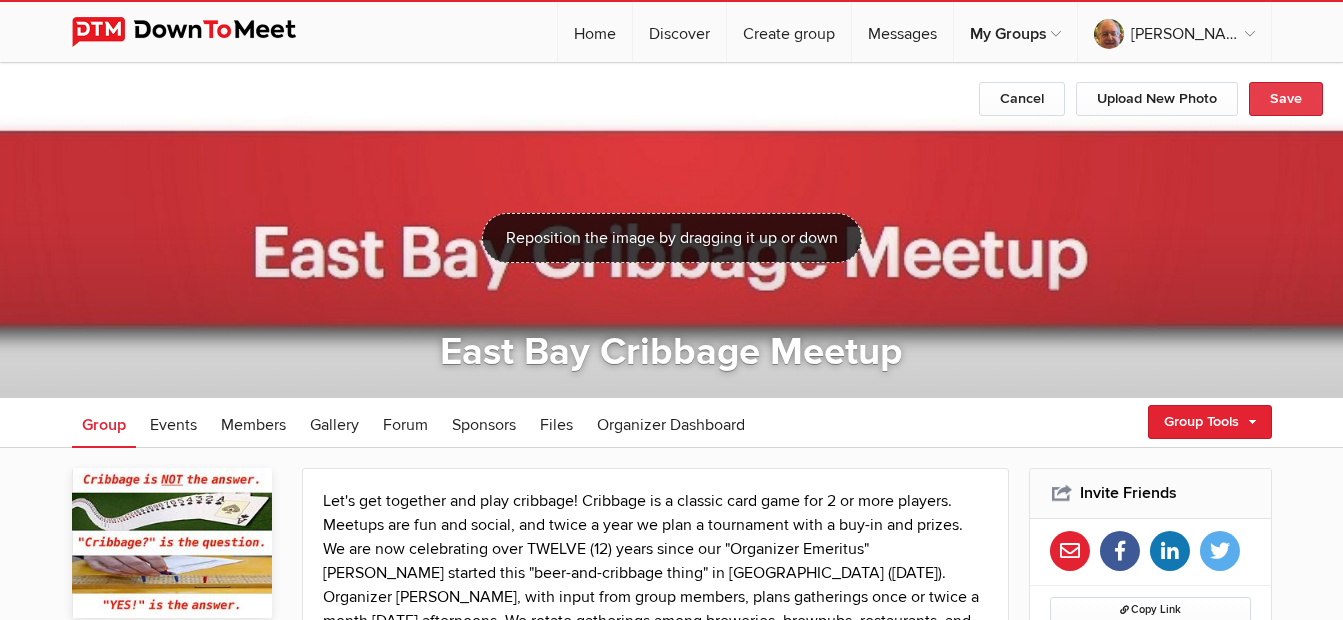 click on "Save" 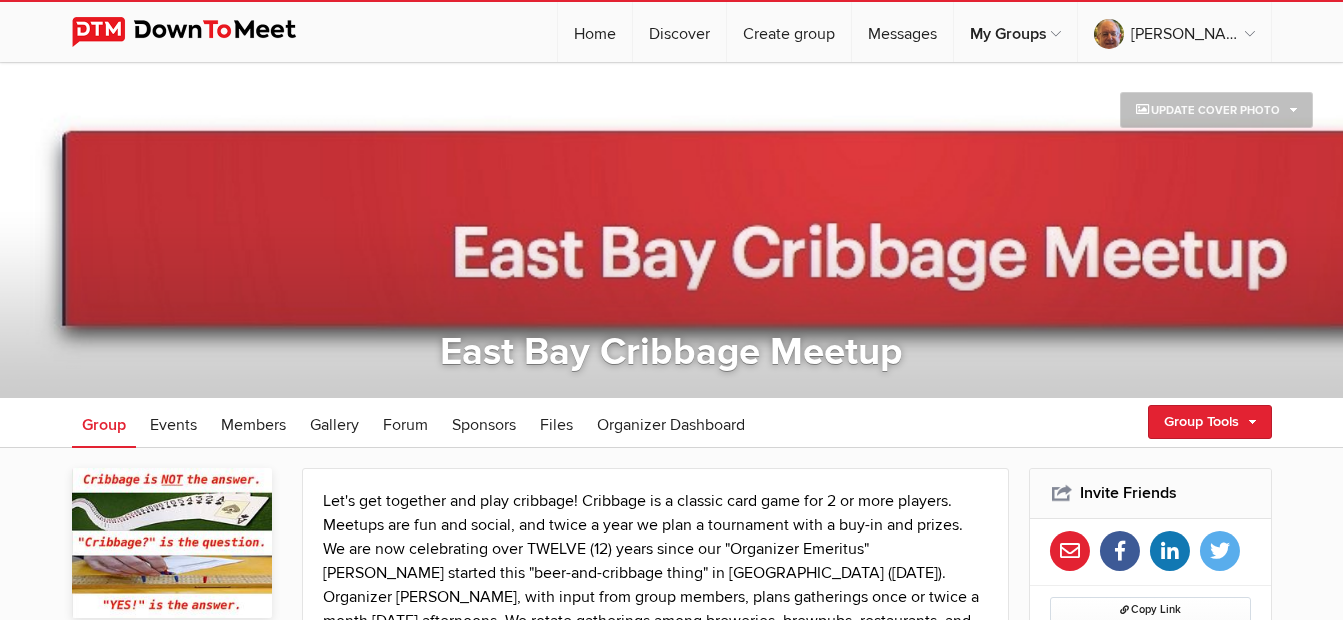 drag, startPoint x: 993, startPoint y: 270, endPoint x: 891, endPoint y: 275, distance: 102.122475 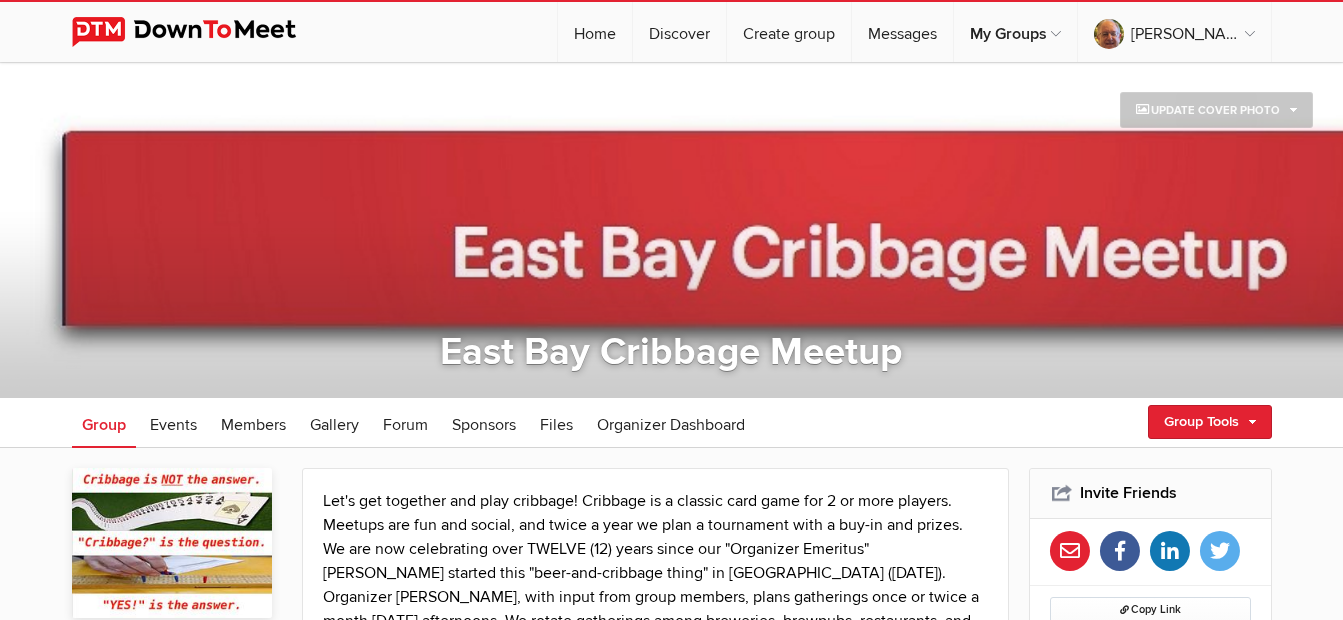 click on "Update Cover Photo" at bounding box center [1216, 110] 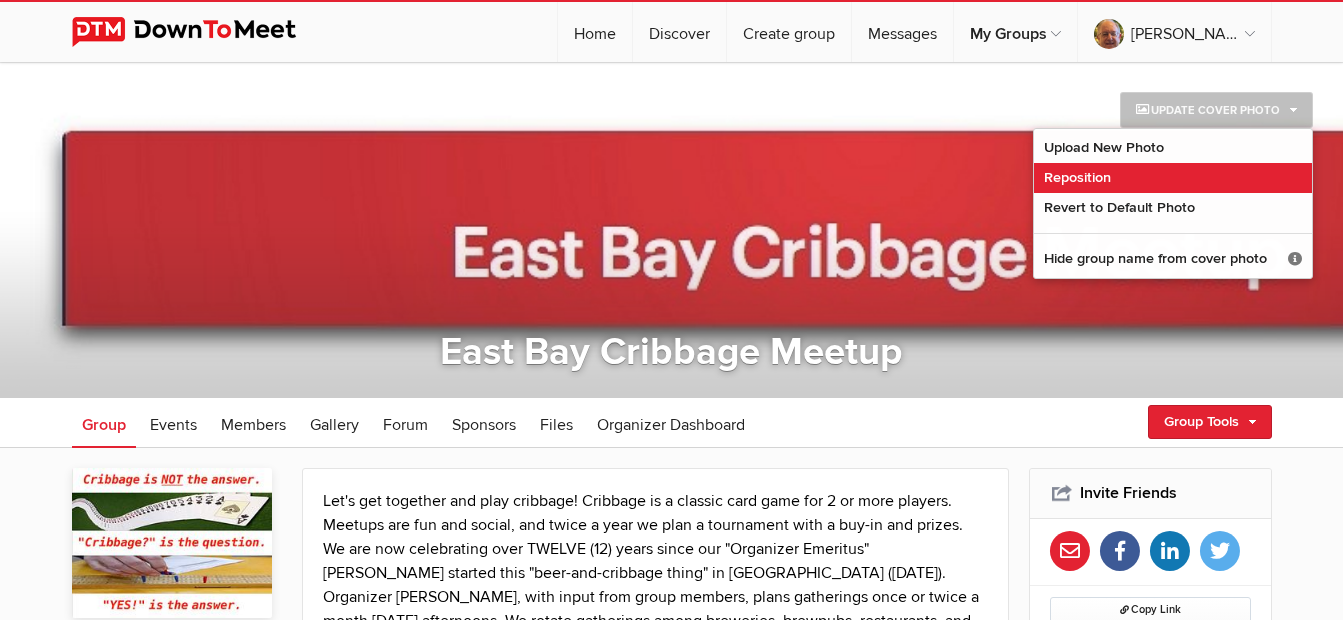 click on "Reposition" at bounding box center (1173, 178) 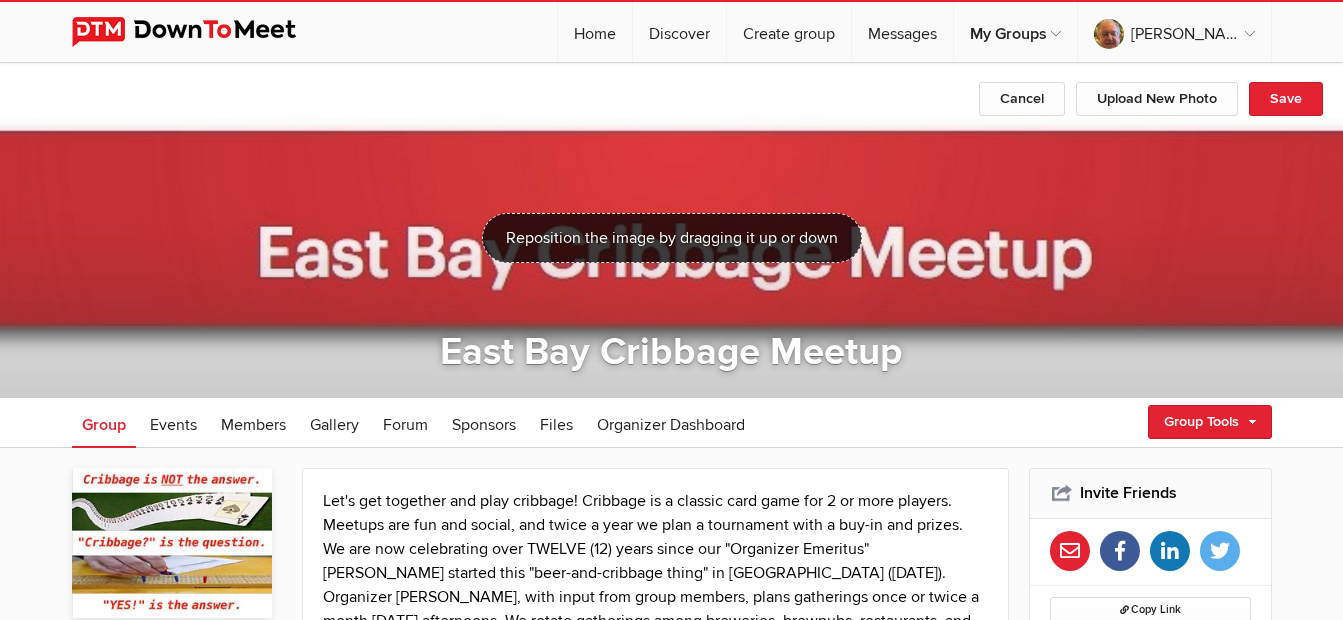 click 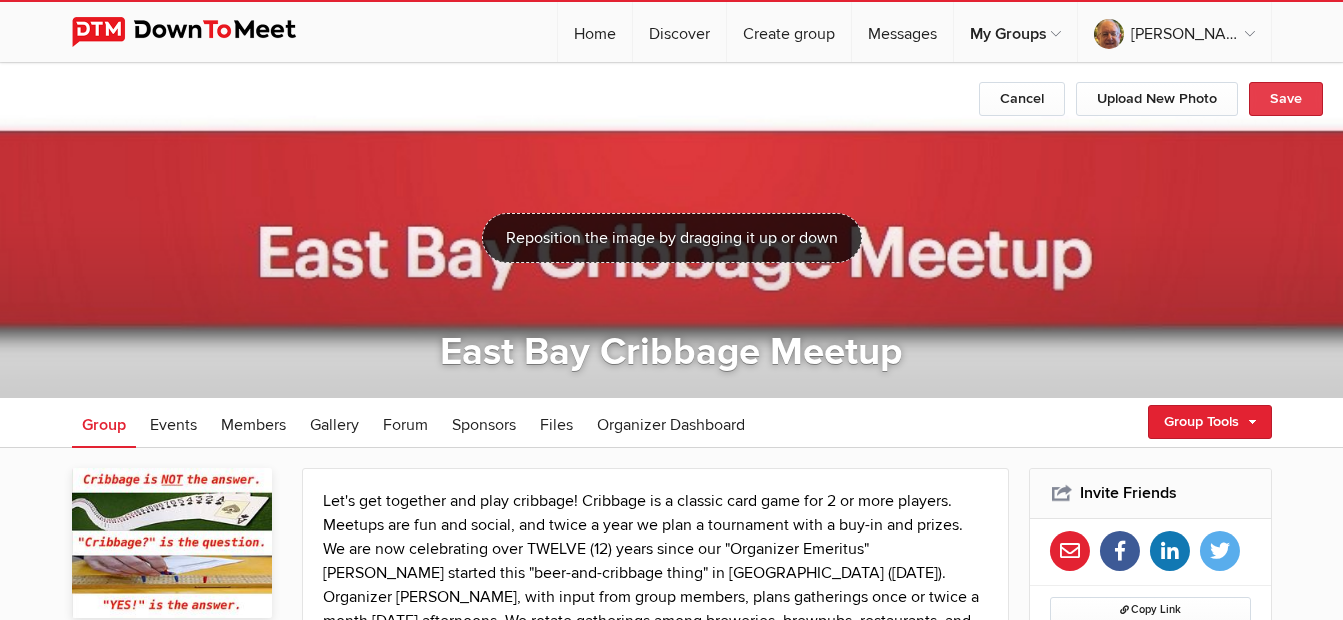 click on "Save" 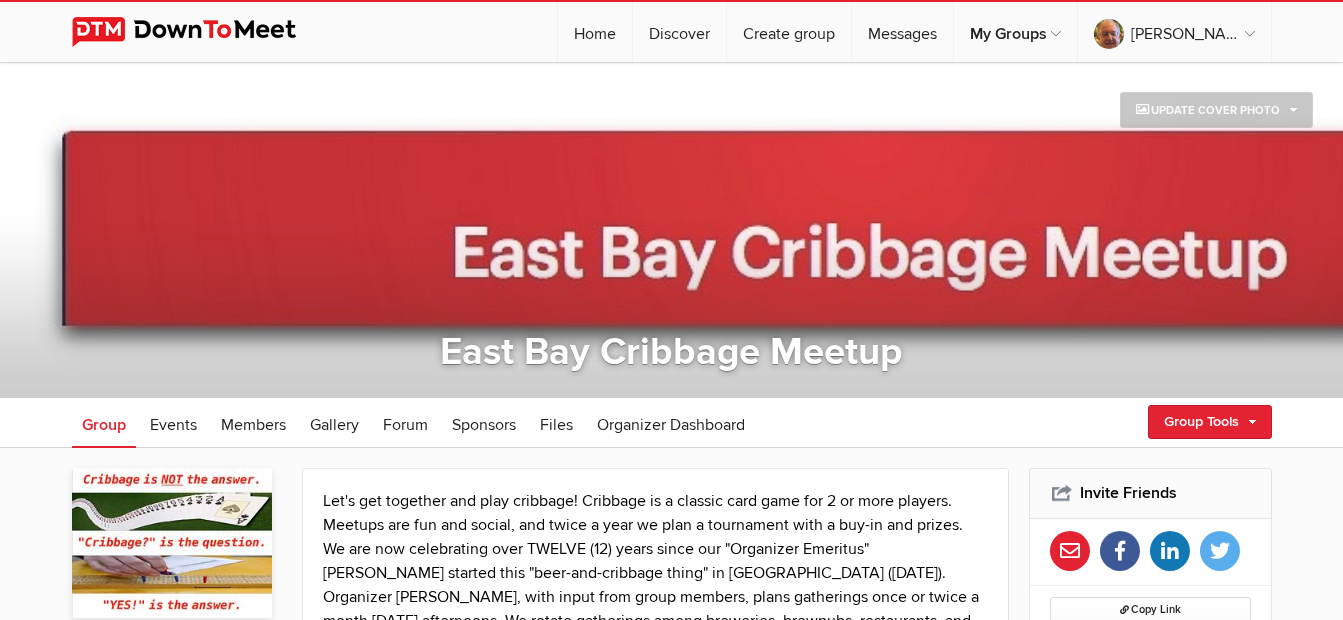 click on "Update Cover Photo" at bounding box center (1216, 110) 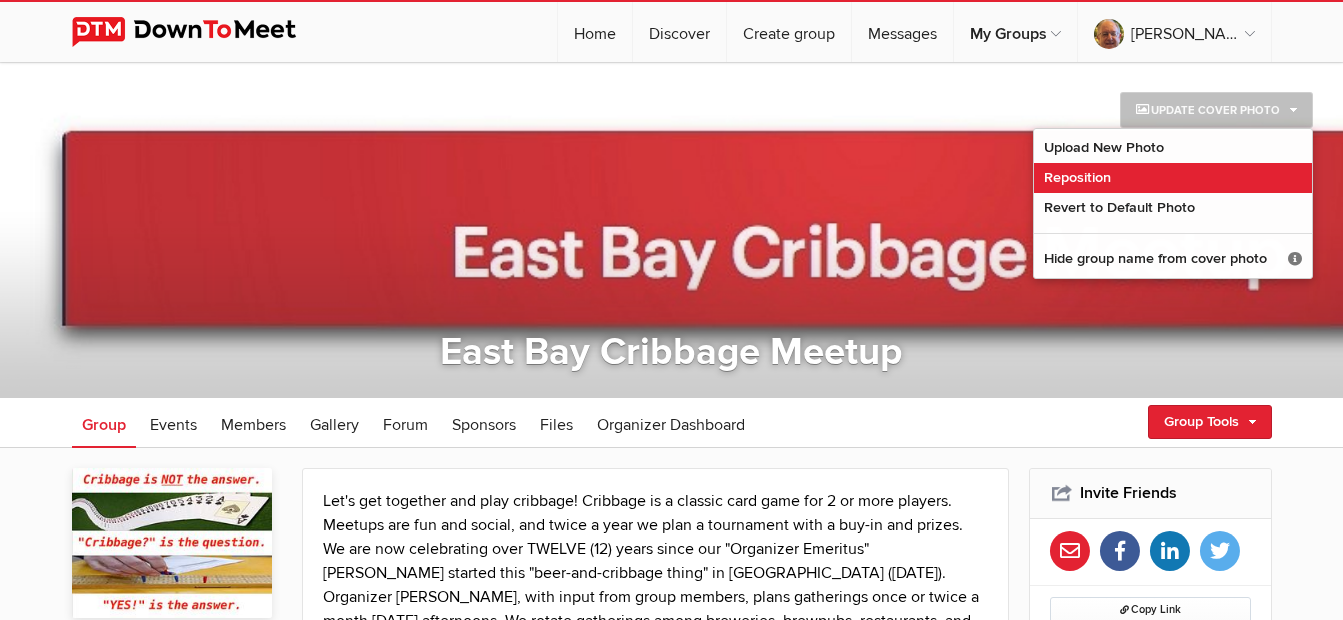 click on "Reposition" at bounding box center (1173, 178) 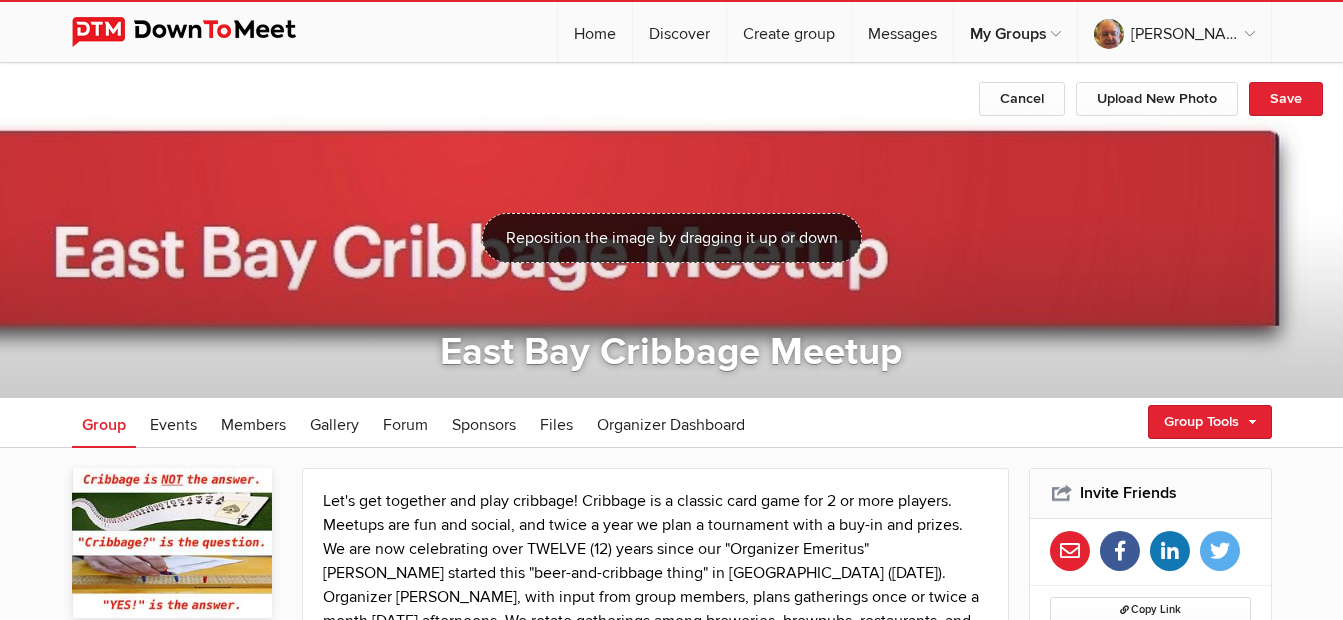 click 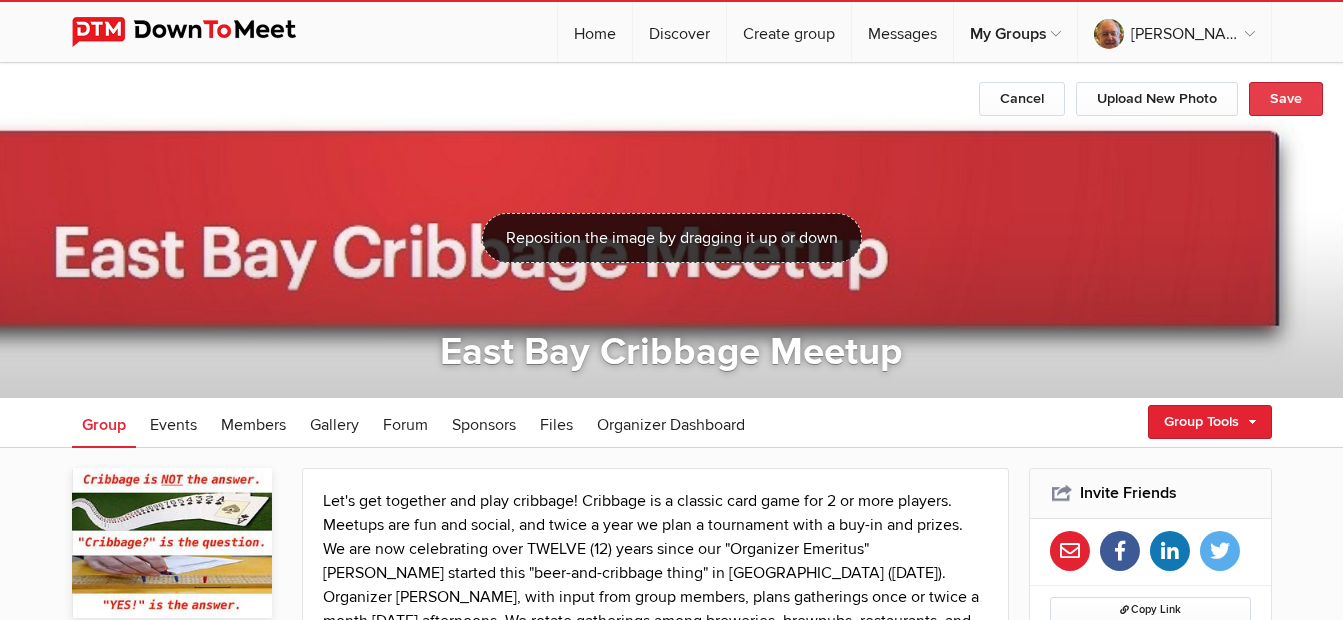 click on "Save" 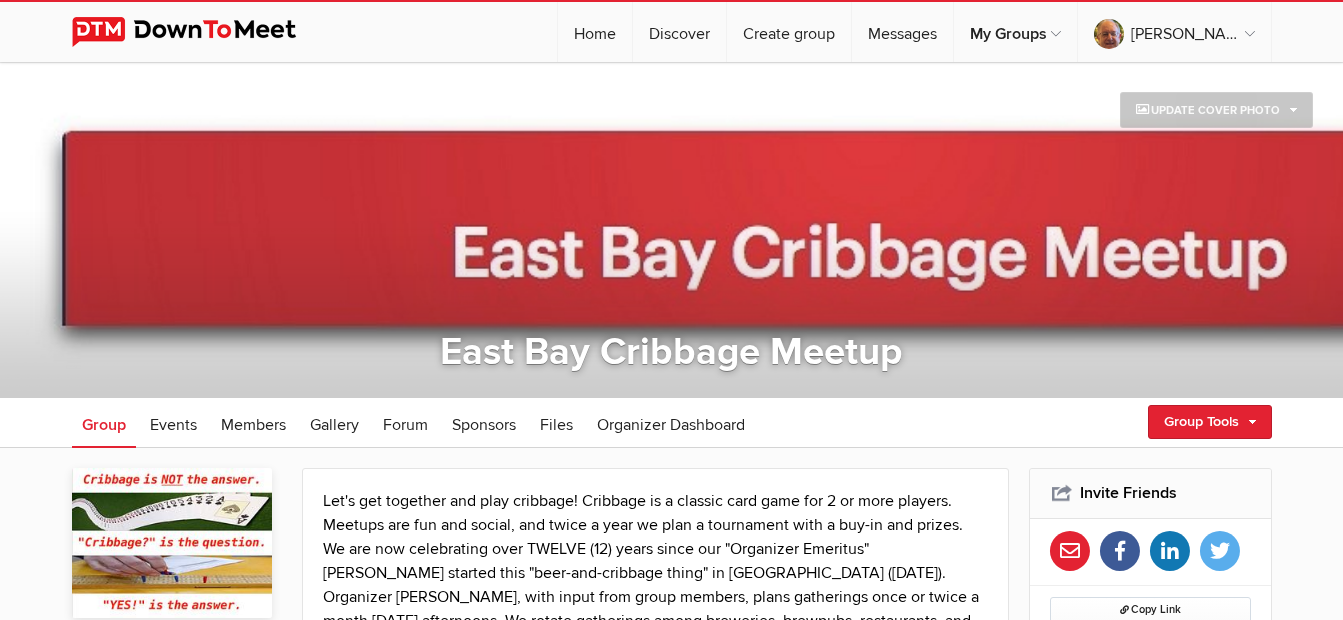 click on "Update Cover Photo" at bounding box center (1216, 110) 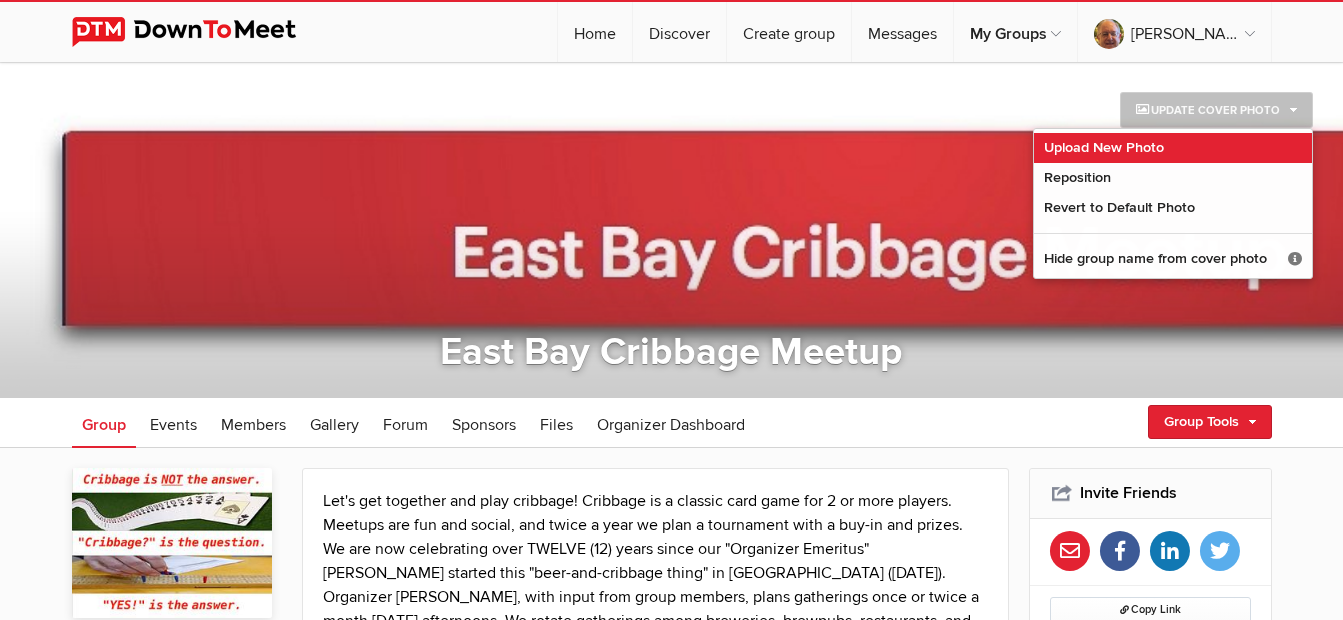 click on "Upload New Photo" at bounding box center (1173, 148) 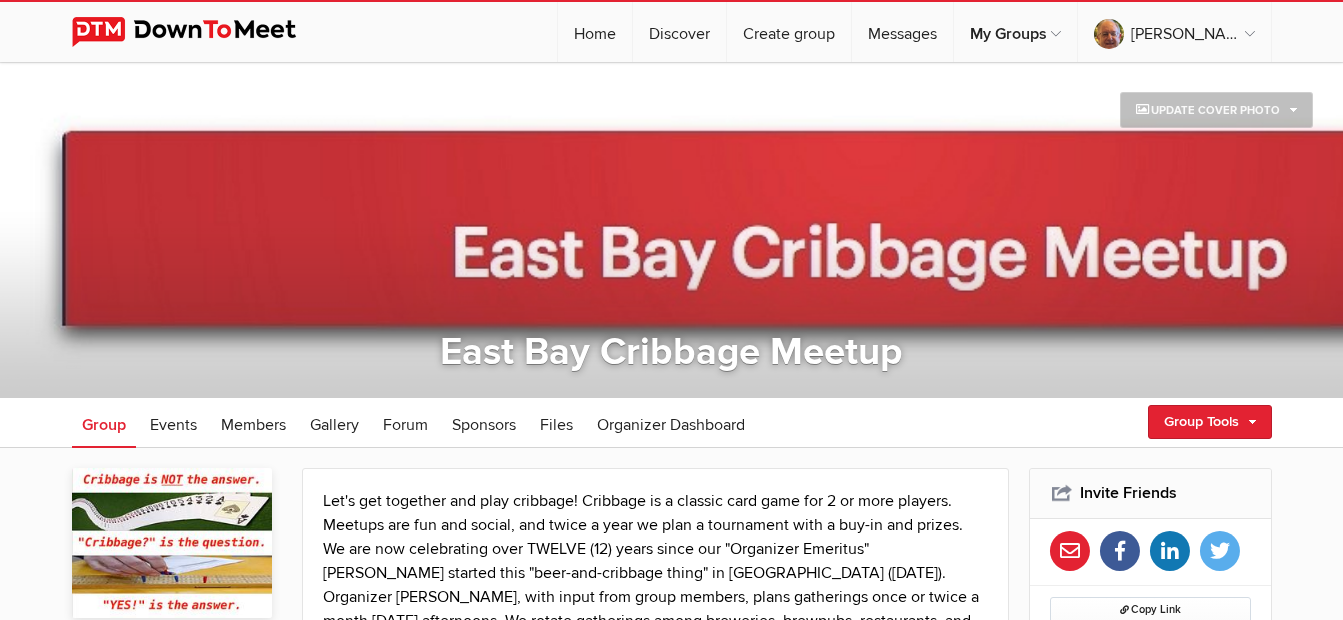 type on "C:\fakepath\Cribbage Comic.jpg" 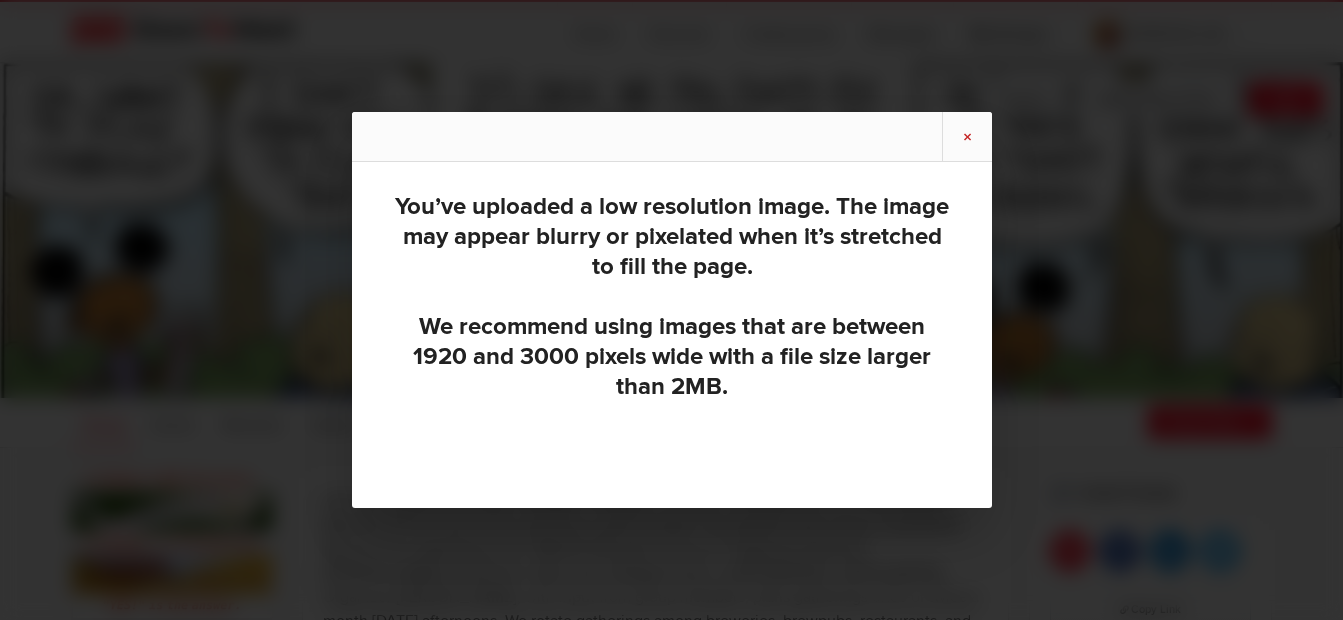 click on "×" 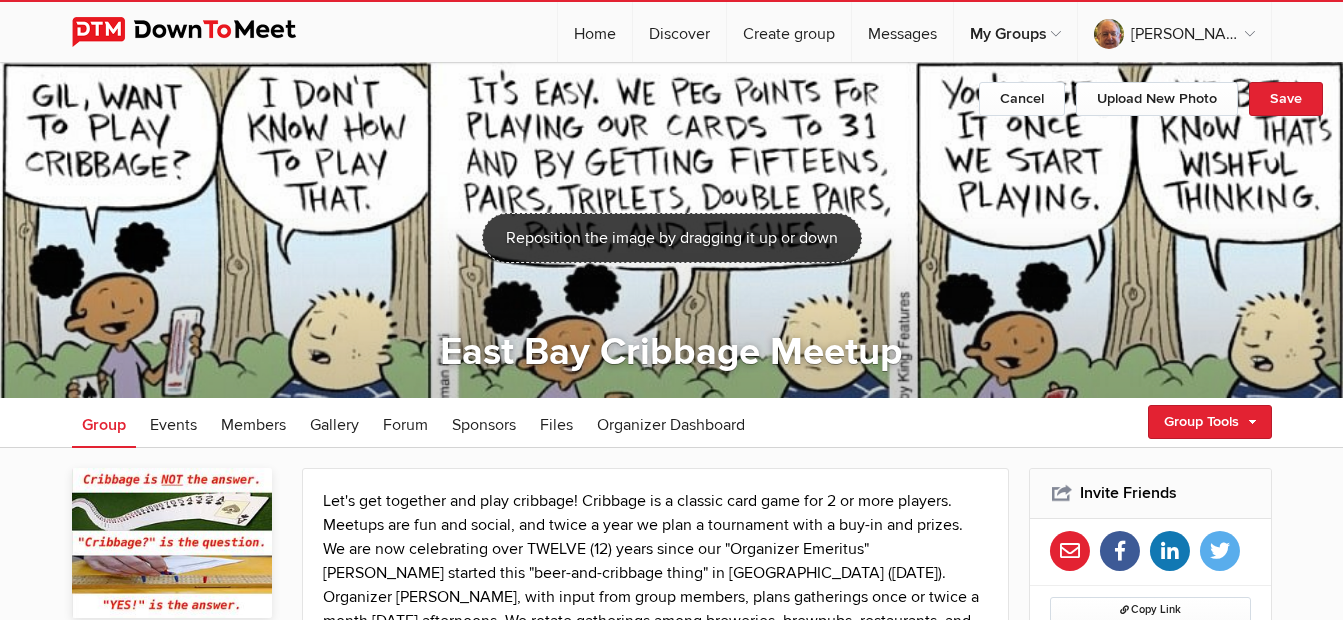 click 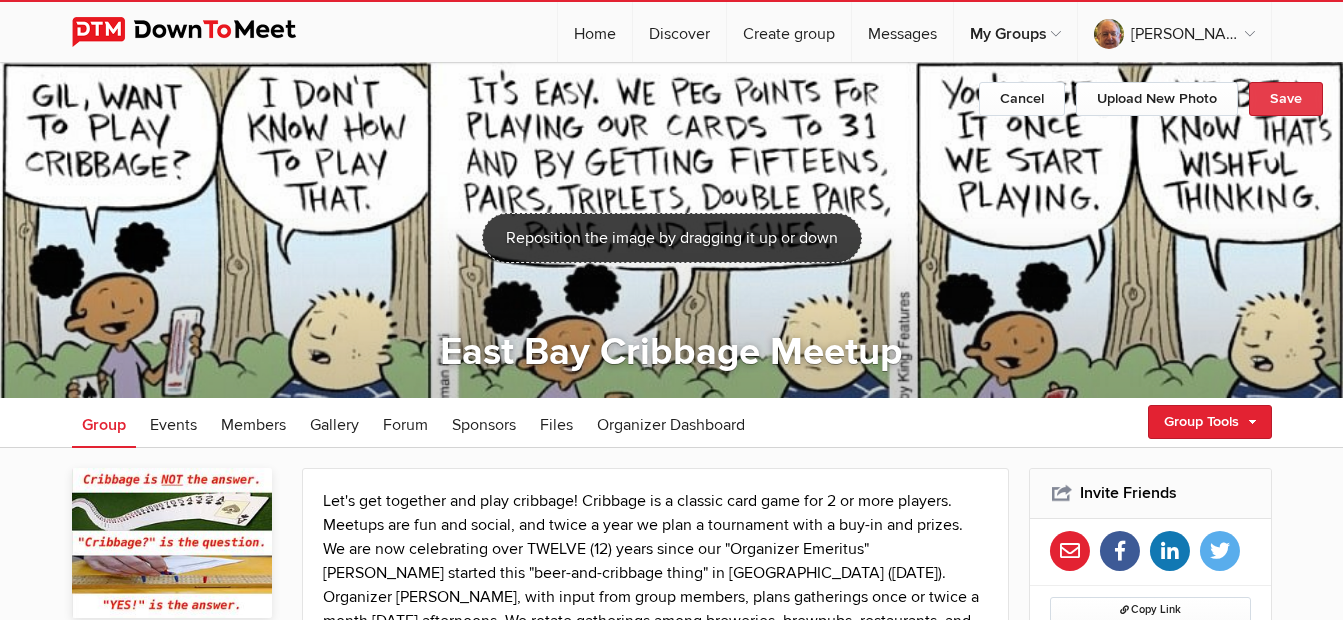 click on "Save" 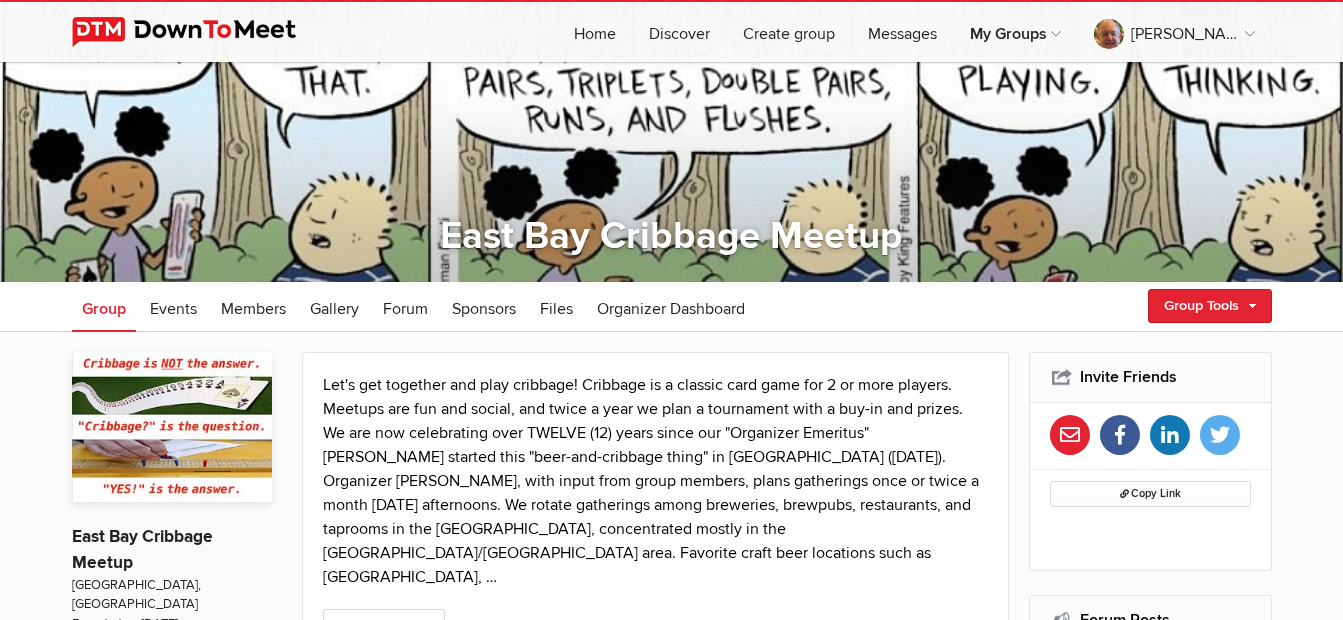 scroll, scrollTop: 0, scrollLeft: 0, axis: both 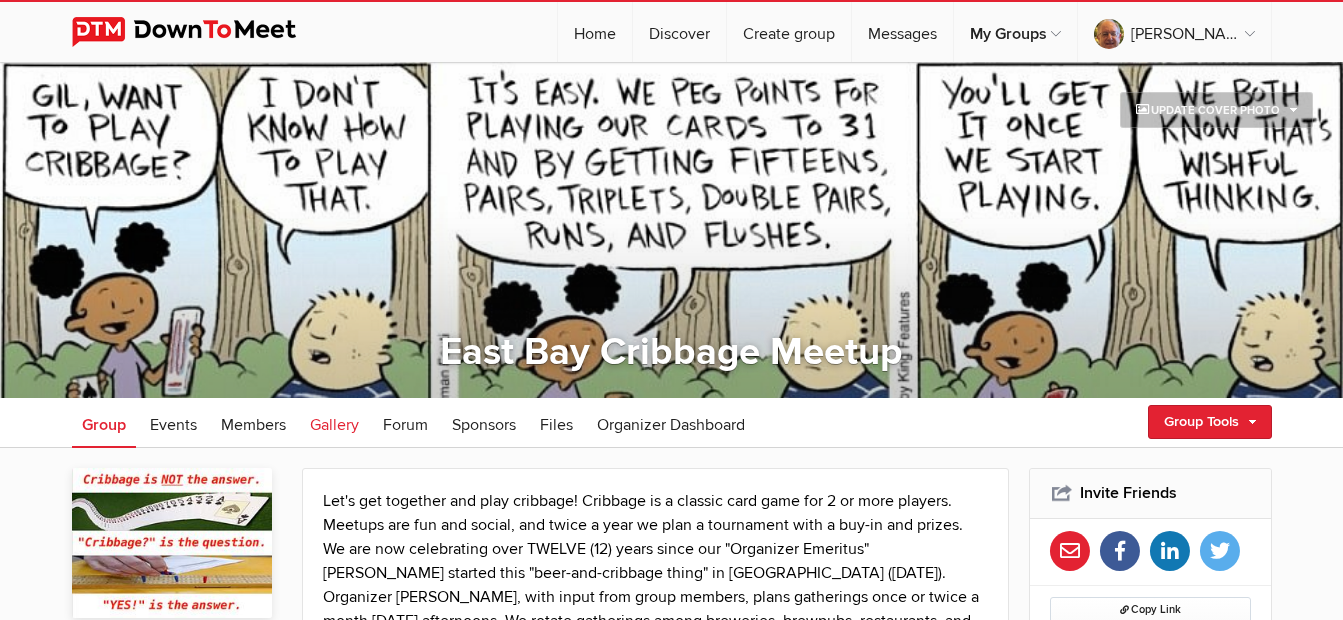 click on "Gallery" 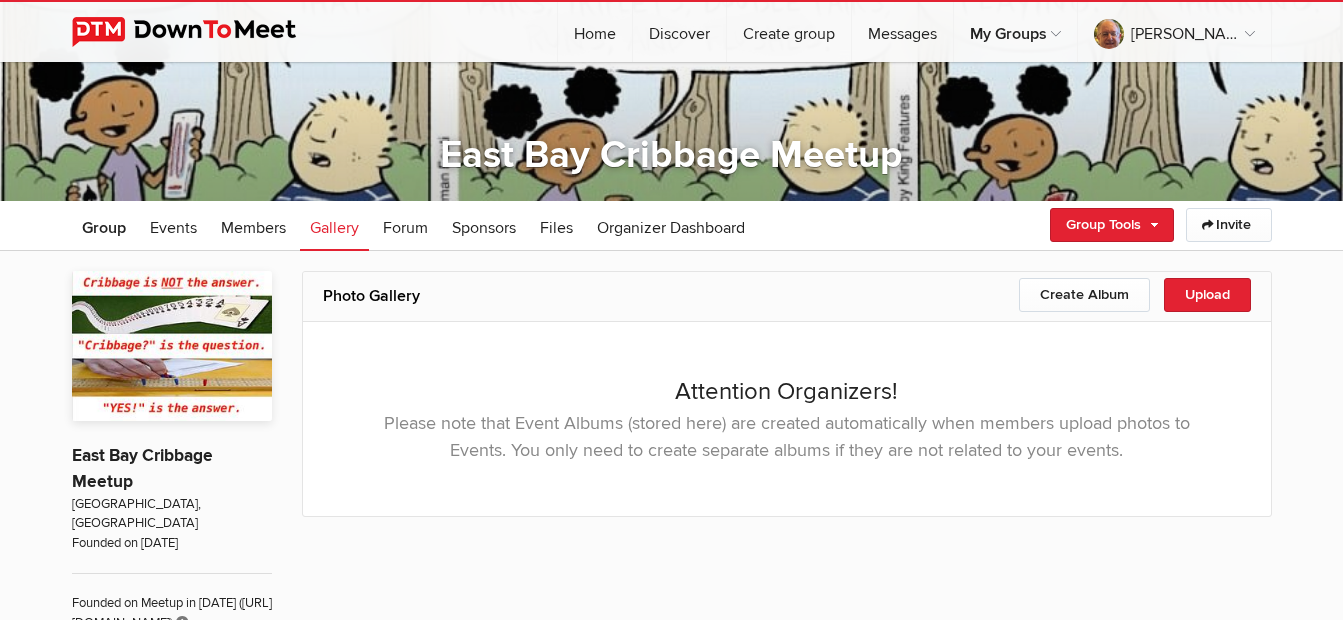scroll, scrollTop: 200, scrollLeft: 0, axis: vertical 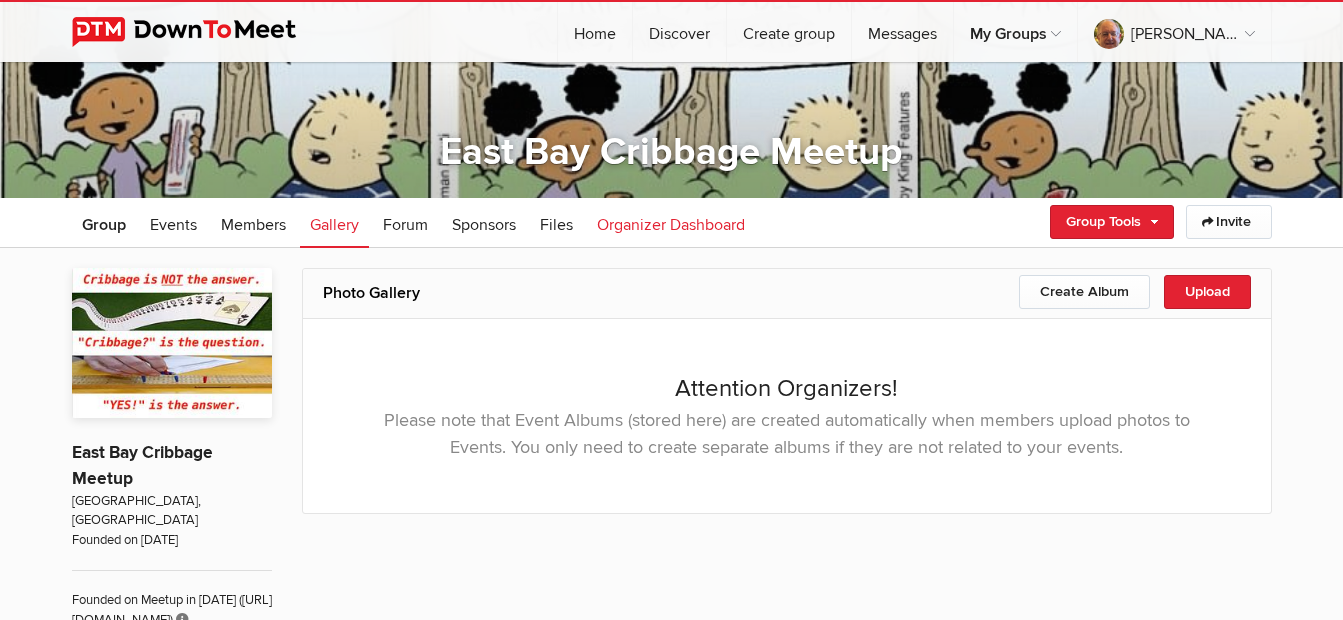 click on "Organizer Dashboard" 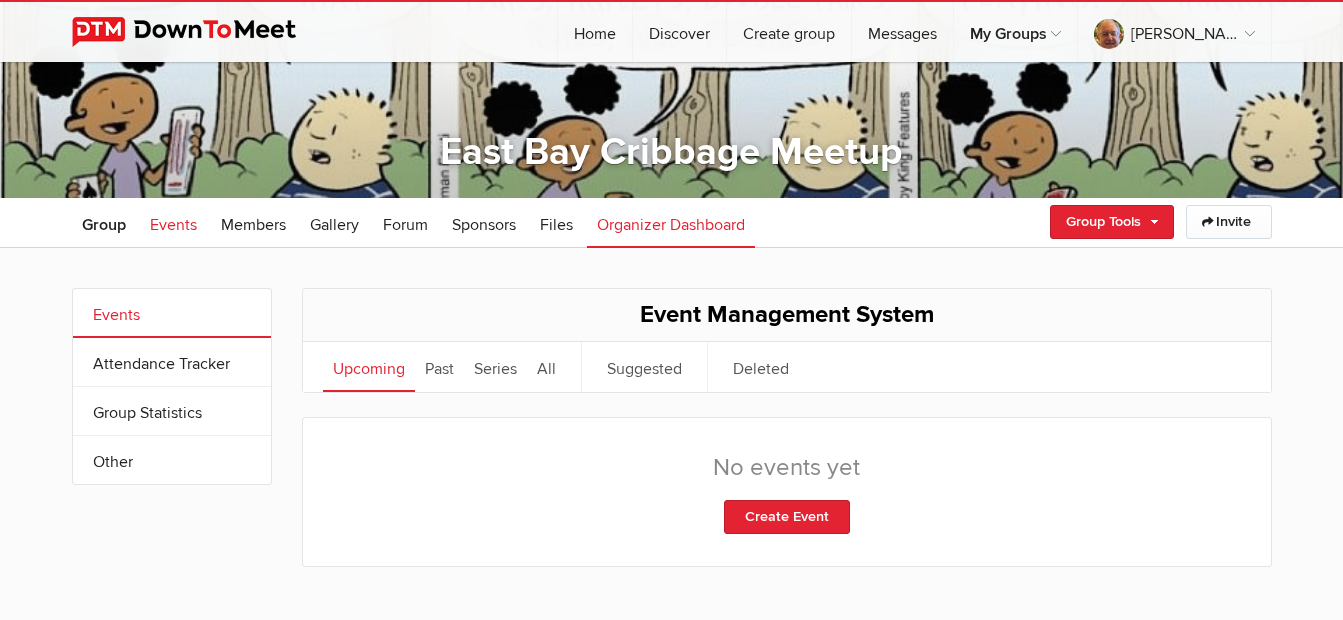 click on "Events" 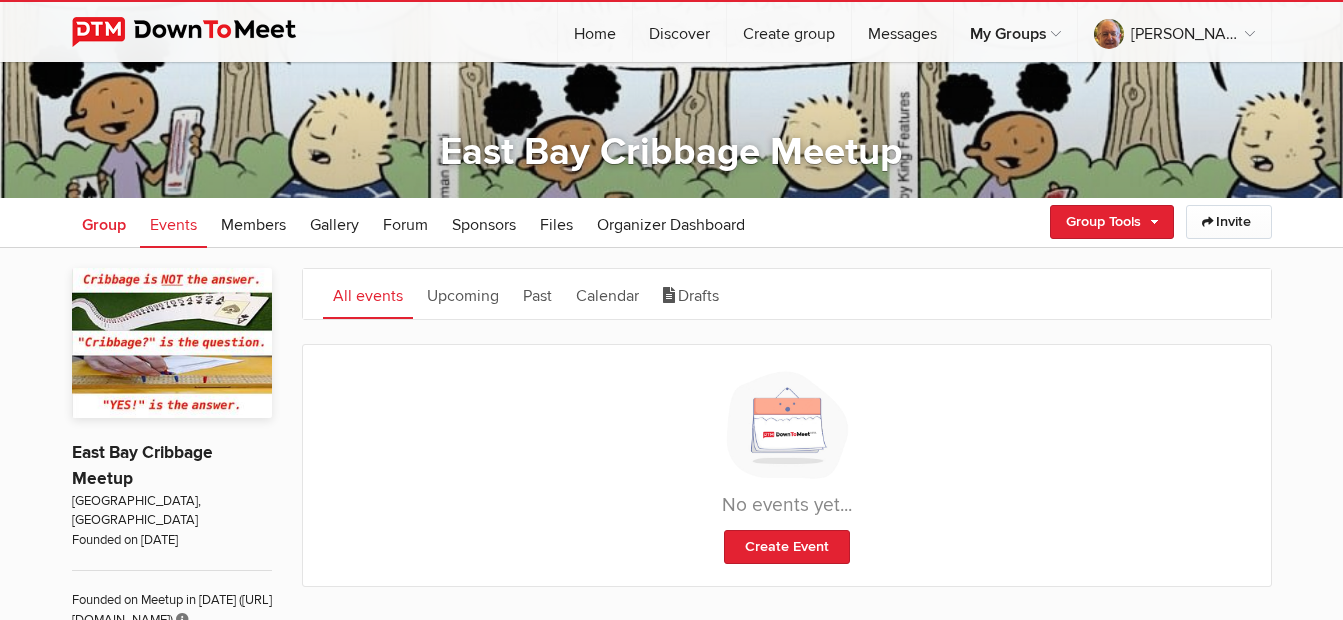 click on "Group" 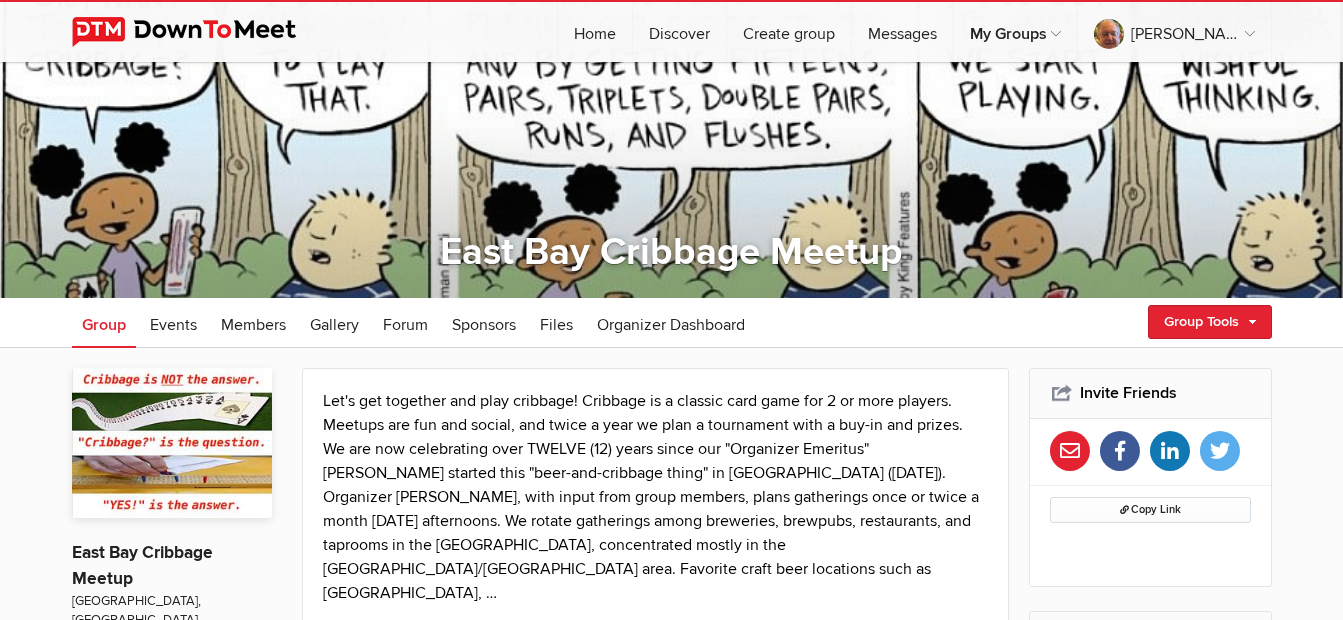 scroll, scrollTop: 200, scrollLeft: 0, axis: vertical 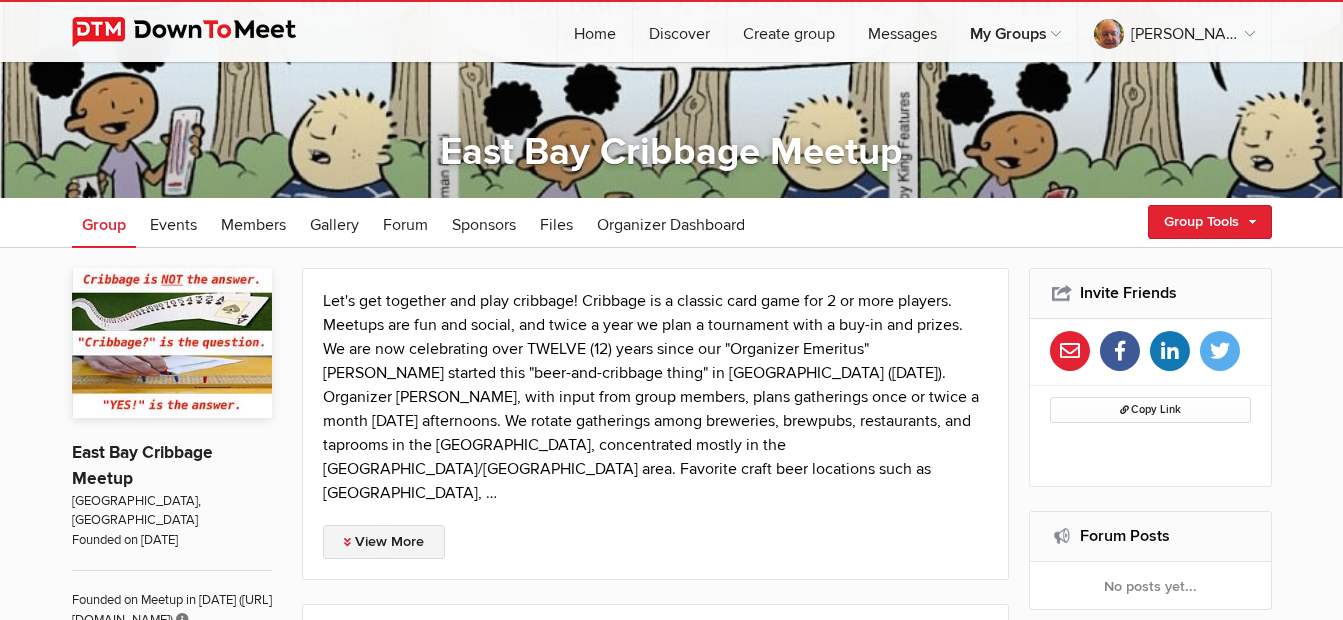 click on "View More" 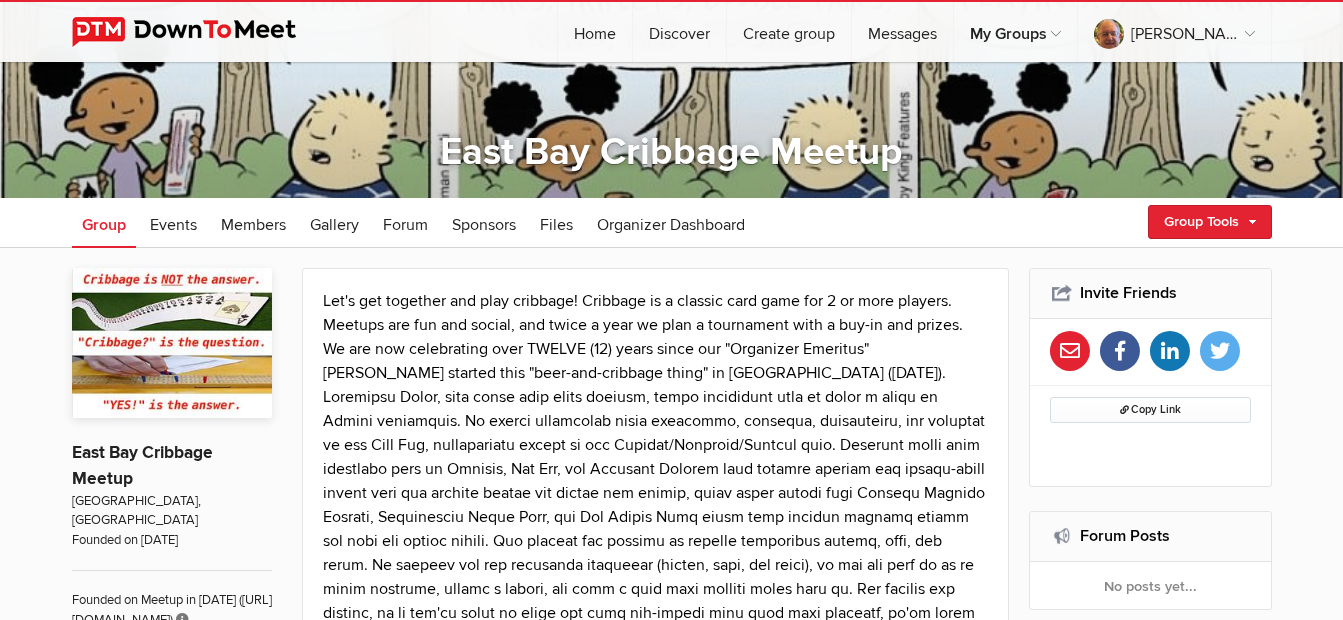 scroll, scrollTop: 0, scrollLeft: 0, axis: both 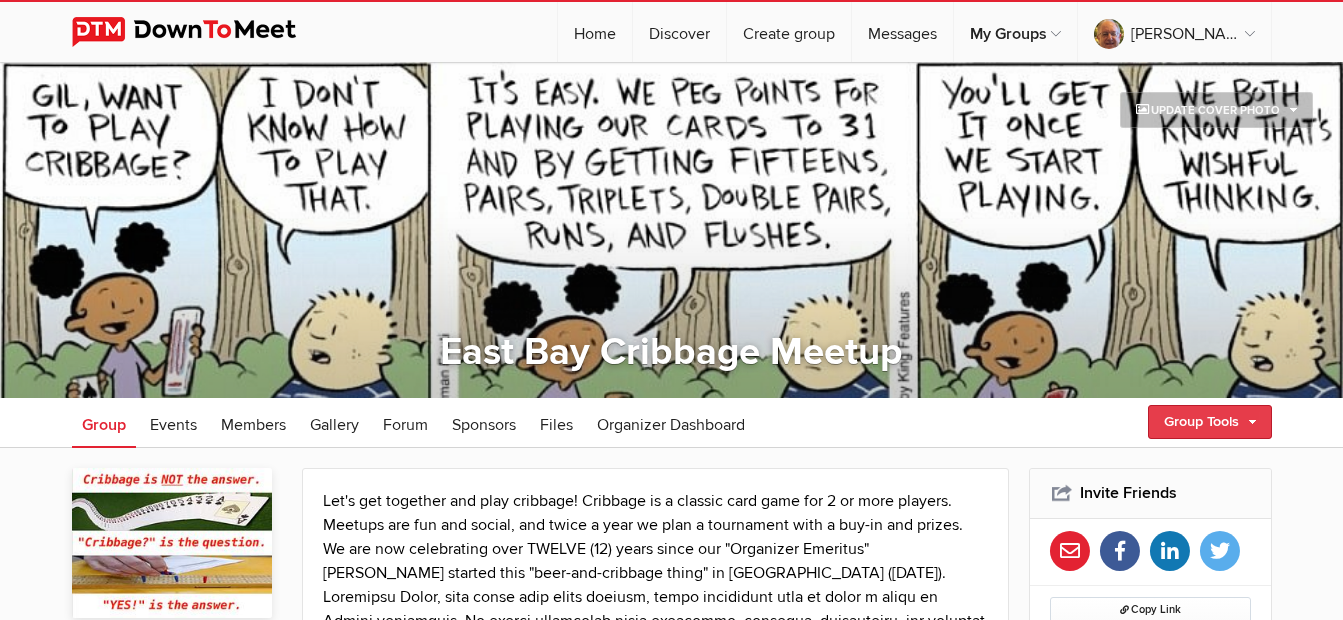 click on "Group Tools" 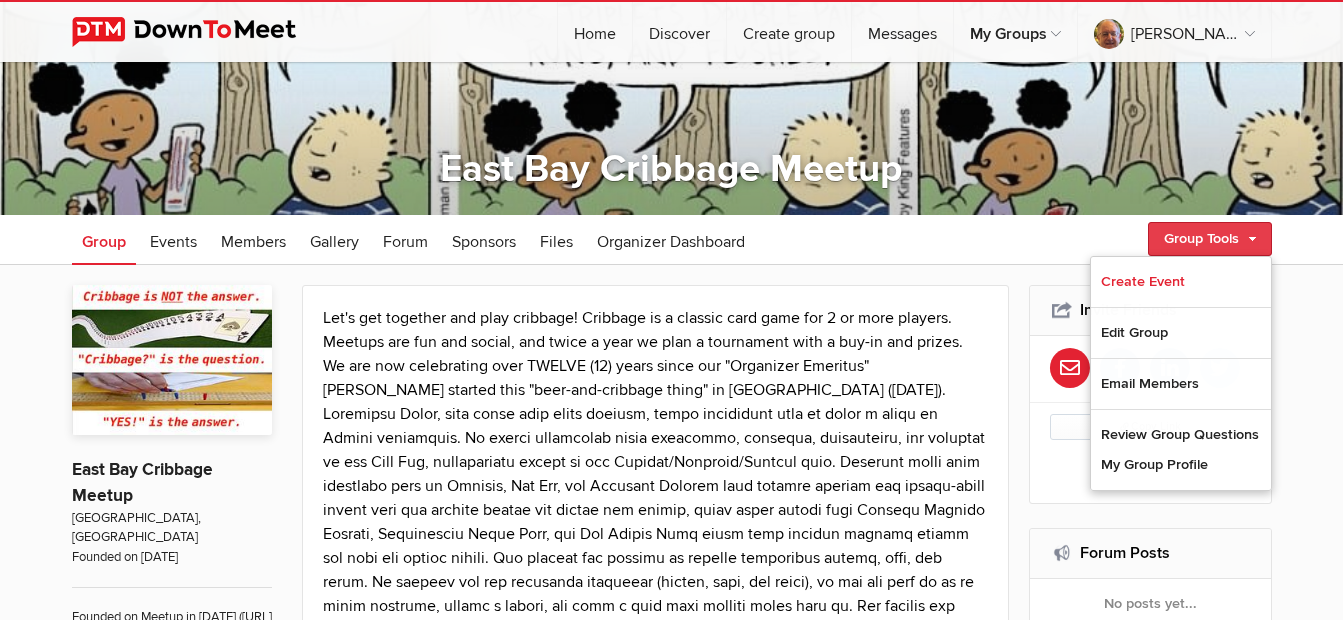 scroll, scrollTop: 200, scrollLeft: 0, axis: vertical 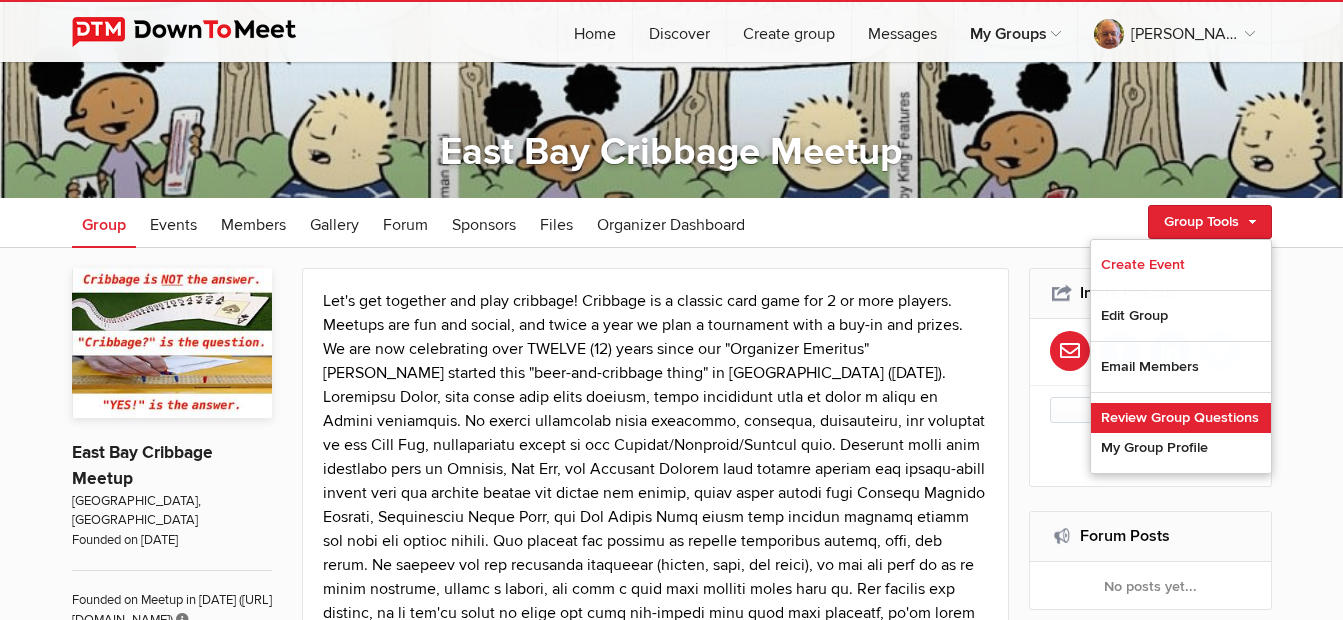 click on "Review Group Questions" 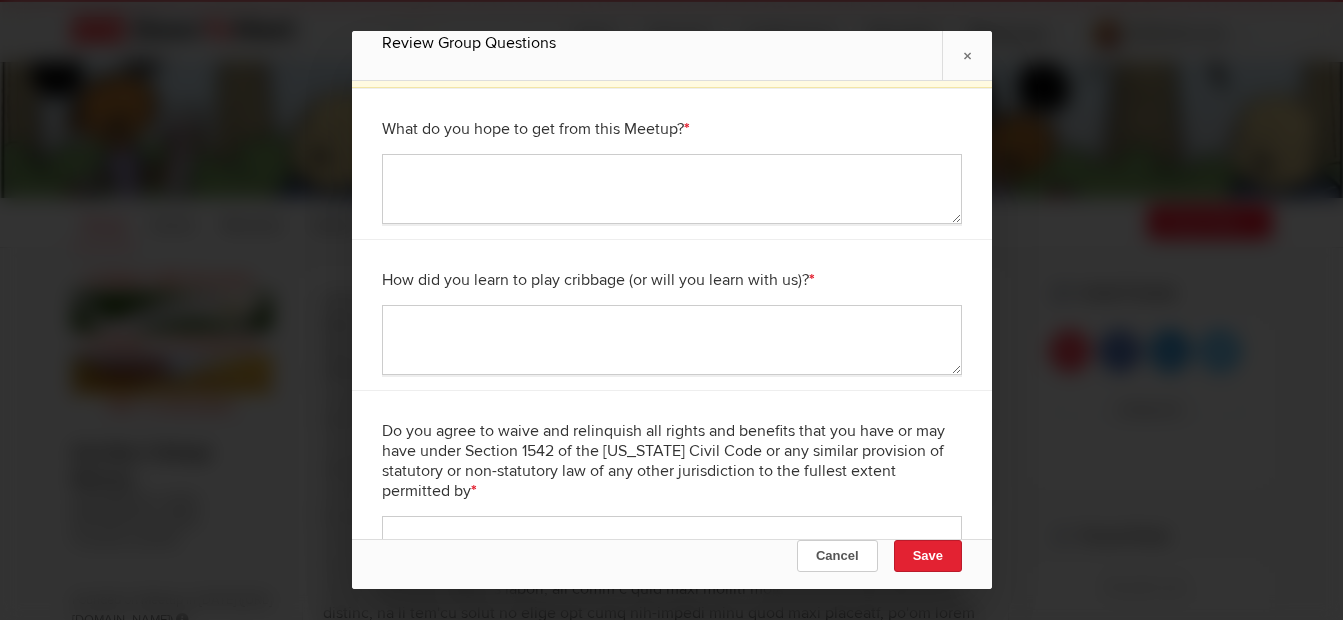 scroll, scrollTop: 133, scrollLeft: 0, axis: vertical 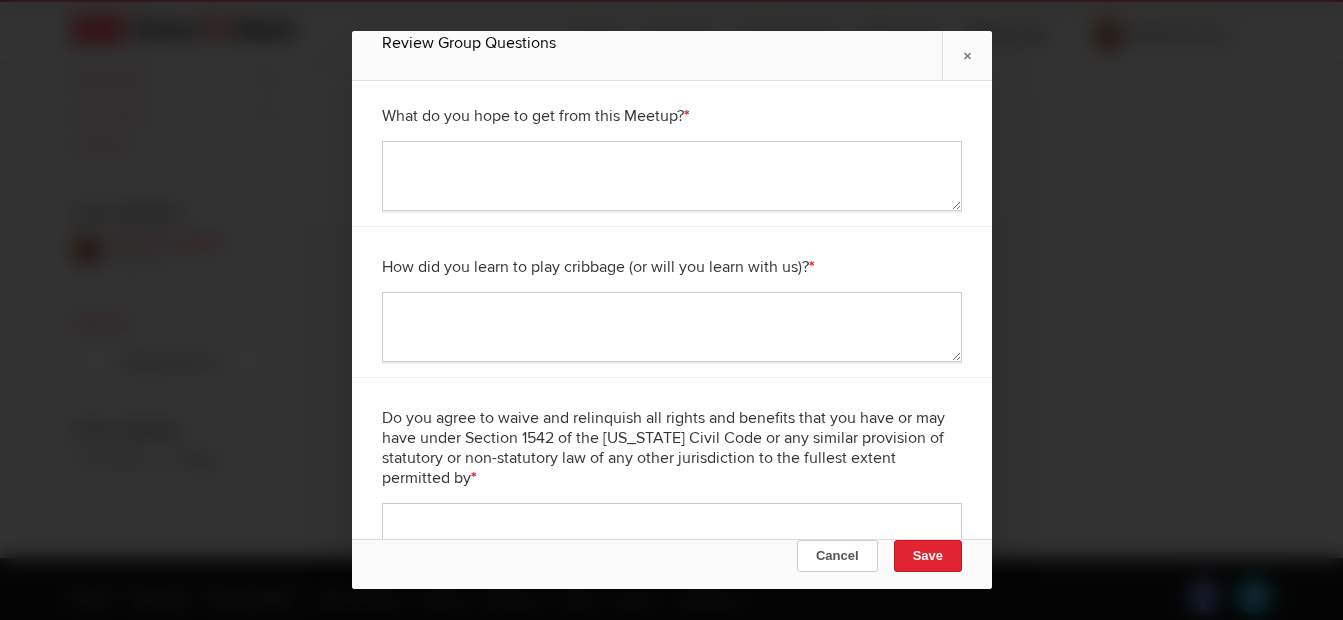 click on "Do you agree to waive and relinquish all rights and benefits that you have or may have under Section 1542 of the [US_STATE] Civil Code or any similar provision of statutory or non-statutory law of any other jurisdiction to the fullest extent permitted by   *" 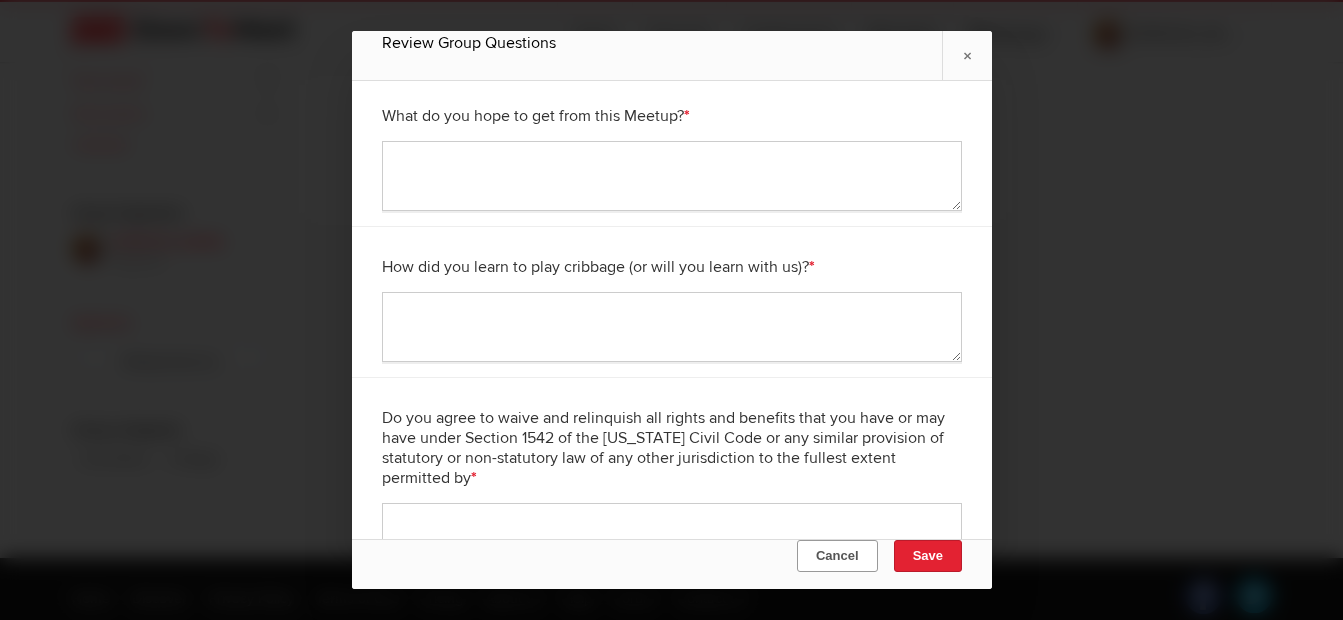 click on "Cancel" 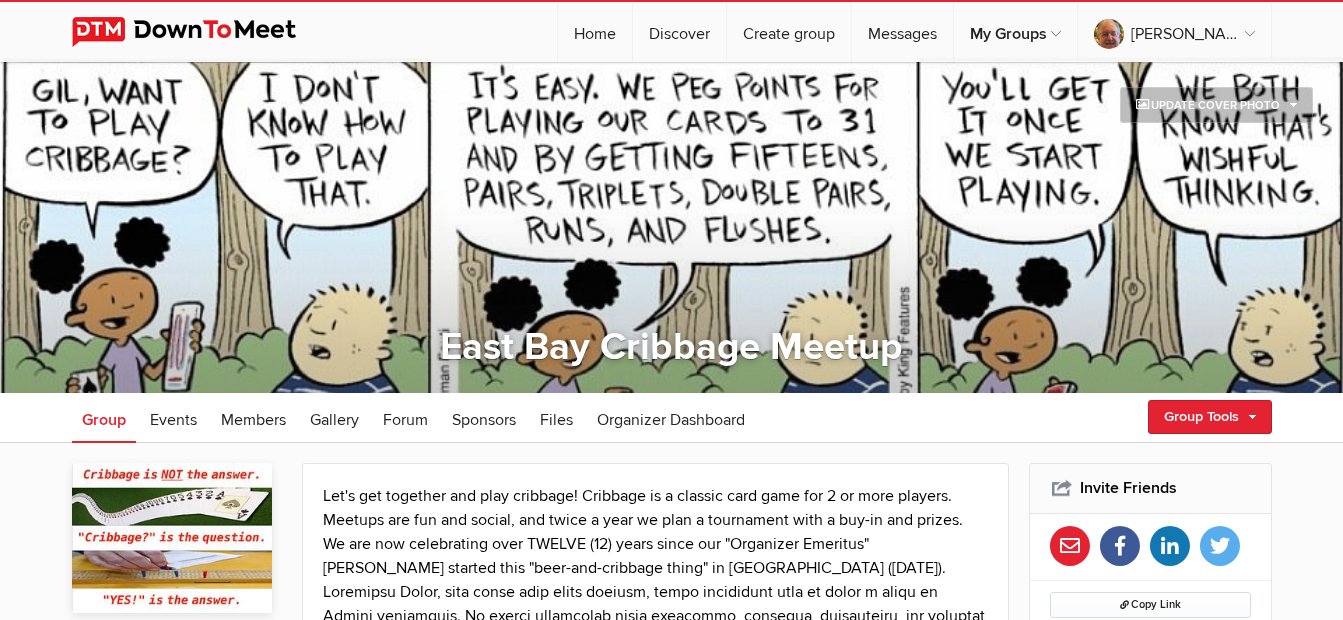 scroll, scrollTop: 0, scrollLeft: 0, axis: both 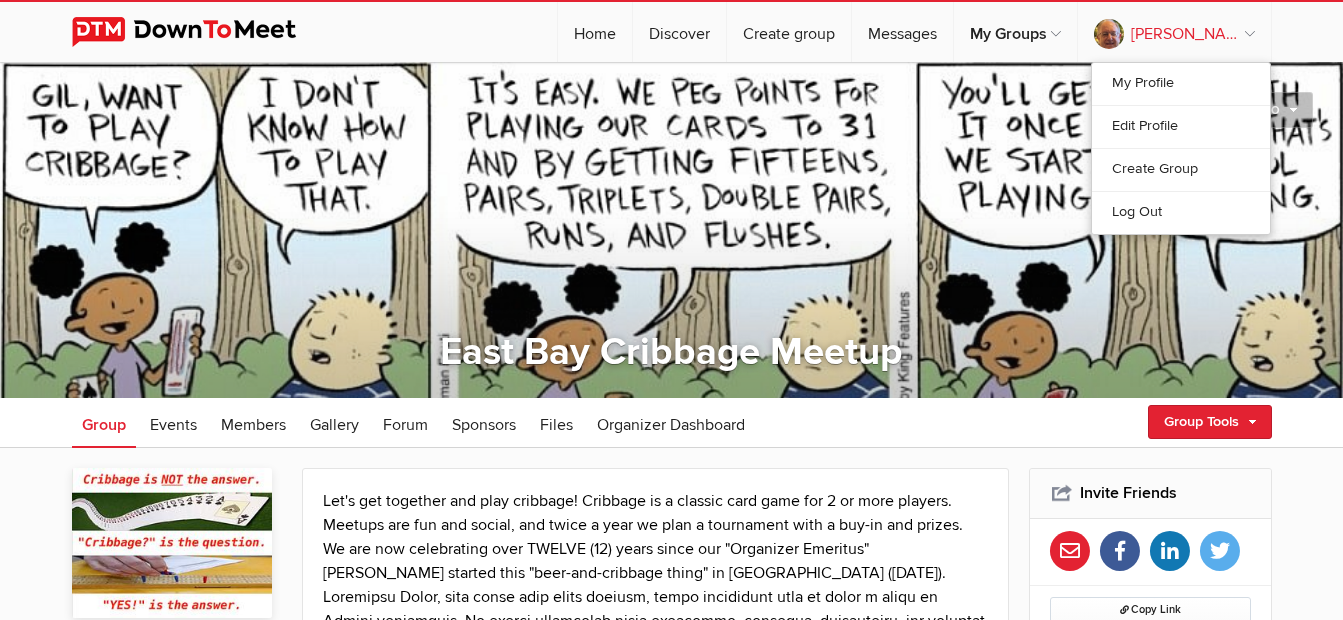 click on "[PERSON_NAME]" 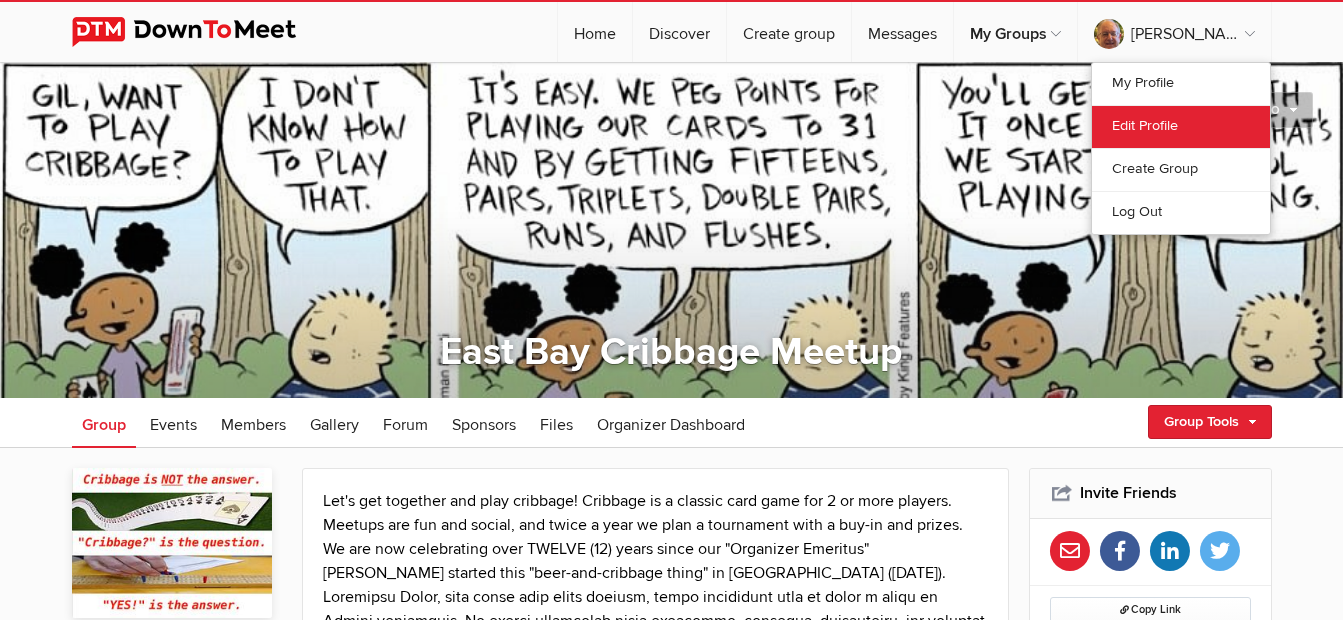 click on "Edit Profile" 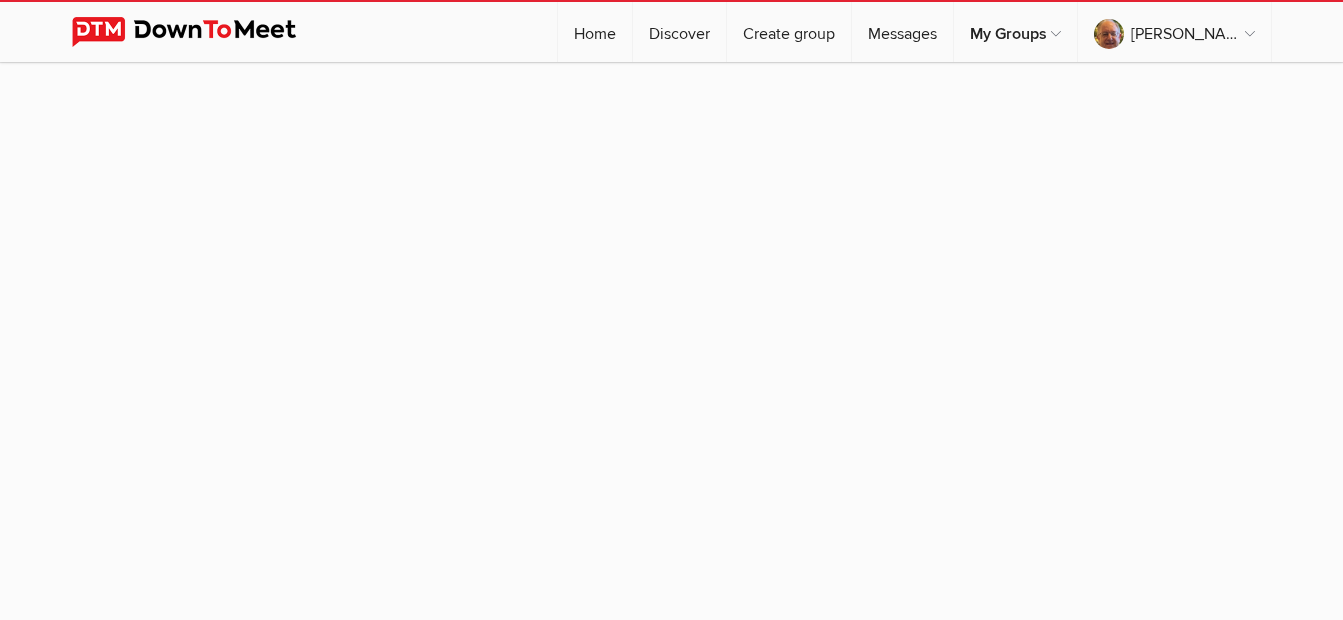 select 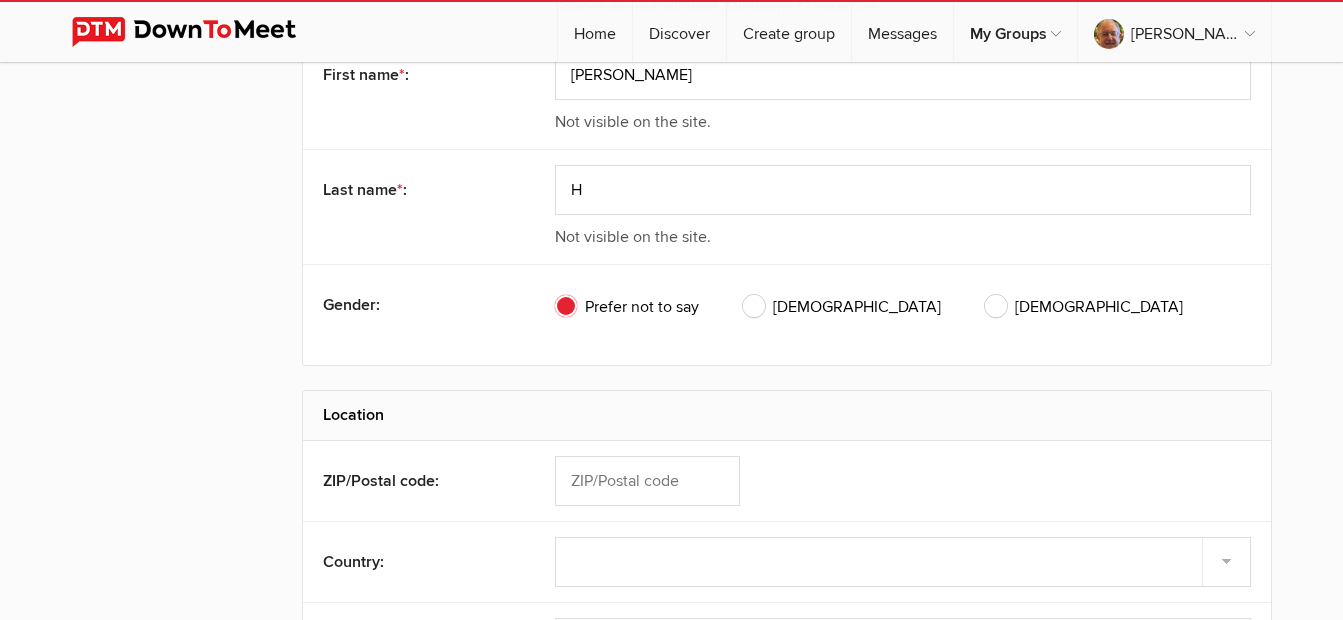 scroll, scrollTop: 500, scrollLeft: 0, axis: vertical 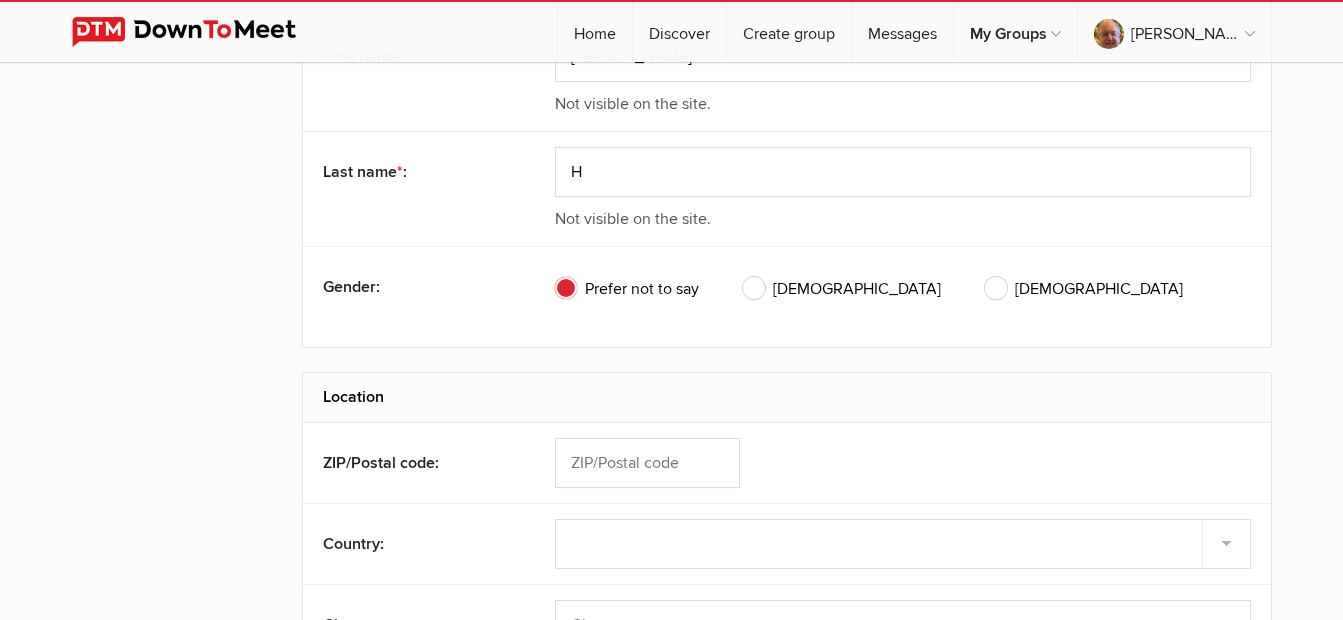 click on "[DEMOGRAPHIC_DATA]" 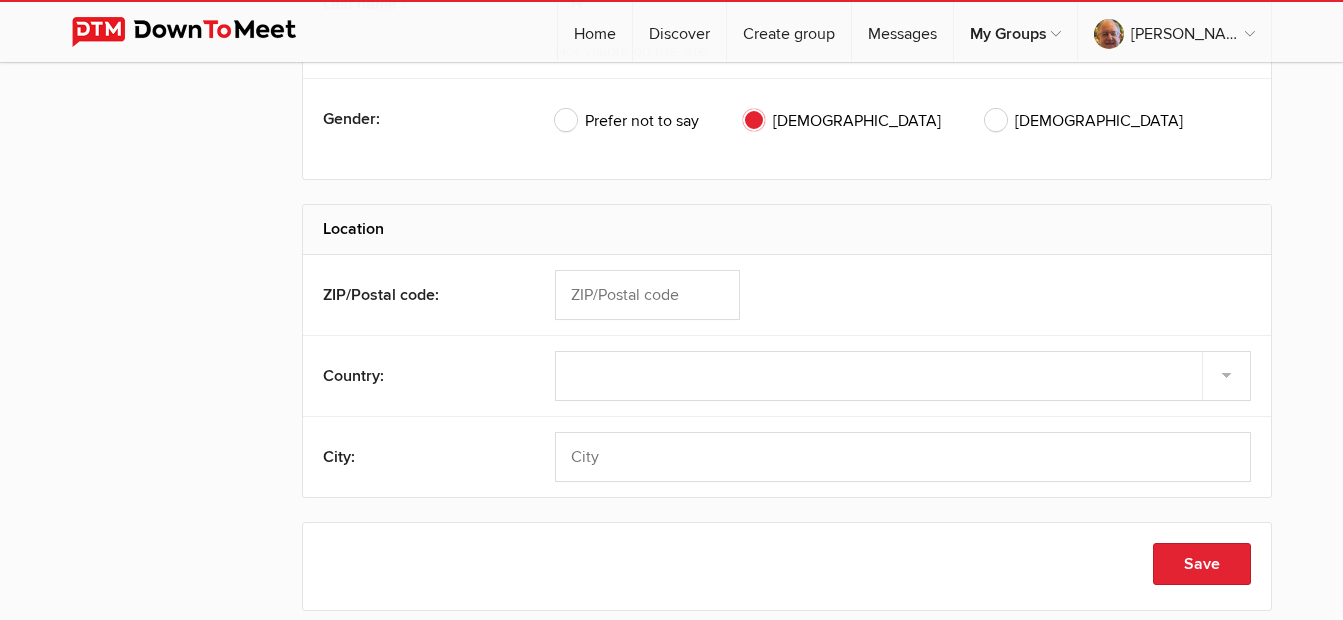 scroll, scrollTop: 700, scrollLeft: 0, axis: vertical 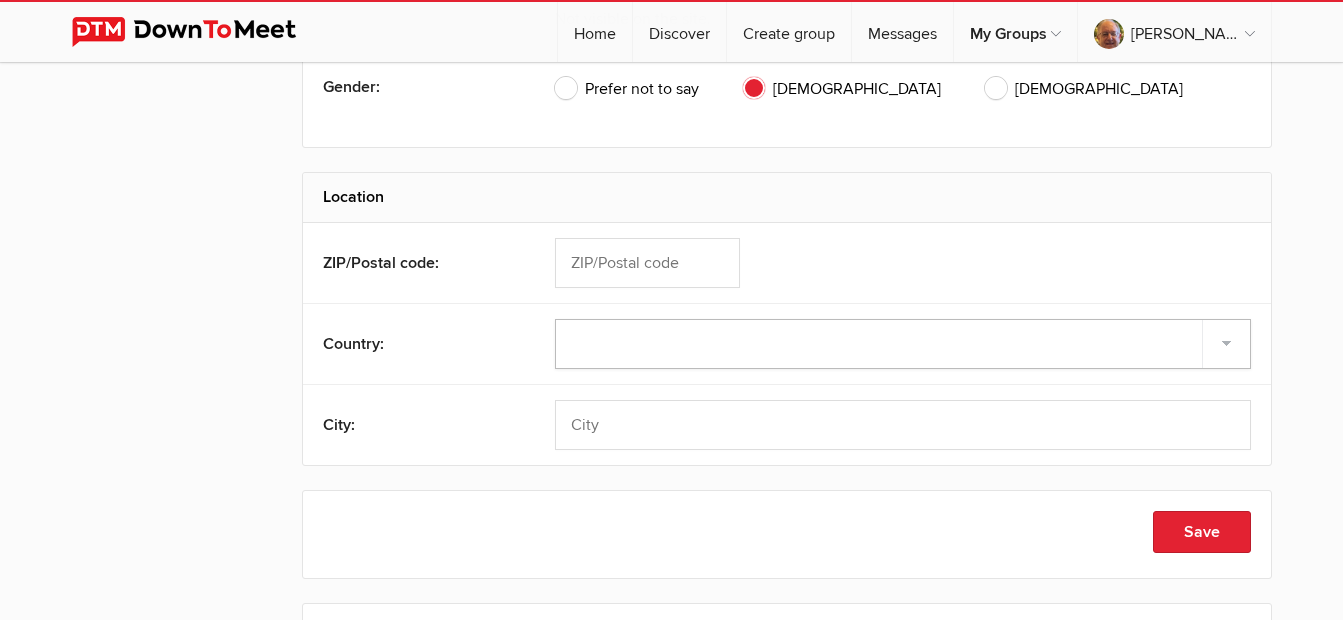 click on "Select country
[GEOGRAPHIC_DATA]
––––––––––
[GEOGRAPHIC_DATA]
[GEOGRAPHIC_DATA]
[GEOGRAPHIC_DATA]
[US_STATE]
[GEOGRAPHIC_DATA]
[GEOGRAPHIC_DATA]
[GEOGRAPHIC_DATA]
[GEOGRAPHIC_DATA]
[GEOGRAPHIC_DATA]
[GEOGRAPHIC_DATA]
[GEOGRAPHIC_DATA]
[GEOGRAPHIC_DATA]
[GEOGRAPHIC_DATA]
[GEOGRAPHIC_DATA]
[GEOGRAPHIC_DATA]
[GEOGRAPHIC_DATA]
[GEOGRAPHIC_DATA]
[GEOGRAPHIC_DATA]
[GEOGRAPHIC_DATA]
[GEOGRAPHIC_DATA]
[GEOGRAPHIC_DATA]
[GEOGRAPHIC_DATA]
[GEOGRAPHIC_DATA]
[GEOGRAPHIC_DATA]
[GEOGRAPHIC_DATA]
[GEOGRAPHIC_DATA]
[GEOGRAPHIC_DATA]
[GEOGRAPHIC_DATA]
[GEOGRAPHIC_DATA]
[GEOGRAPHIC_DATA]
[GEOGRAPHIC_DATA]
[GEOGRAPHIC_DATA]
[GEOGRAPHIC_DATA]
[GEOGRAPHIC_DATA]
[GEOGRAPHIC_DATA]
[GEOGRAPHIC_DATA]
[GEOGRAPHIC_DATA]
[GEOGRAPHIC_DATA]
[GEOGRAPHIC_DATA]
[GEOGRAPHIC_DATA]" 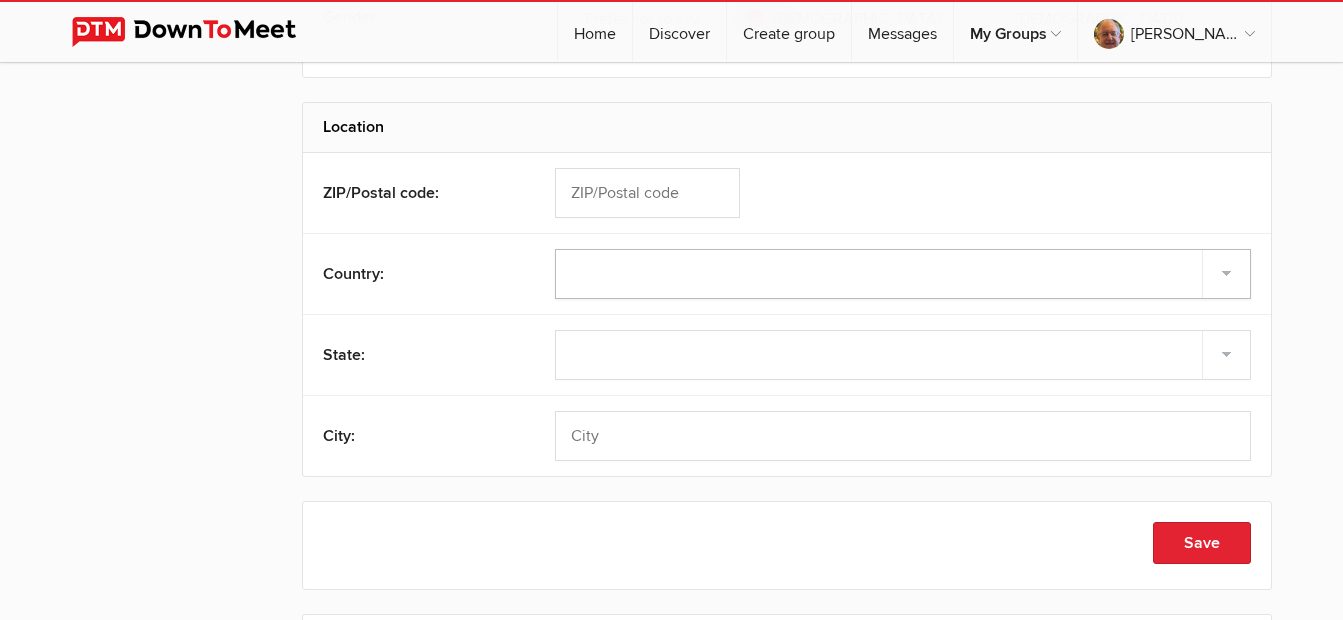 scroll, scrollTop: 800, scrollLeft: 0, axis: vertical 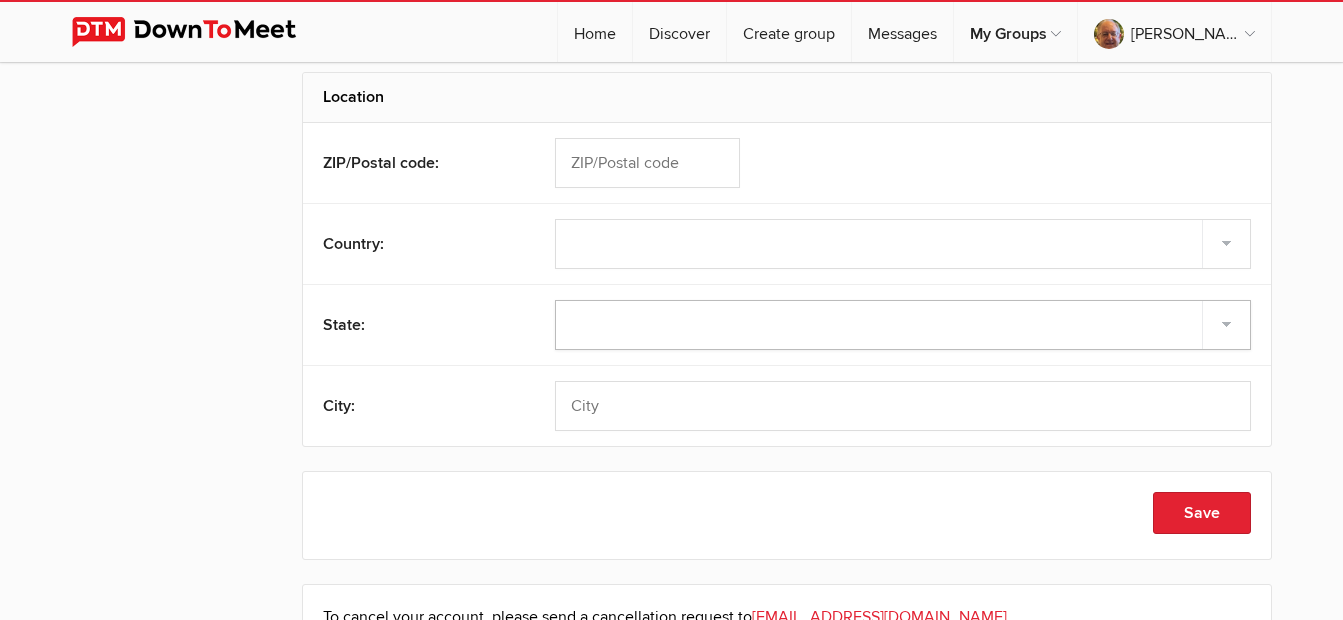 click on "[US_STATE]
[US_STATE]
[US_STATE]
[US_STATE]
[US_STATE]
Armed Forces Americas
Armed Forces Europe
Armed Forces Pacific
[US_STATE]
[US_STATE]
[US_STATE]
[US_STATE]
[US_STATE]
[US_STATE]
[US_STATE]
[US_STATE]
[US_STATE]
[US_STATE]
[US_STATE]
[US_STATE]
[US_STATE]
[US_STATE]
[US_STATE]
[US_STATE]
[US_STATE]
[US_STATE]
[PERSON_NAME][US_STATE]
[US_STATE]
[US_STATE]
[US_STATE]
[US_STATE]
[US_STATE]
[US_STATE]
[US_STATE]
[US_STATE]
[US_STATE]
[US_STATE]
[US_STATE]
[US_STATE]
[US_STATE]
[US_STATE]
[US_STATE]
[US_STATE]" 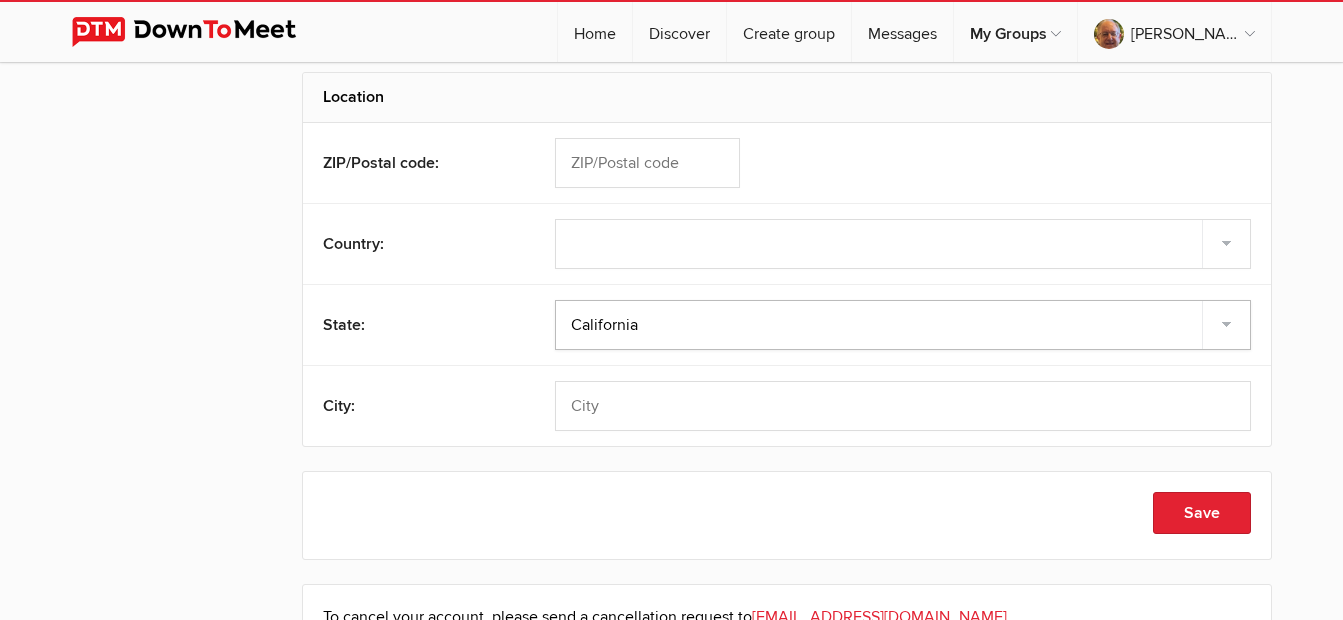 click on "[US_STATE]
[US_STATE]
[US_STATE]
[US_STATE]
[US_STATE]
Armed Forces Americas
Armed Forces Europe
Armed Forces Pacific
[US_STATE]
[US_STATE]
[US_STATE]
[US_STATE]
[US_STATE]
[US_STATE]
[US_STATE]
[US_STATE]
[US_STATE]
[US_STATE]
[US_STATE]
[US_STATE]
[US_STATE]
[US_STATE]
[US_STATE]
[US_STATE]
[US_STATE]
[US_STATE]
[PERSON_NAME][US_STATE]
[US_STATE]
[US_STATE]
[US_STATE]
[US_STATE]
[US_STATE]
[US_STATE]
[US_STATE]
[US_STATE]
[US_STATE]
[US_STATE]
[US_STATE]
[US_STATE]
[US_STATE]
[US_STATE]
[US_STATE]
[US_STATE]" 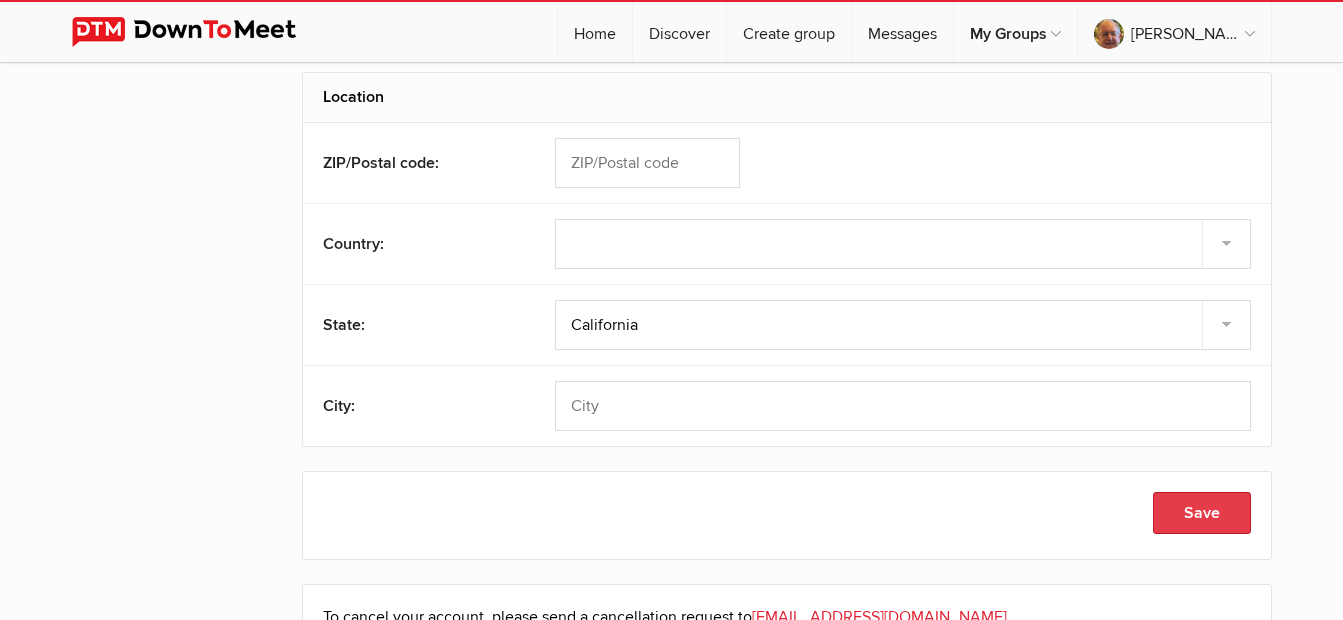 click on "Save" 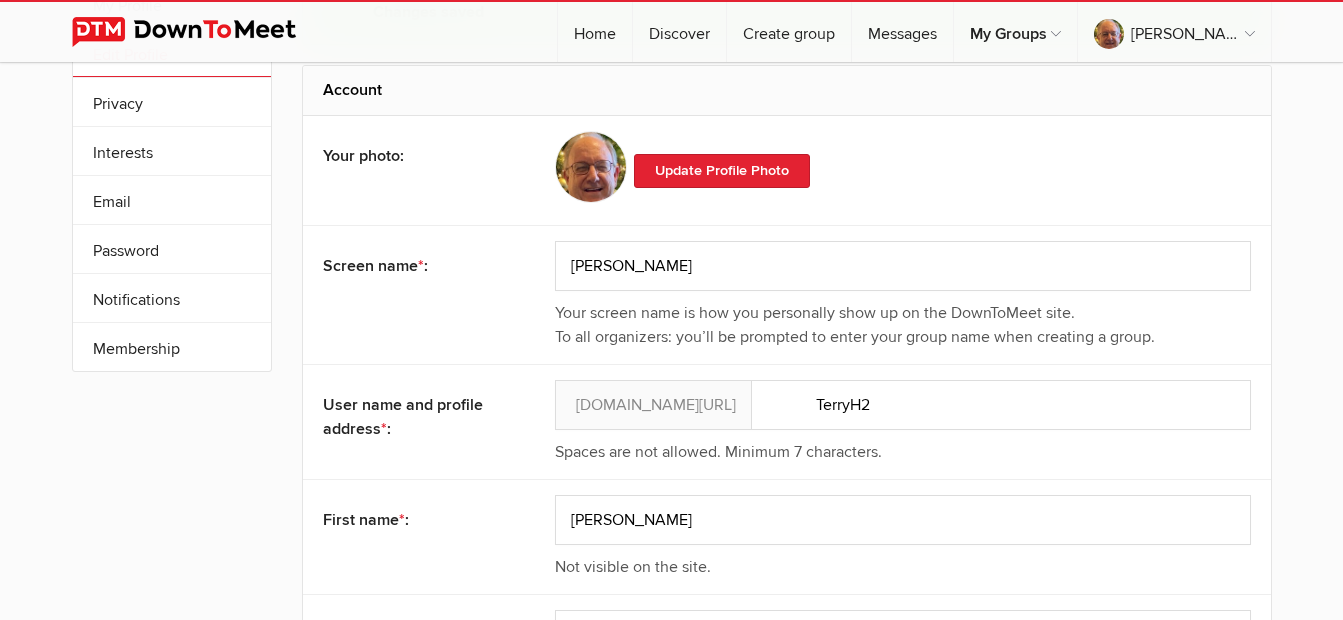scroll, scrollTop: 0, scrollLeft: 0, axis: both 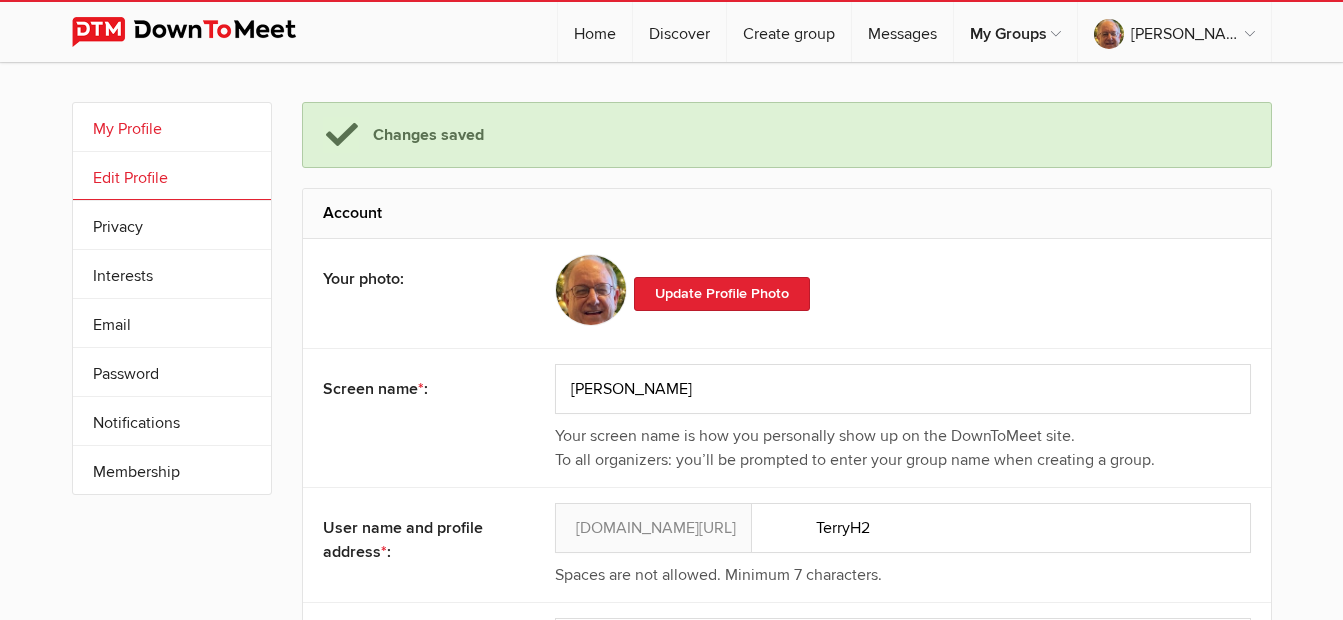 click on "My Profile" 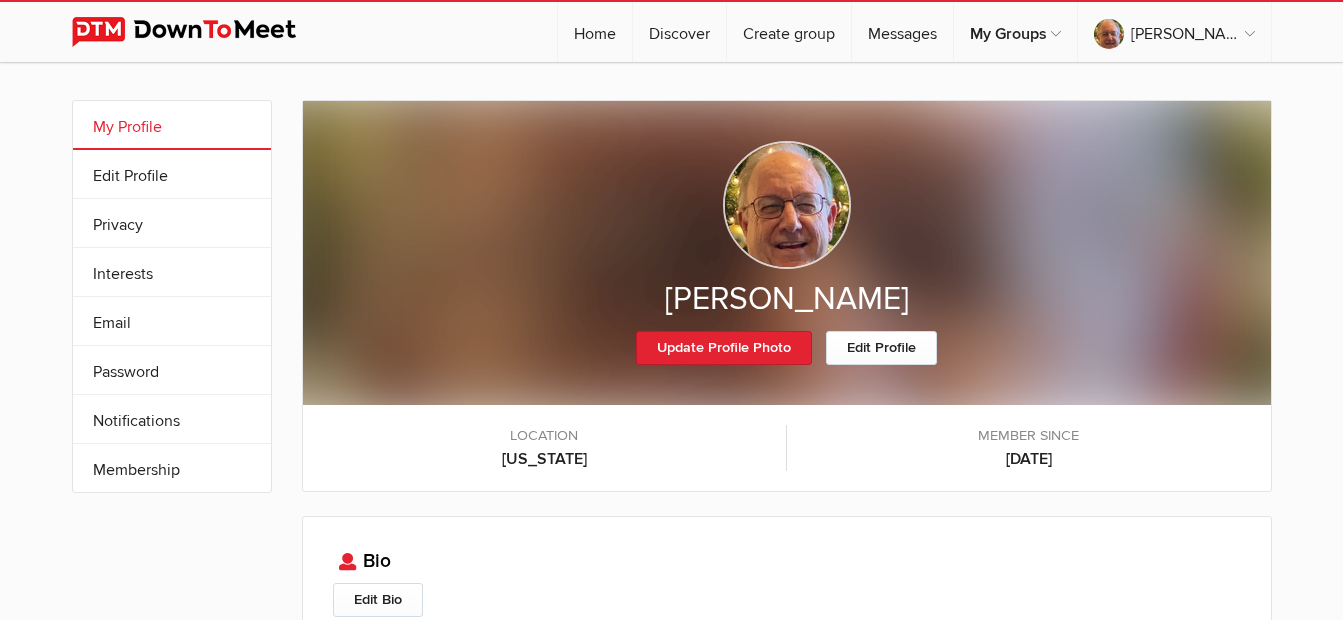 scroll, scrollTop: 0, scrollLeft: 0, axis: both 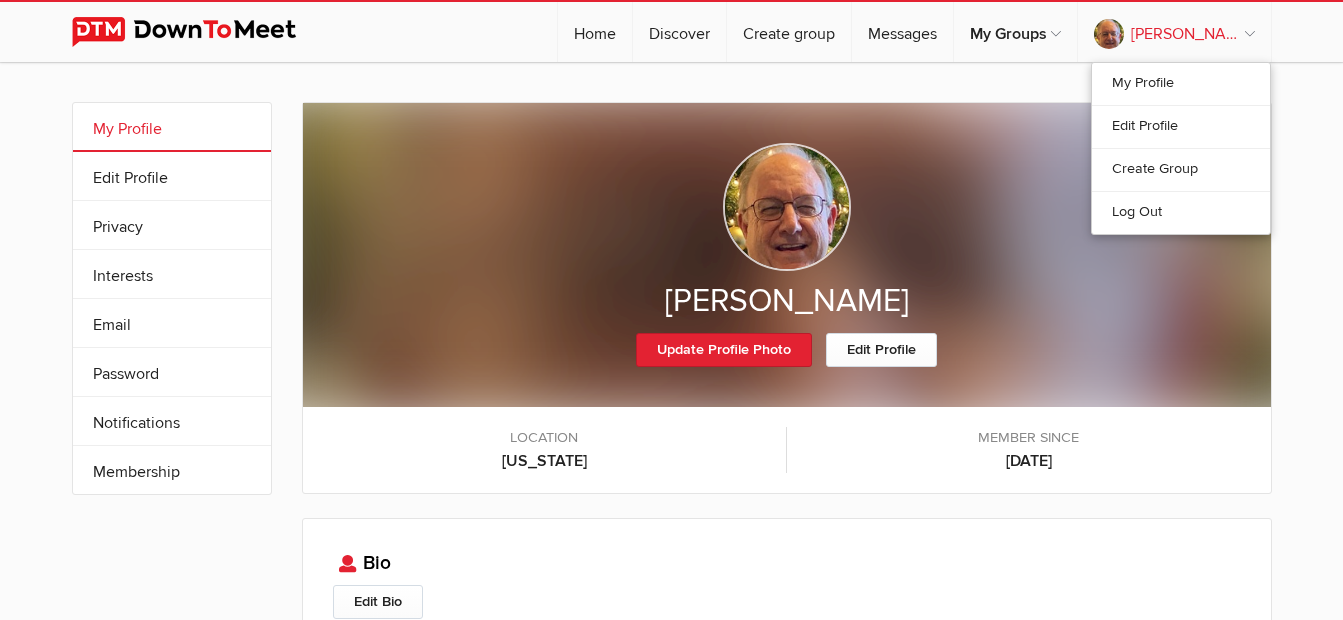 click on "[PERSON_NAME]" 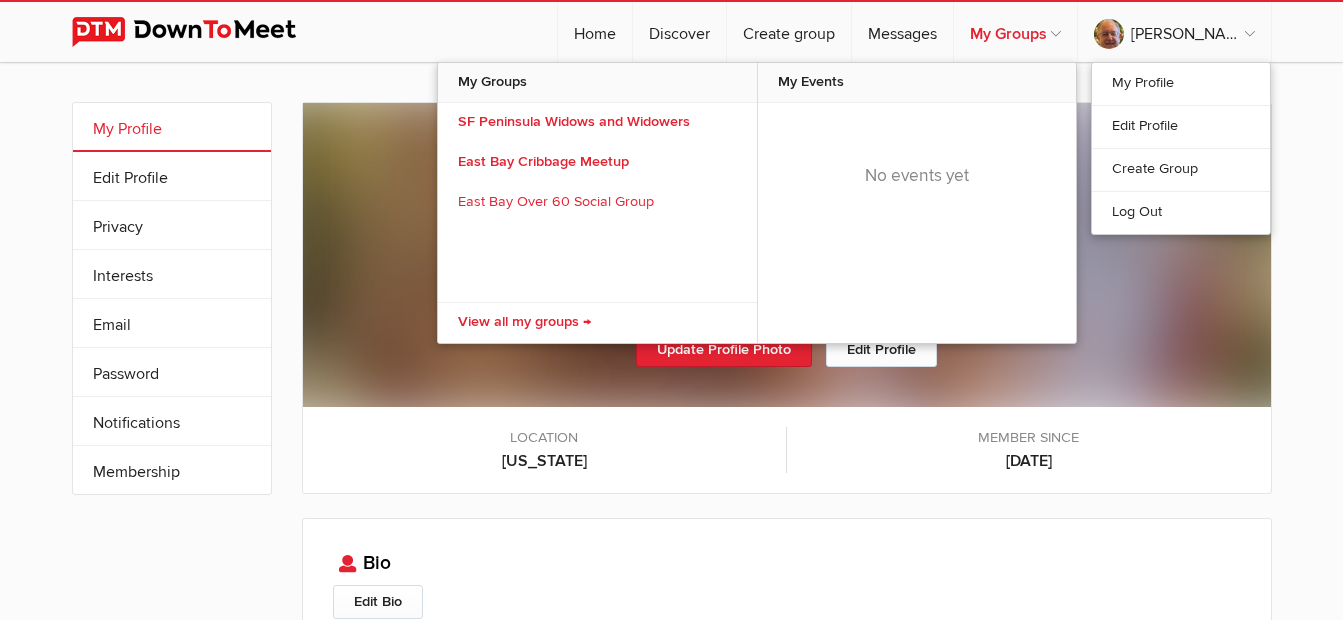 click on "My Groups" 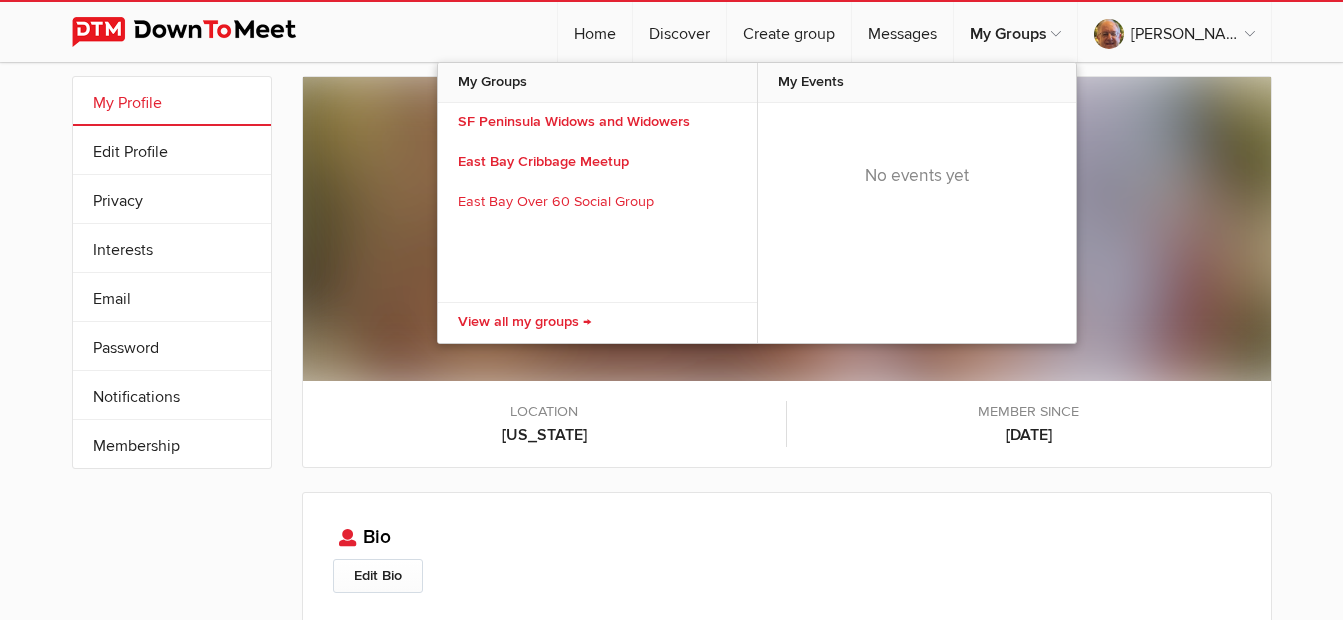scroll, scrollTop: 0, scrollLeft: 0, axis: both 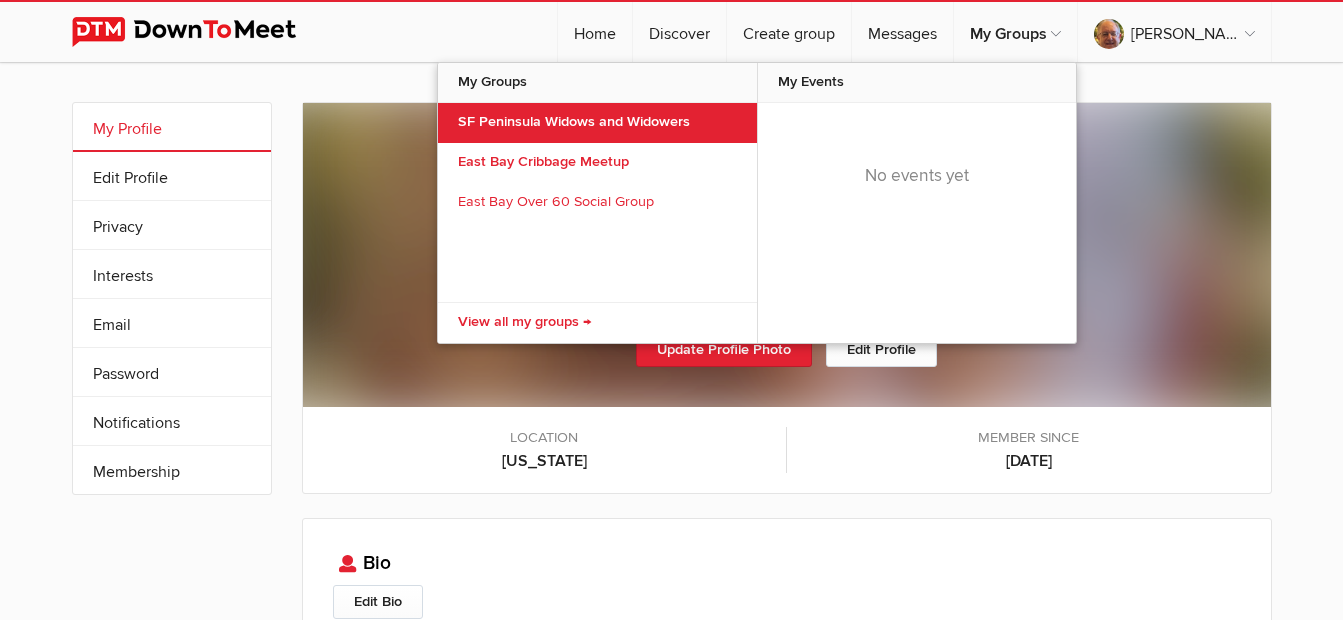 click on "SF Peninsula Widows and Widowers" 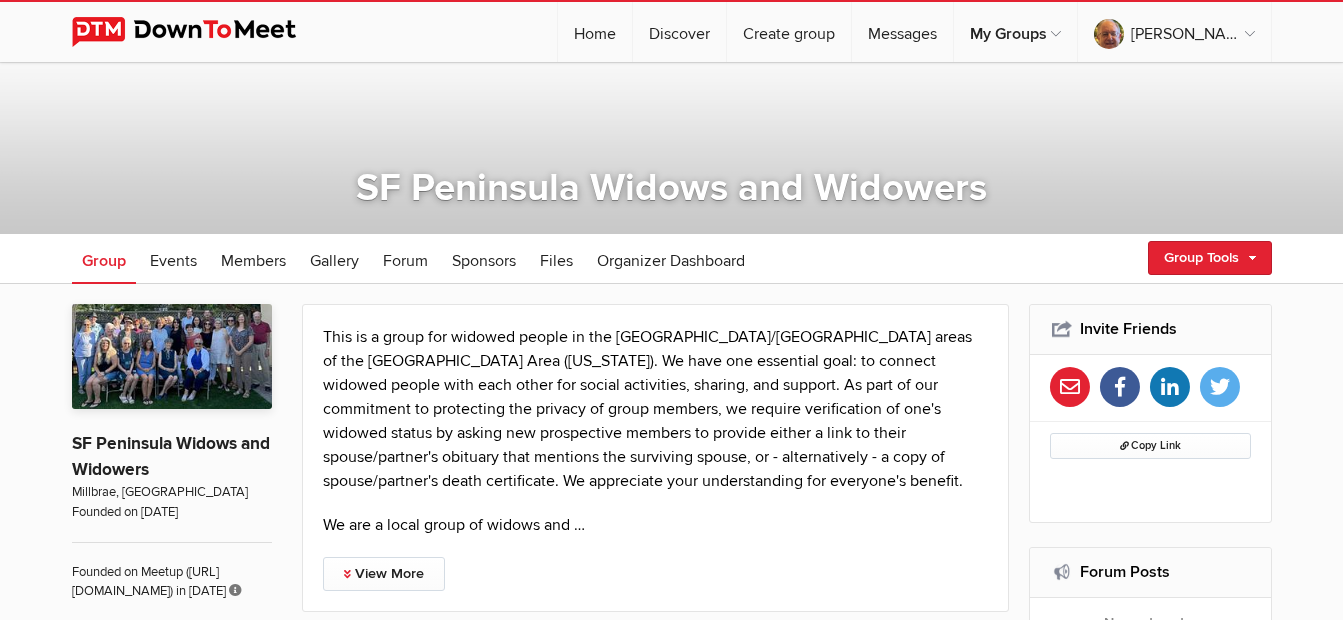 scroll, scrollTop: 200, scrollLeft: 0, axis: vertical 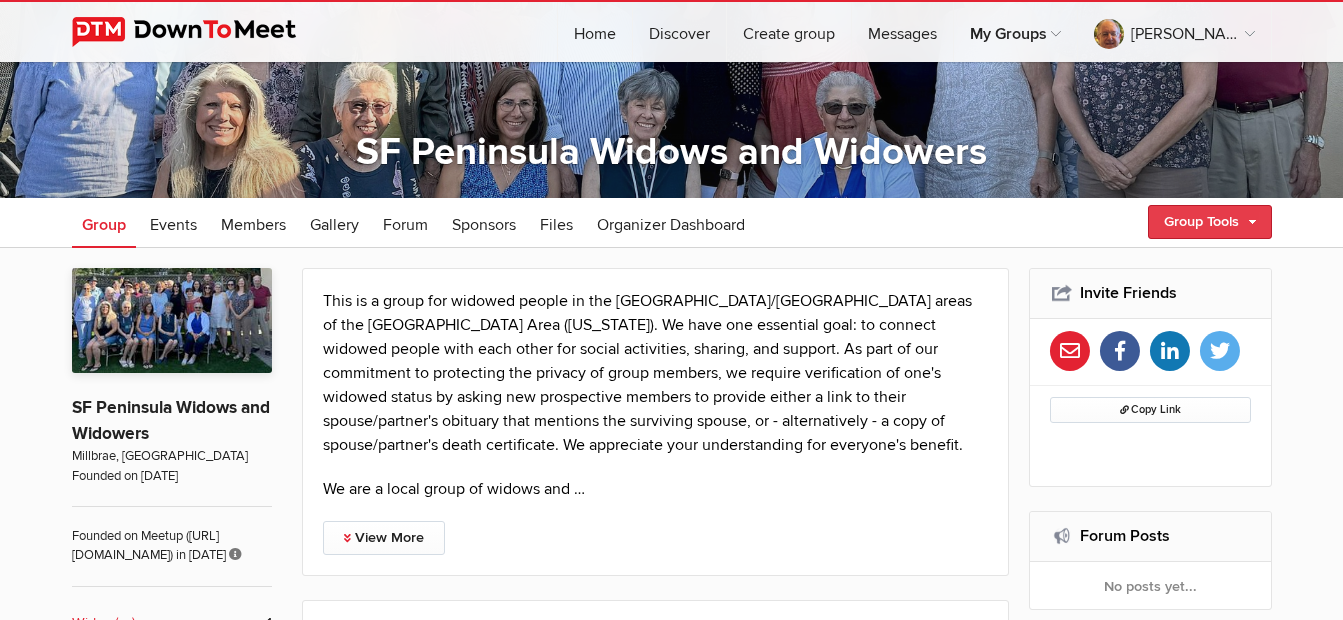 click on "Group Tools" 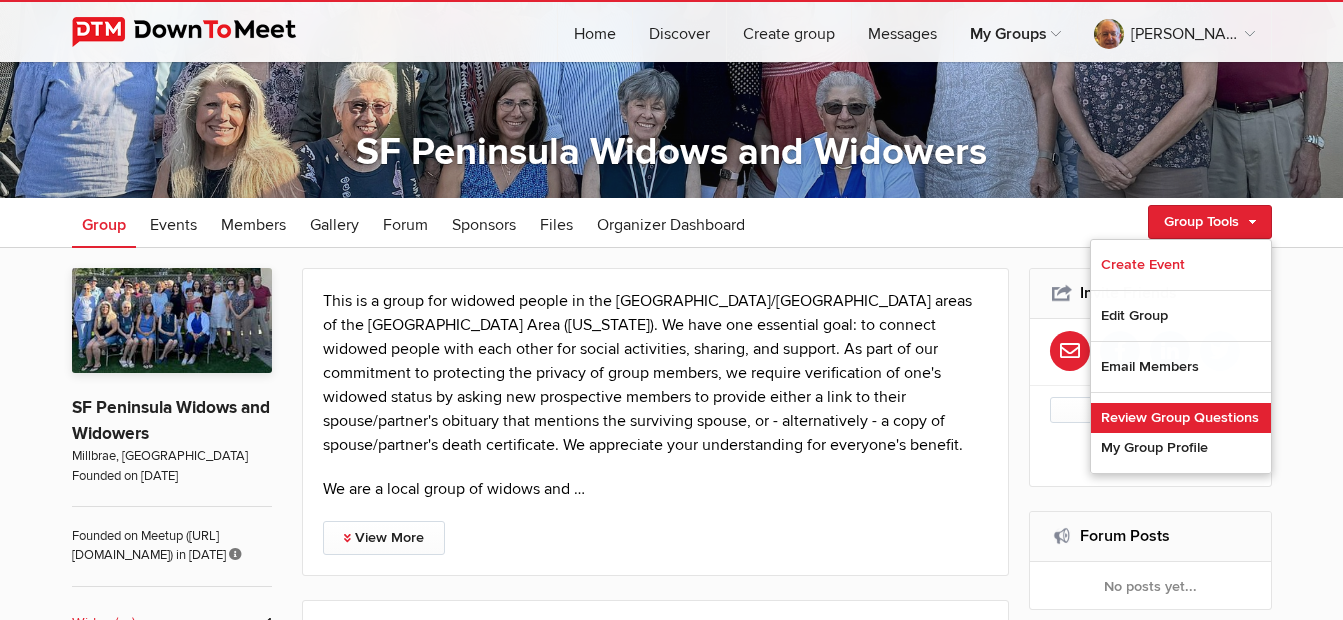 click on "Review Group Questions" 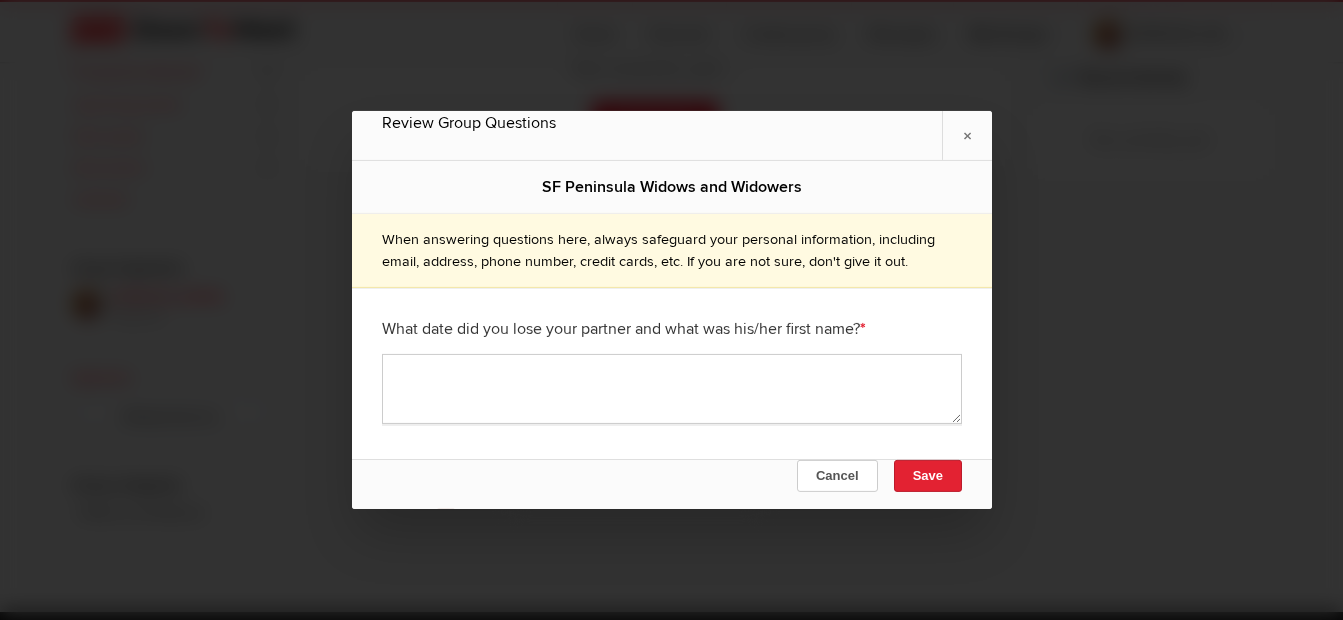 scroll, scrollTop: 800, scrollLeft: 0, axis: vertical 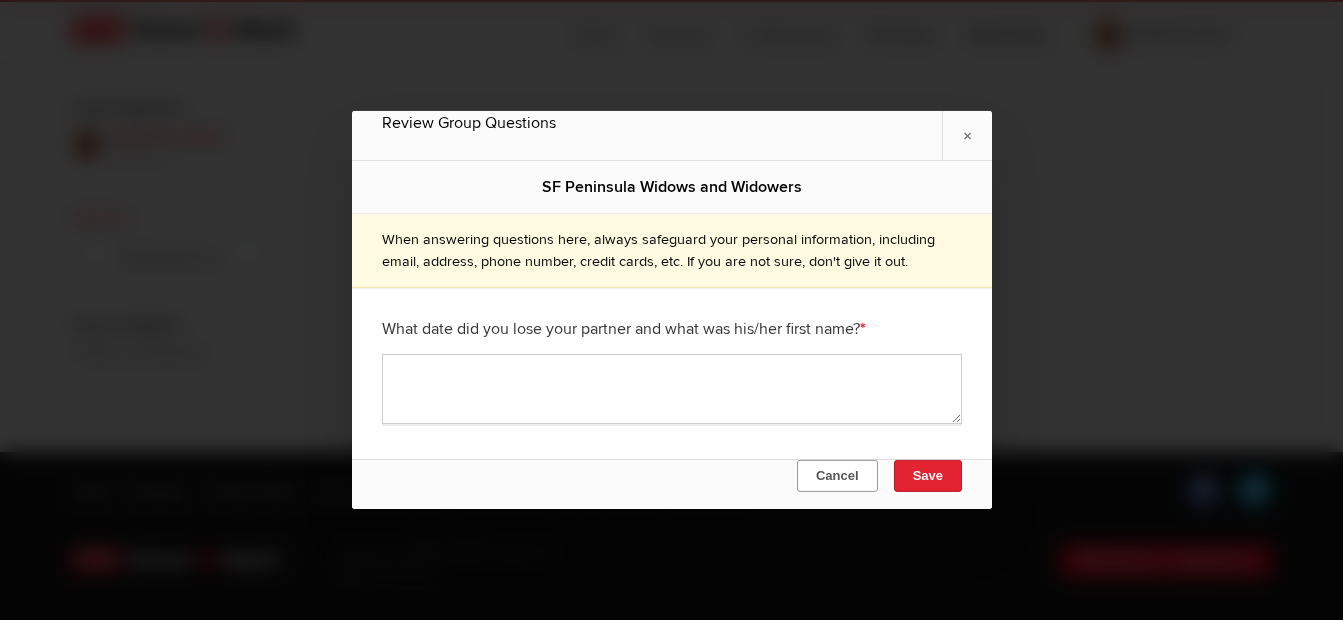 click on "Cancel" 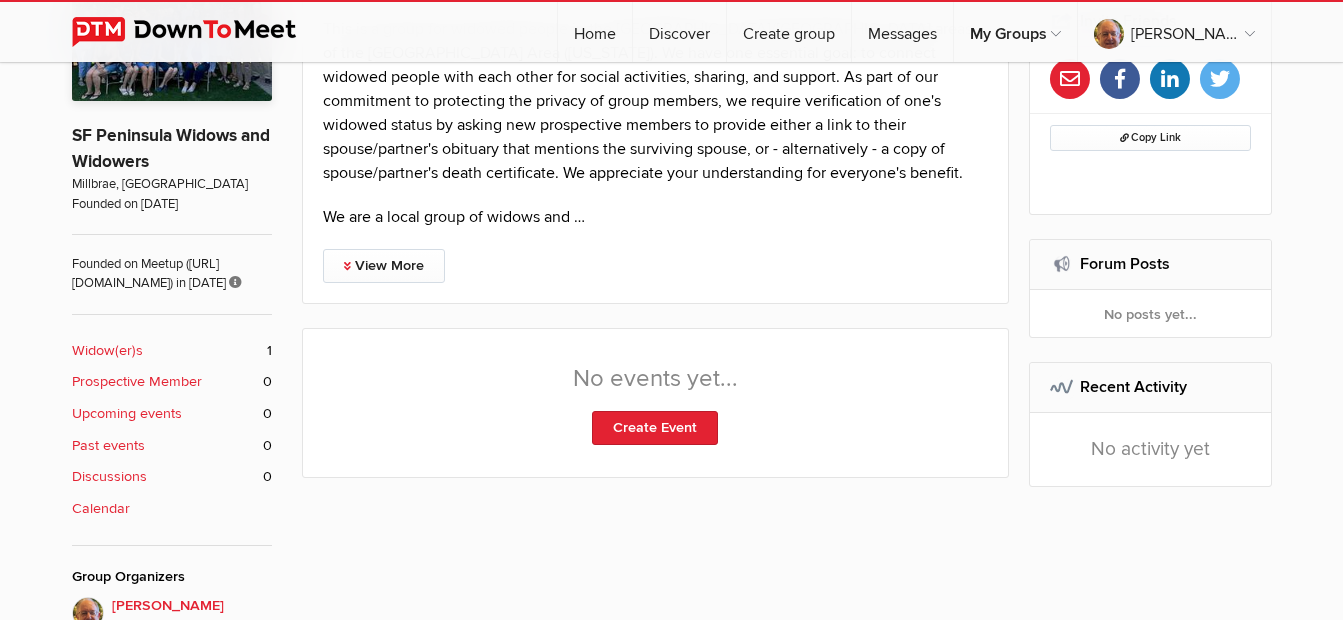 scroll, scrollTop: 480, scrollLeft: 0, axis: vertical 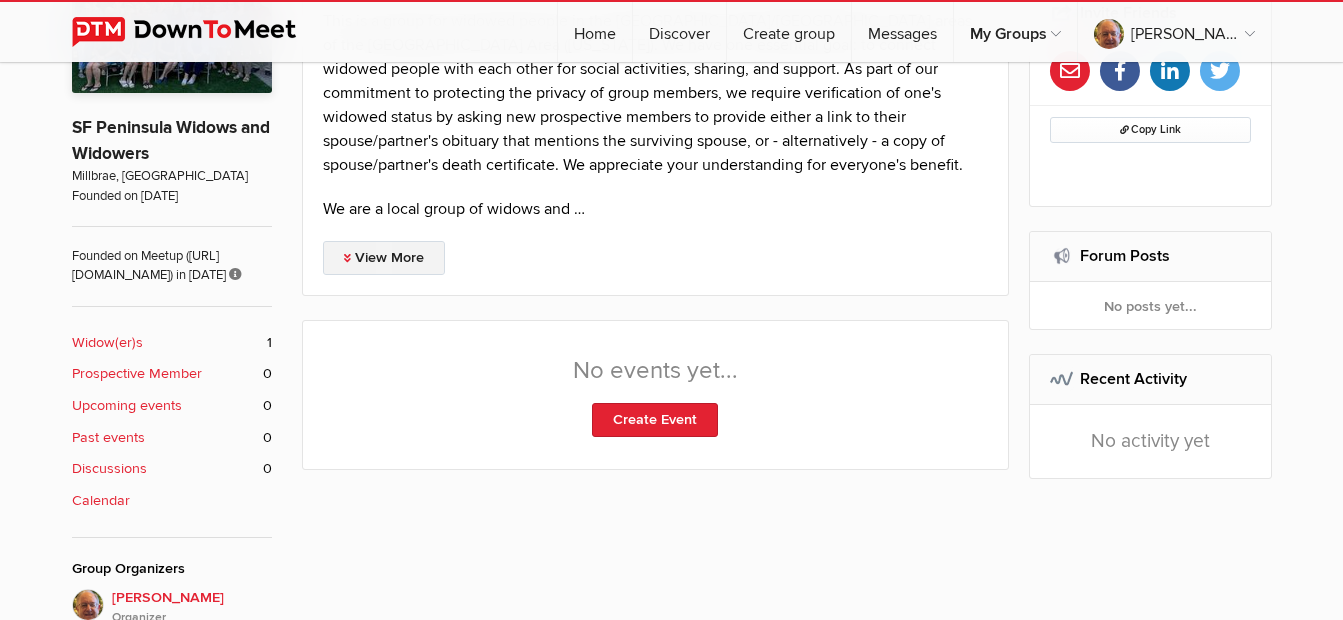 click on "View More" 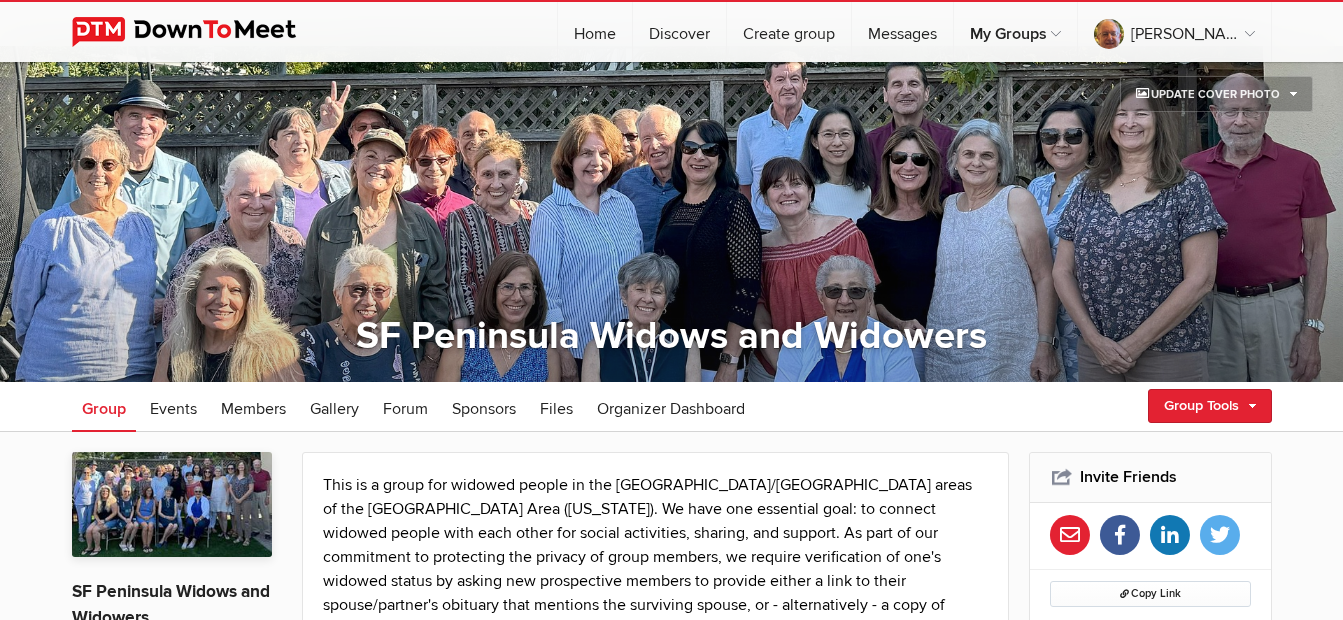 scroll, scrollTop: 0, scrollLeft: 0, axis: both 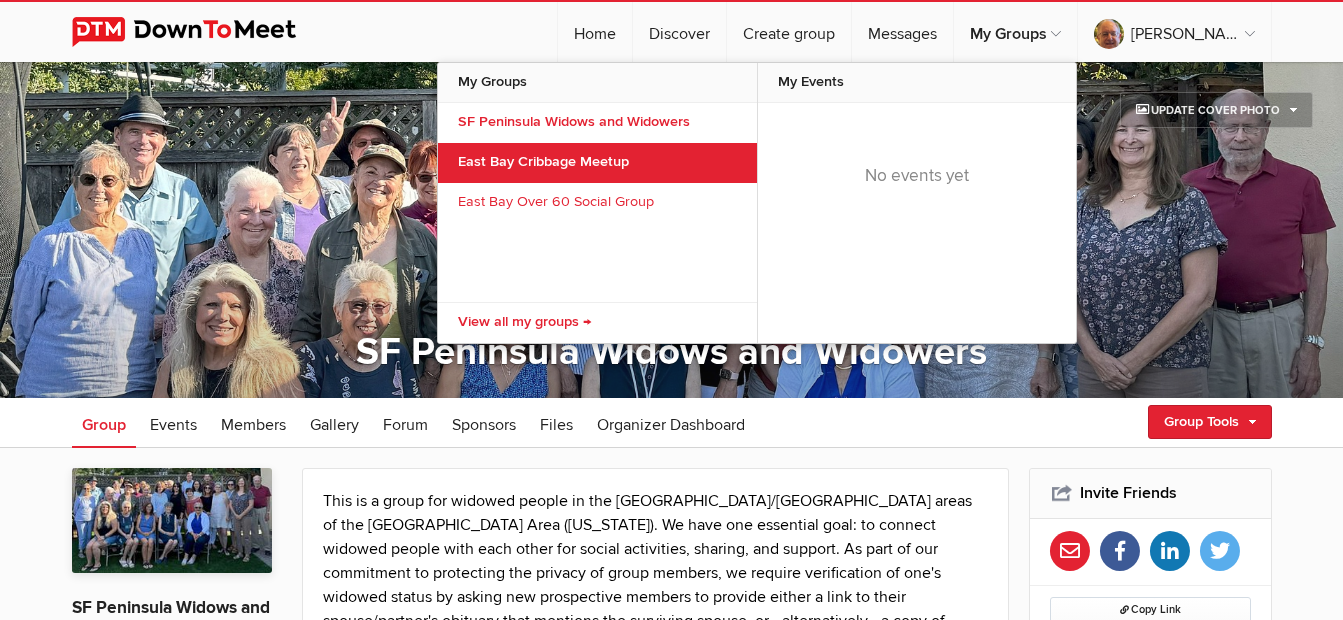 click on "East Bay Cribbage Meetup" 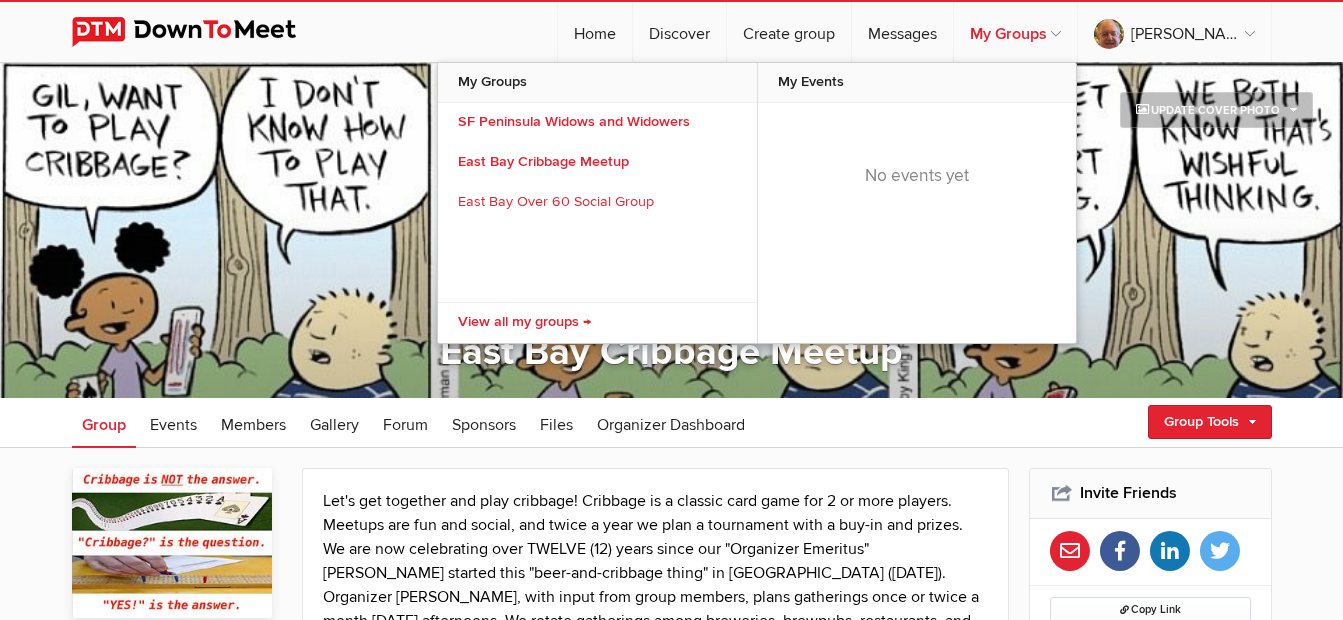 click on "My Groups" 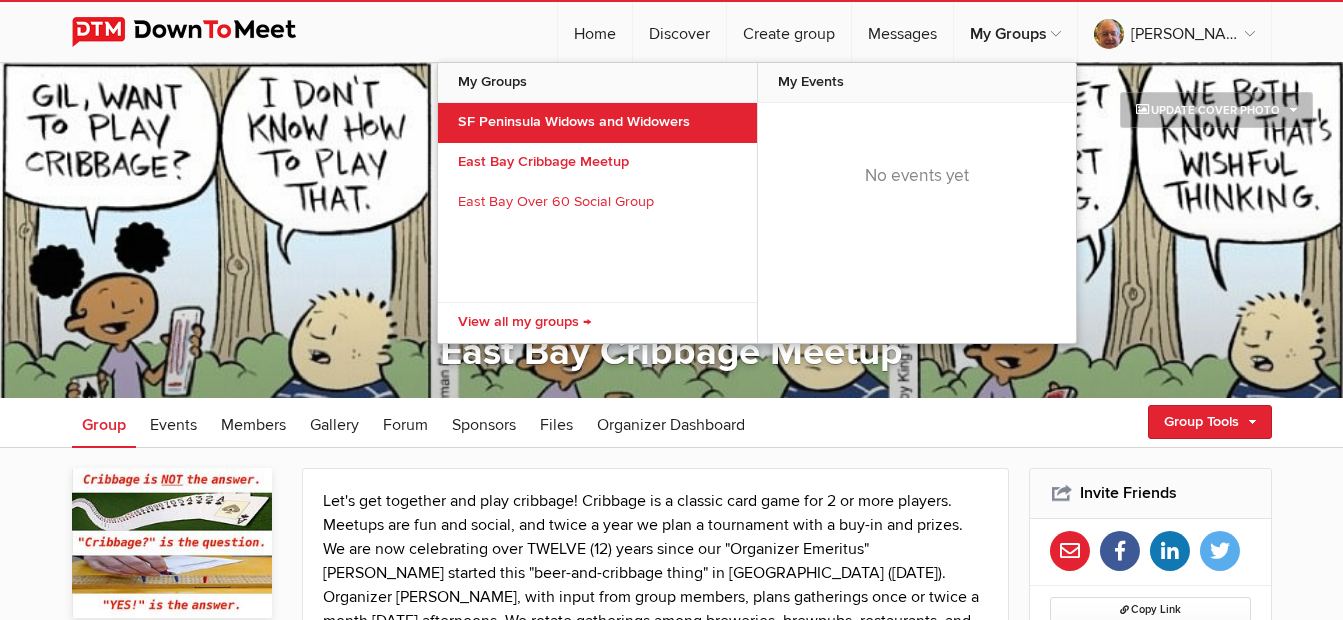click on "SF Peninsula Widows and Widowers" 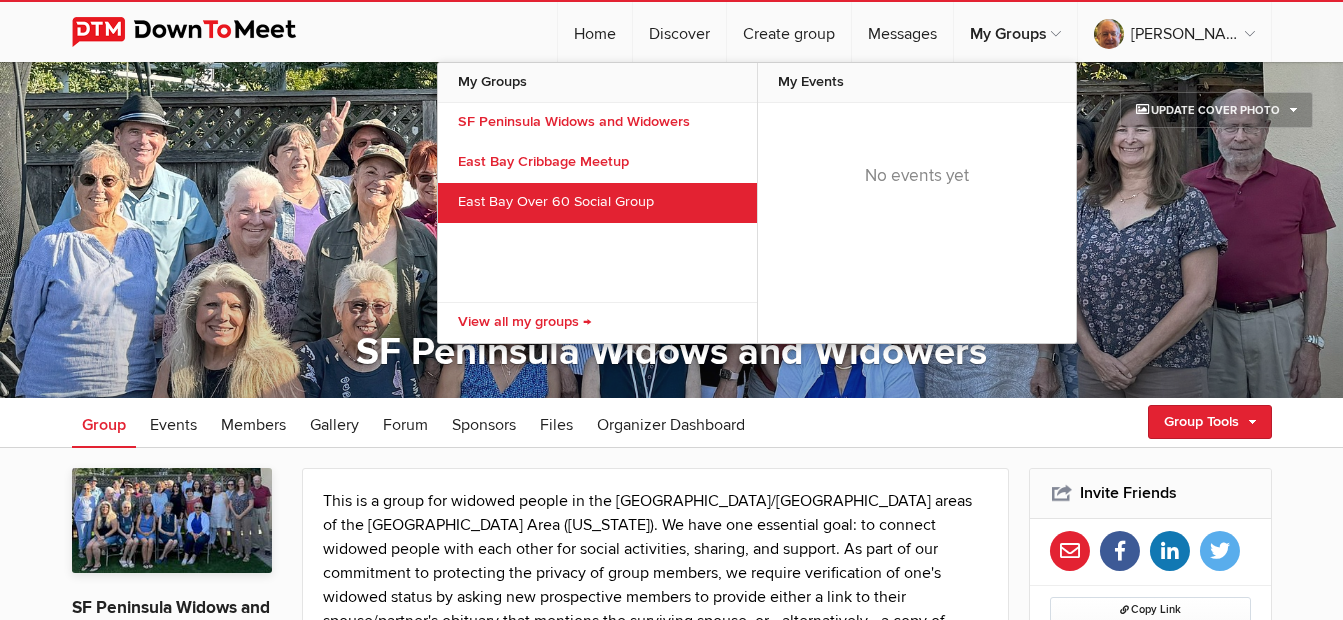 click on "East Bay Over 60 Social Group" 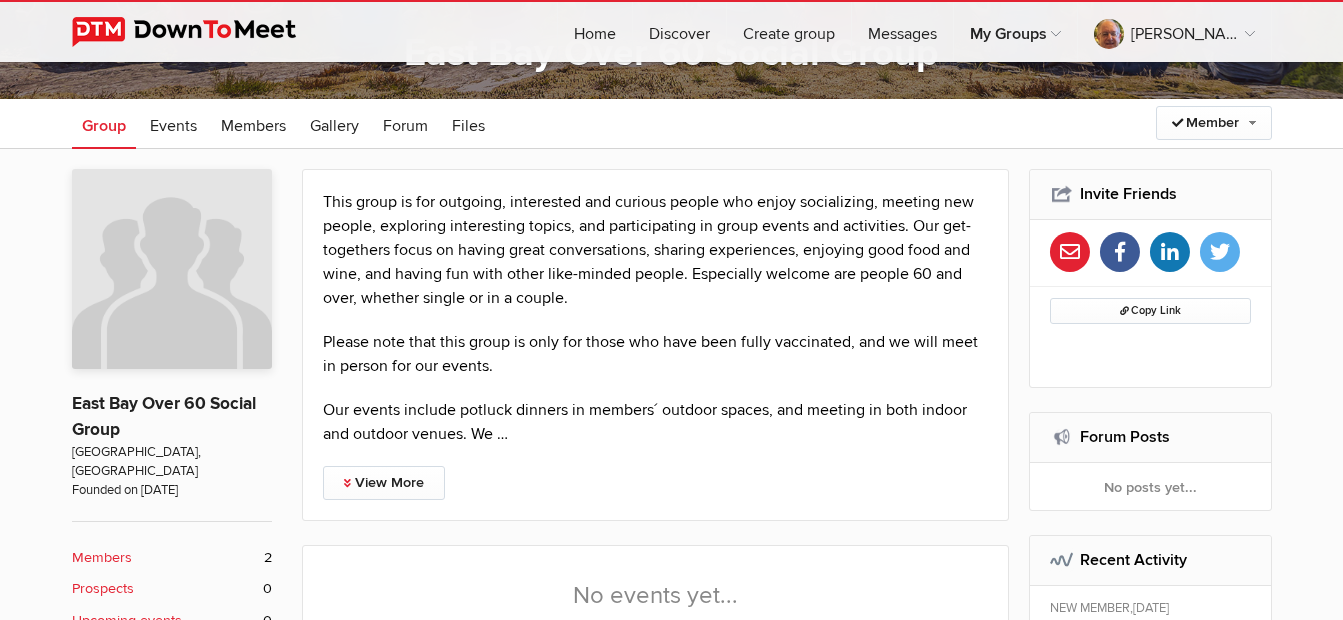 scroll, scrollTop: 300, scrollLeft: 0, axis: vertical 